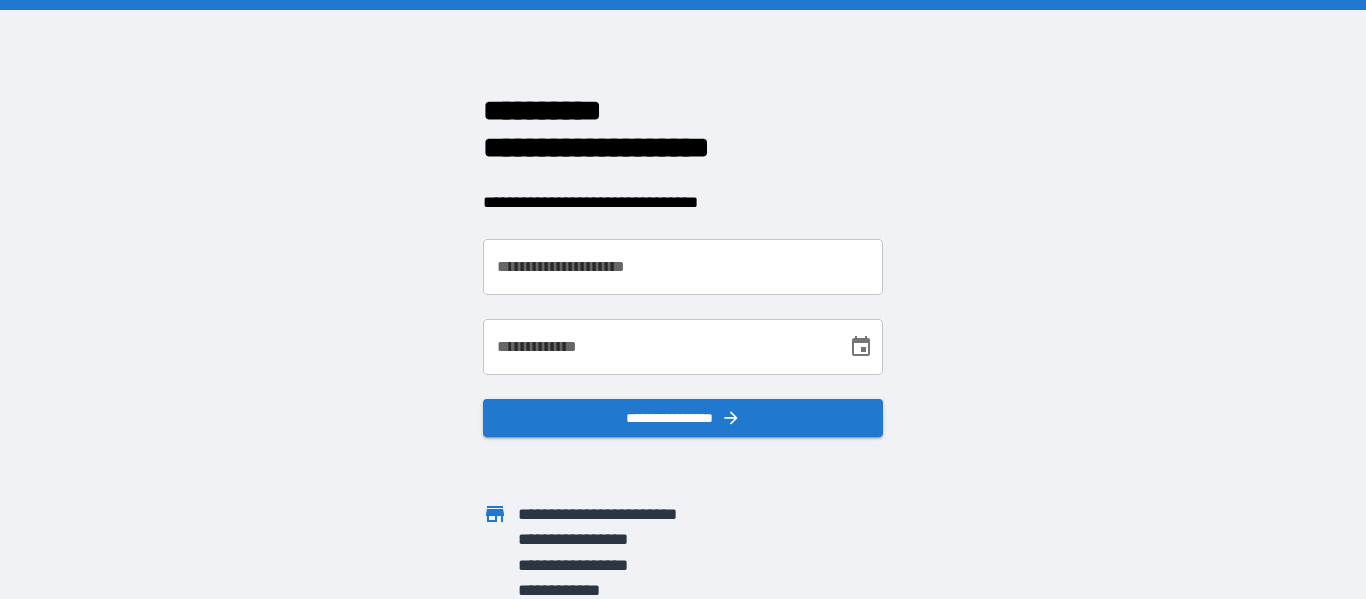 scroll, scrollTop: 0, scrollLeft: 0, axis: both 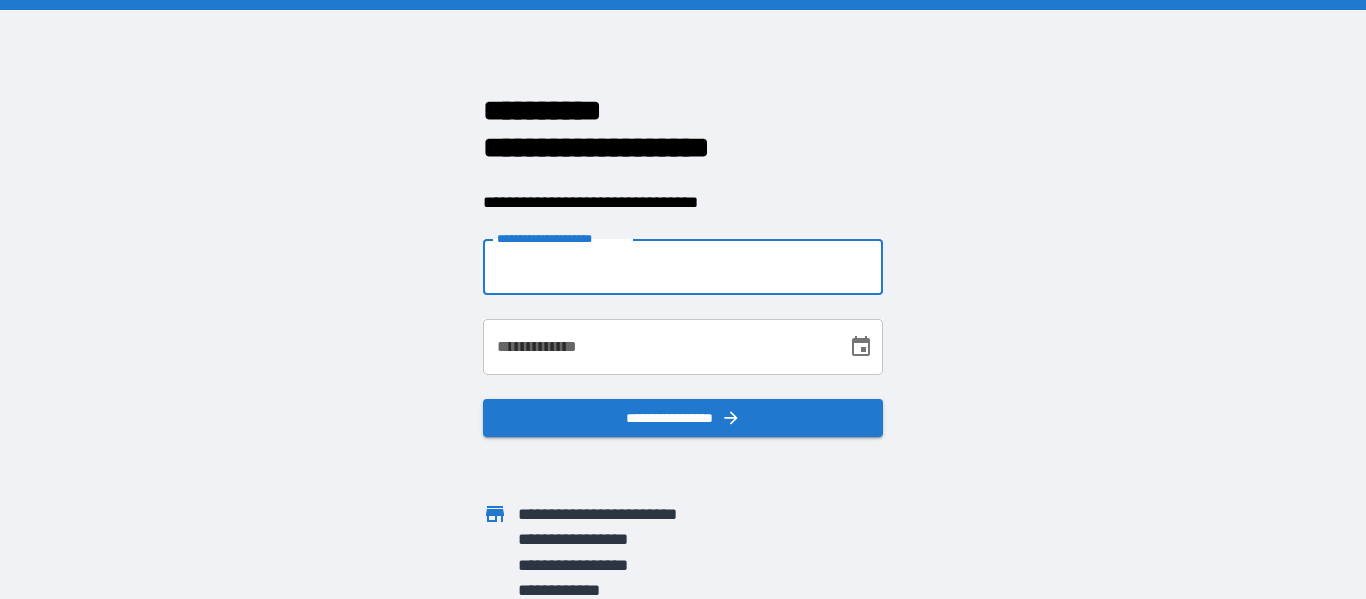 click on "**********" at bounding box center (683, 267) 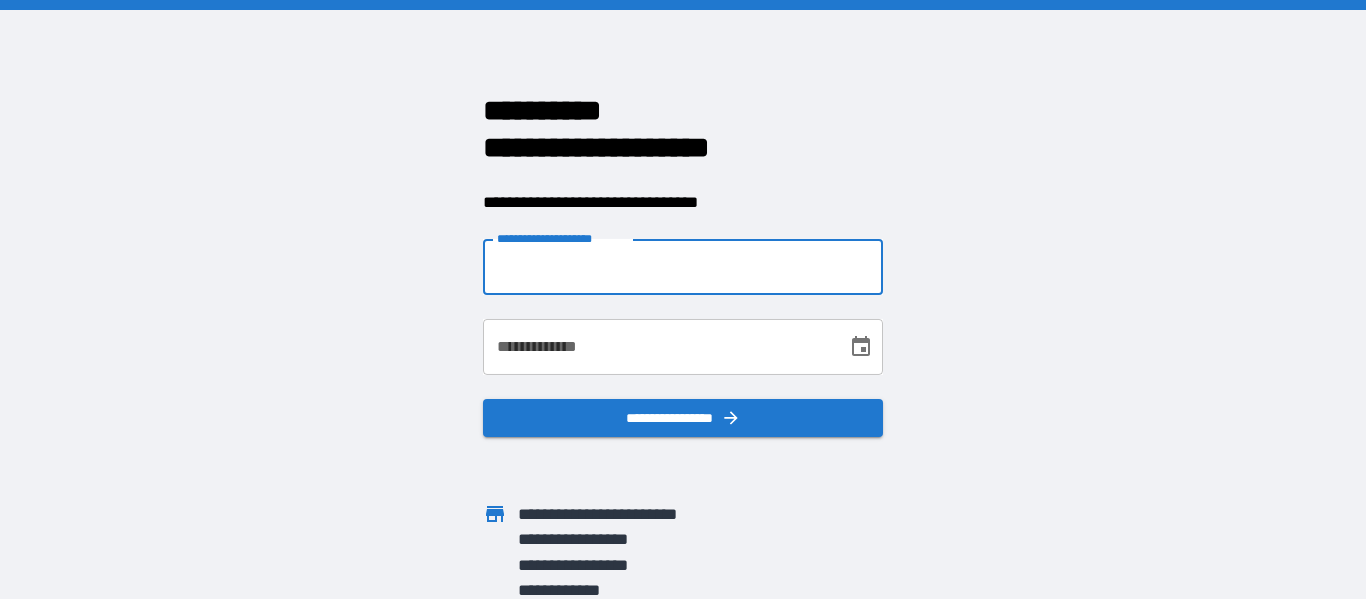 type on "**********" 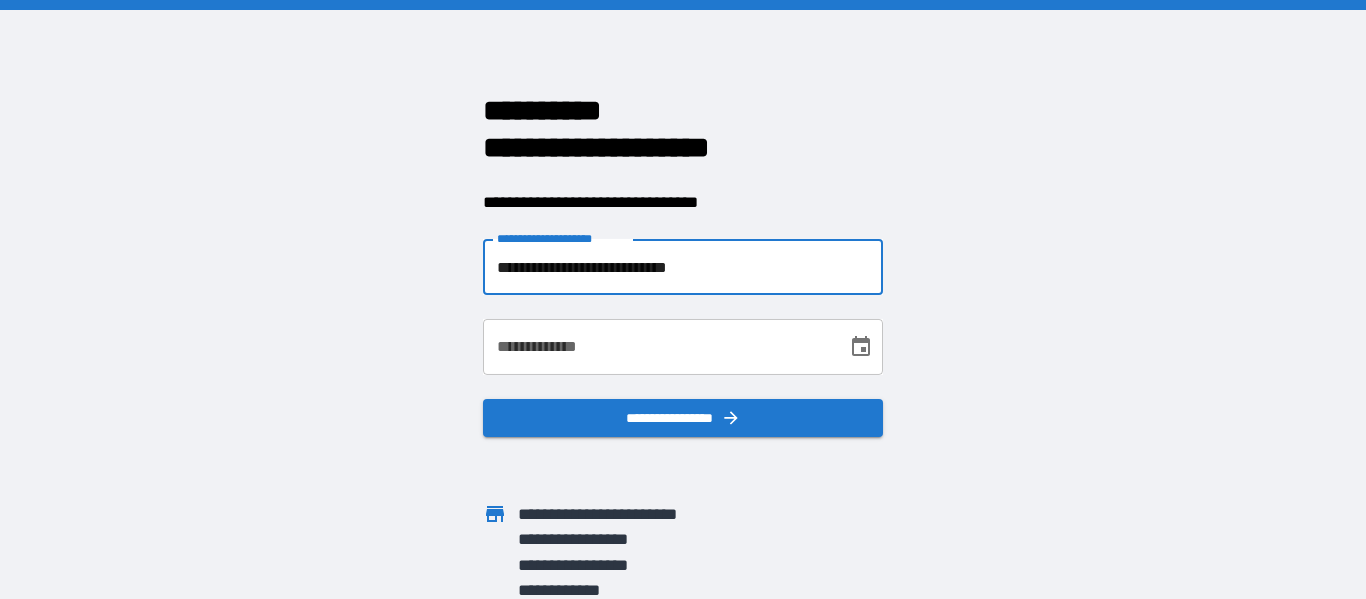 click on "**********" at bounding box center [658, 347] 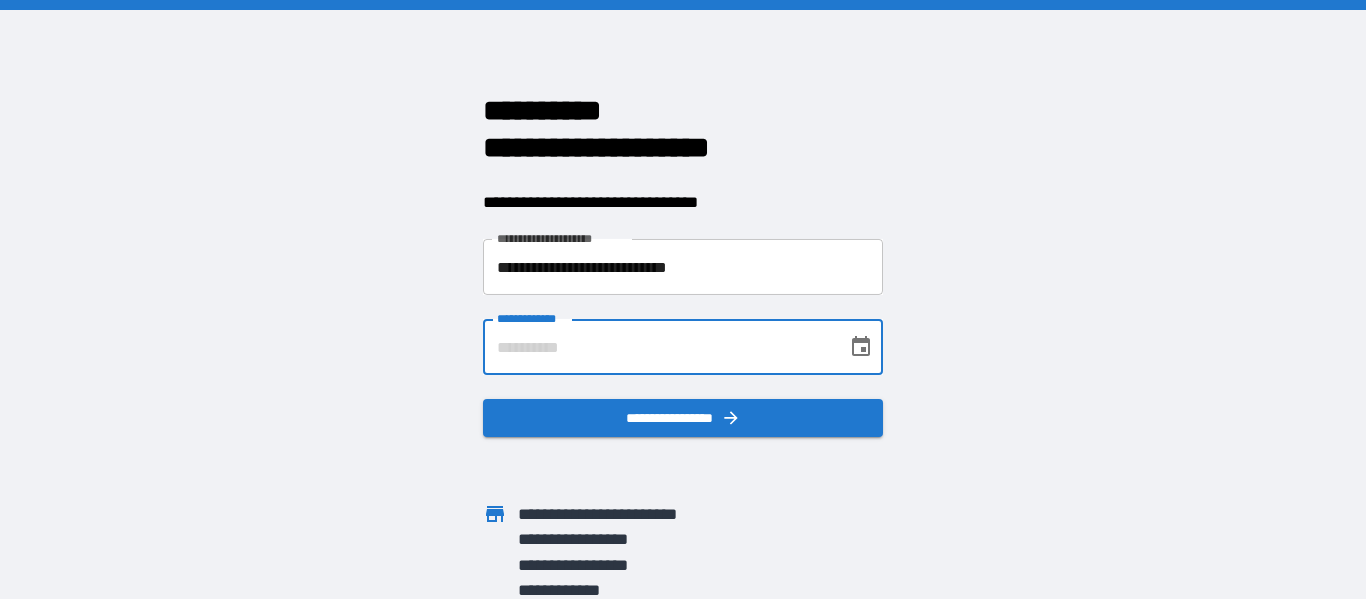 type on "**********" 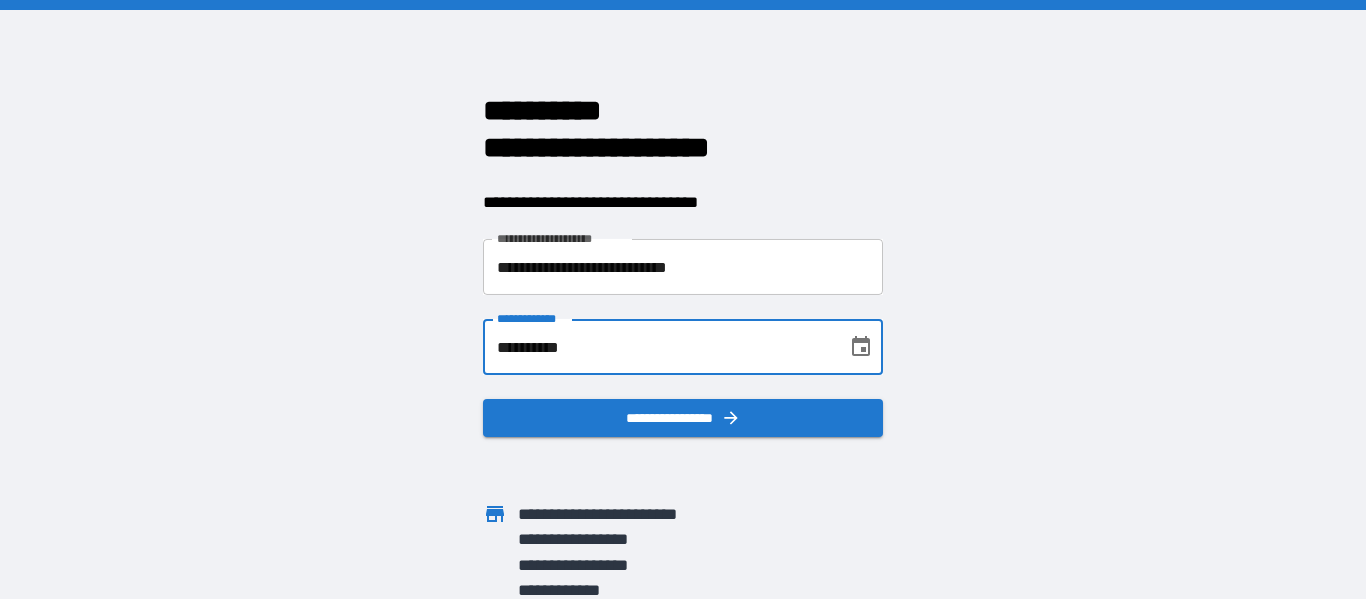 scroll, scrollTop: 6, scrollLeft: 0, axis: vertical 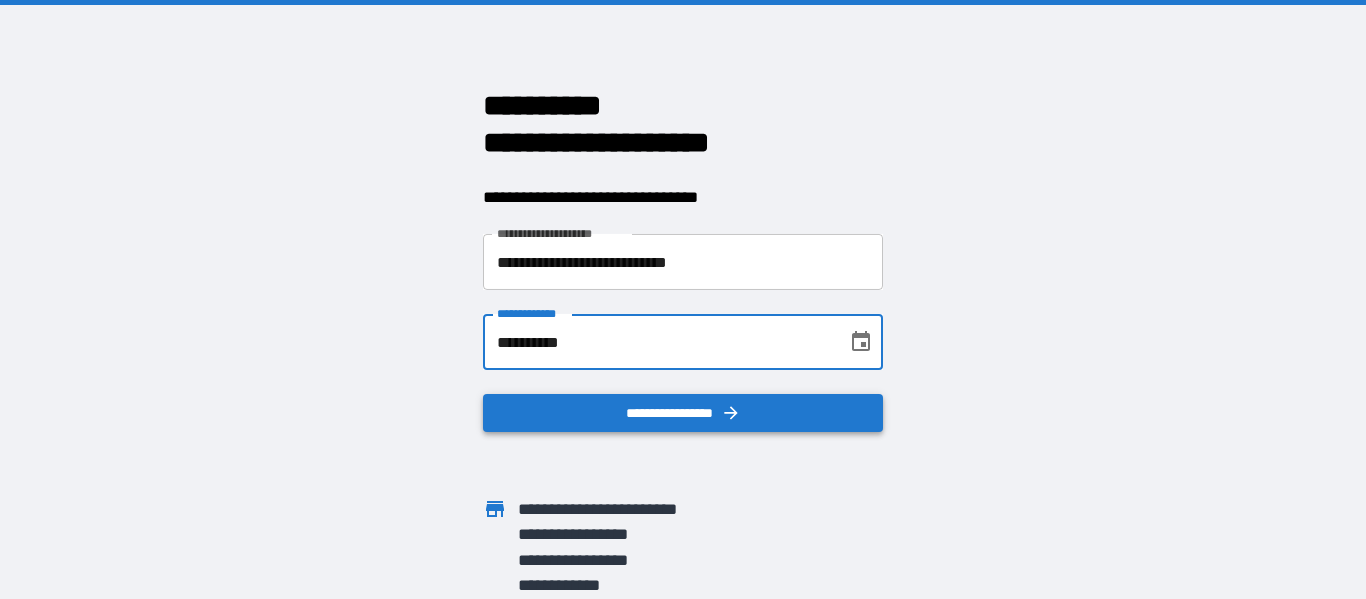 click on "**********" at bounding box center (683, 413) 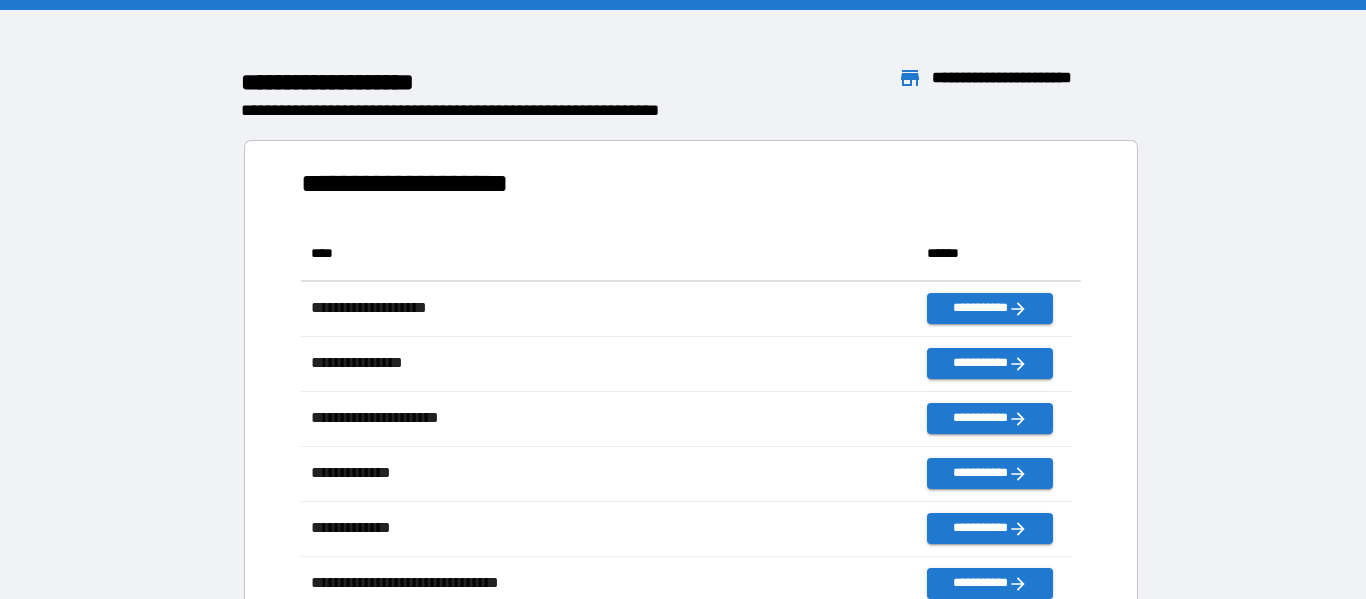 scroll, scrollTop: 16, scrollLeft: 16, axis: both 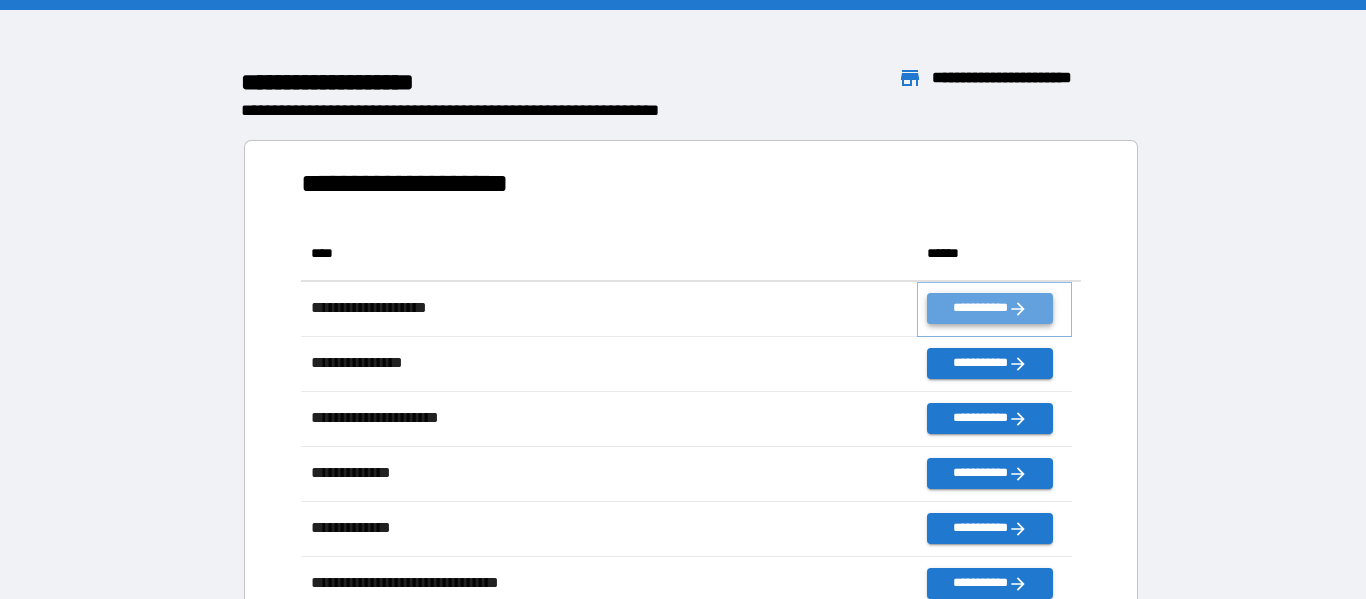 click on "**********" at bounding box center [989, 308] 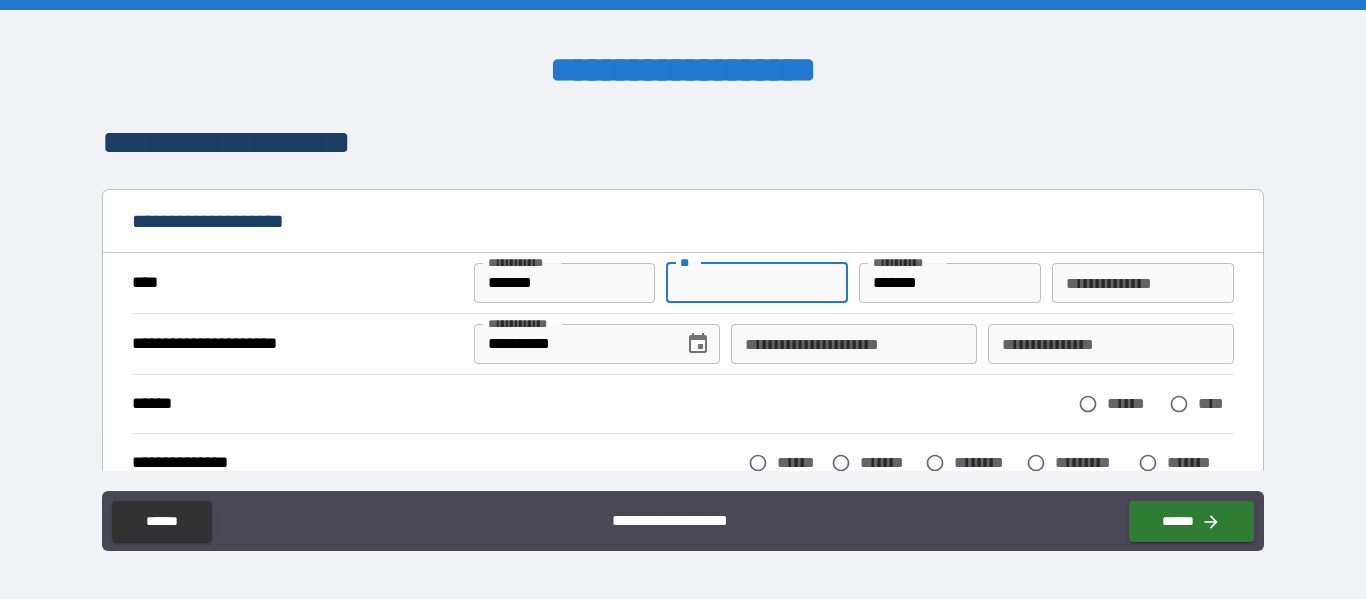 click on "**" at bounding box center [757, 283] 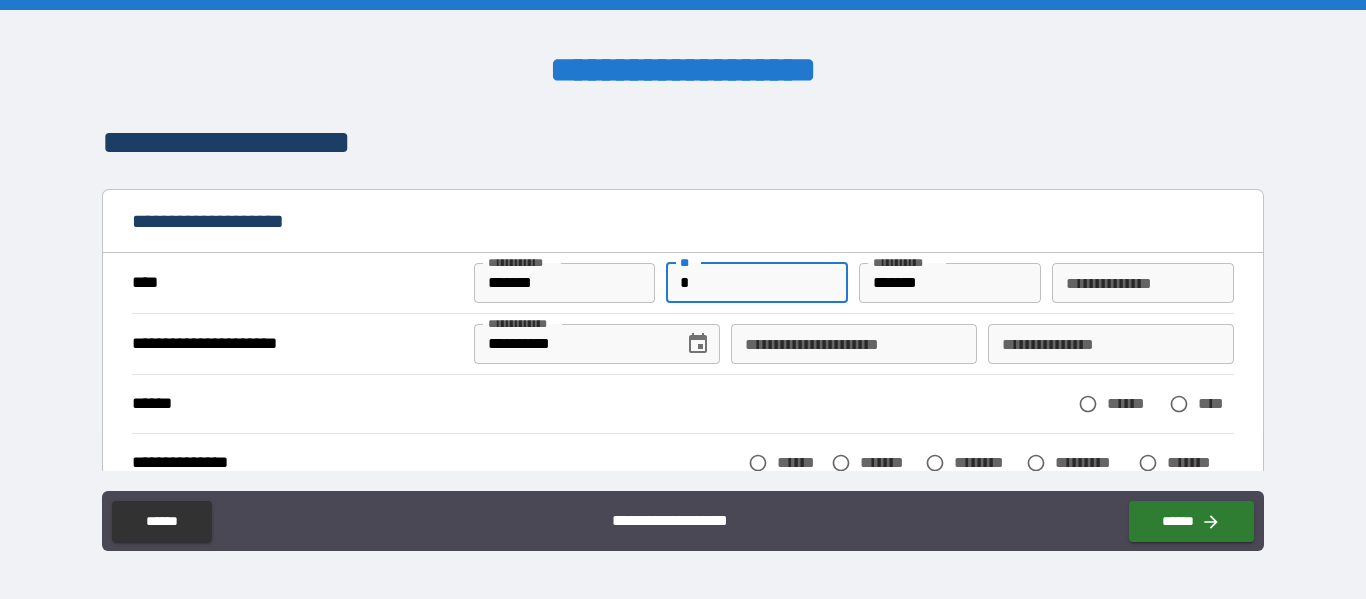 type on "*" 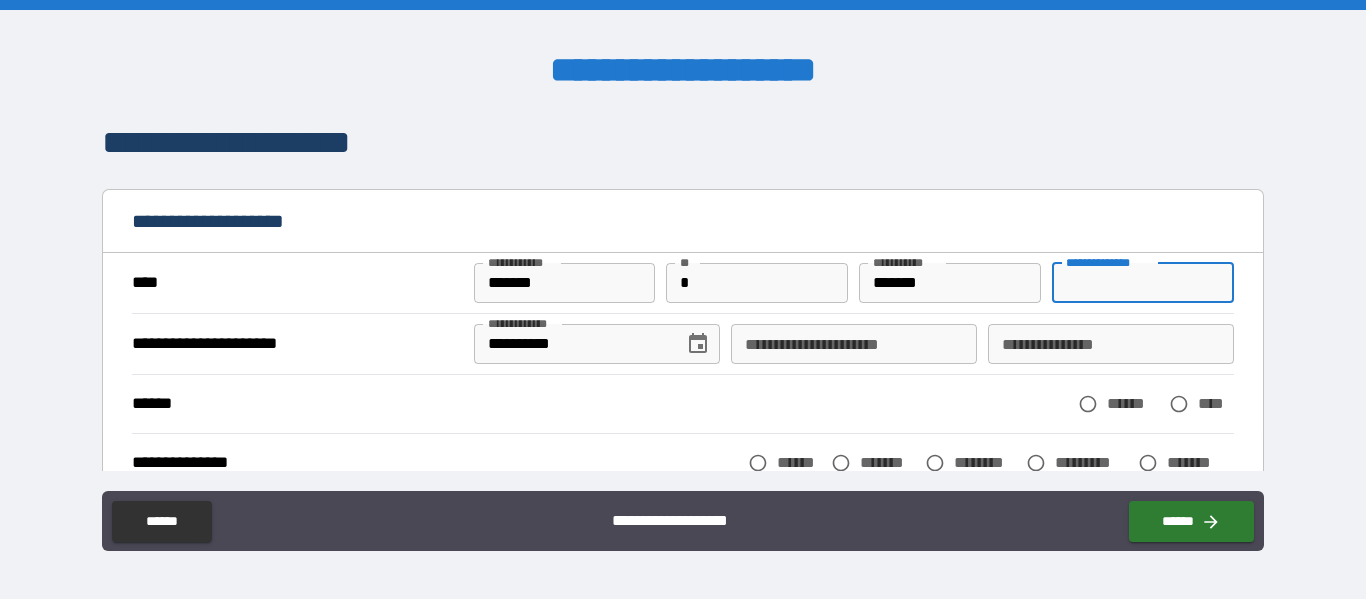 click on "**********" at bounding box center [1143, 283] 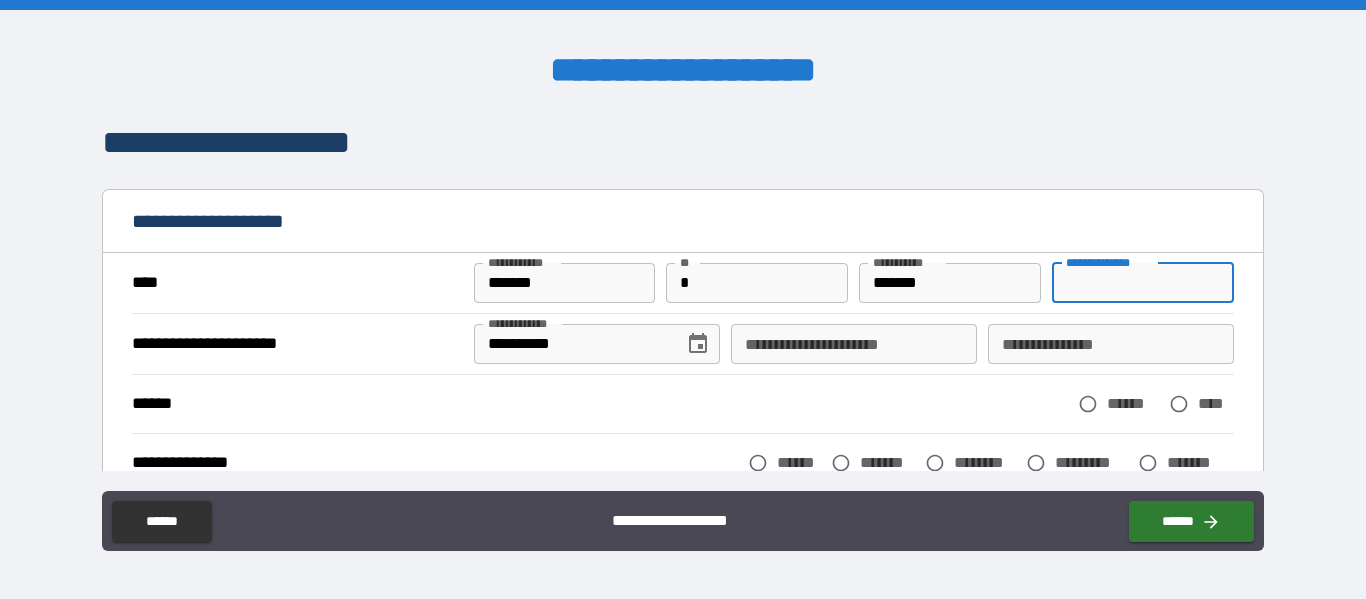 type on "*******" 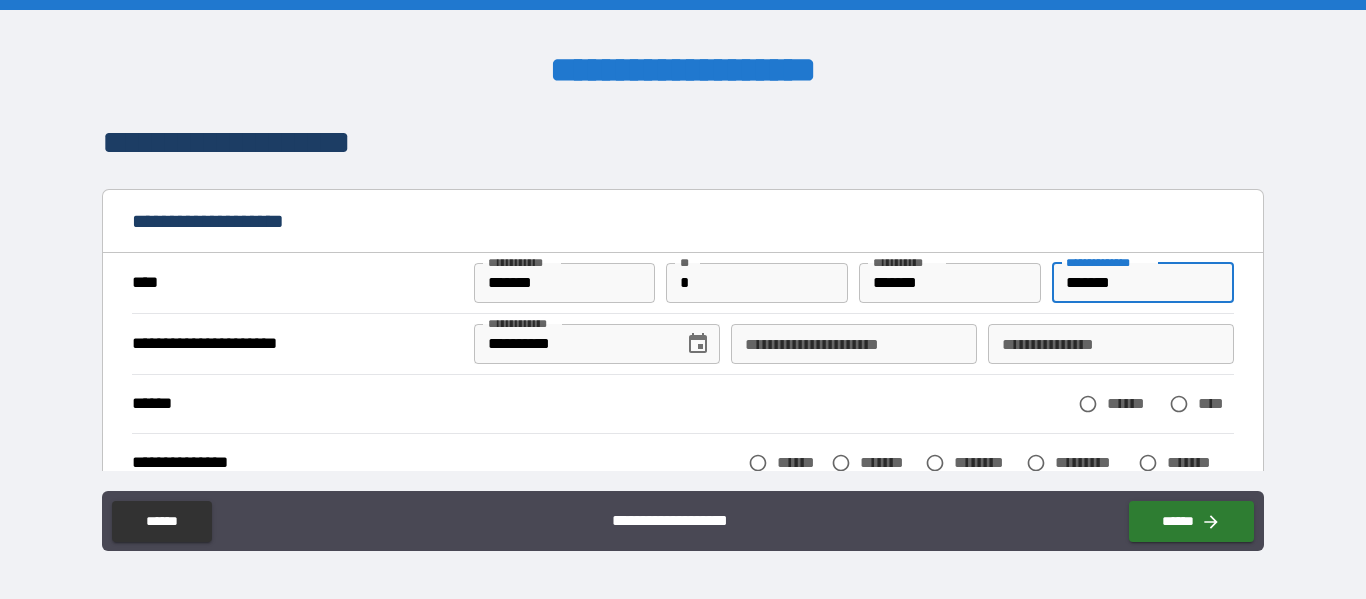 type on "**********" 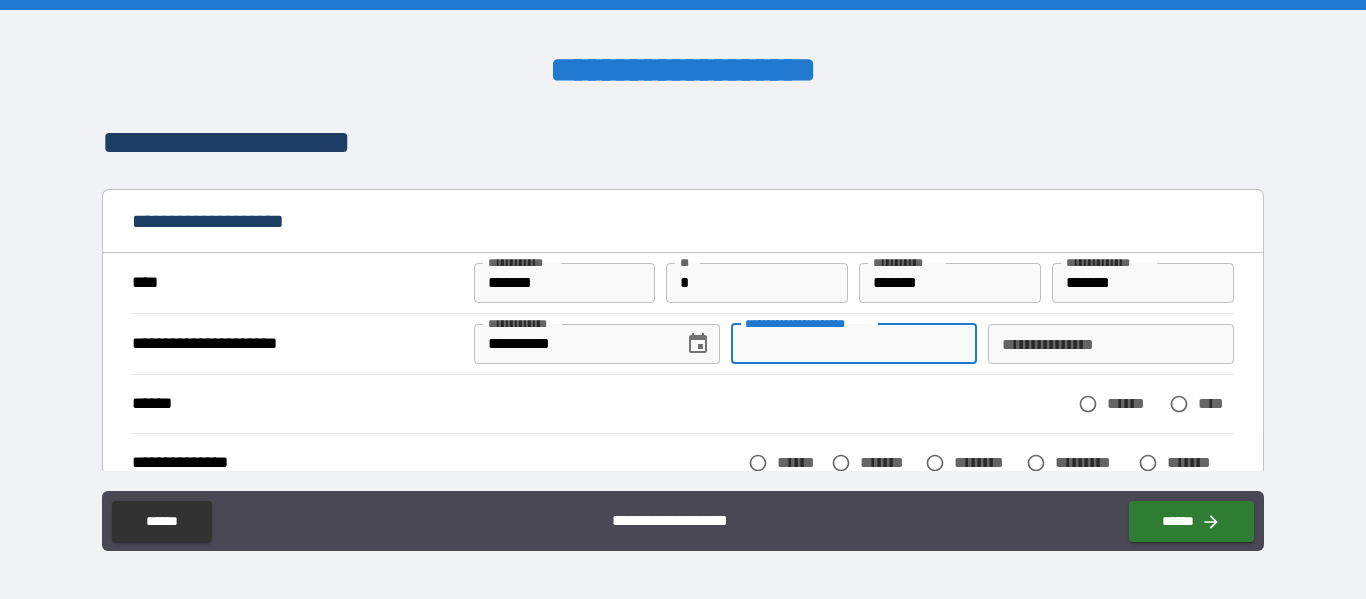 click on "**********" at bounding box center (854, 344) 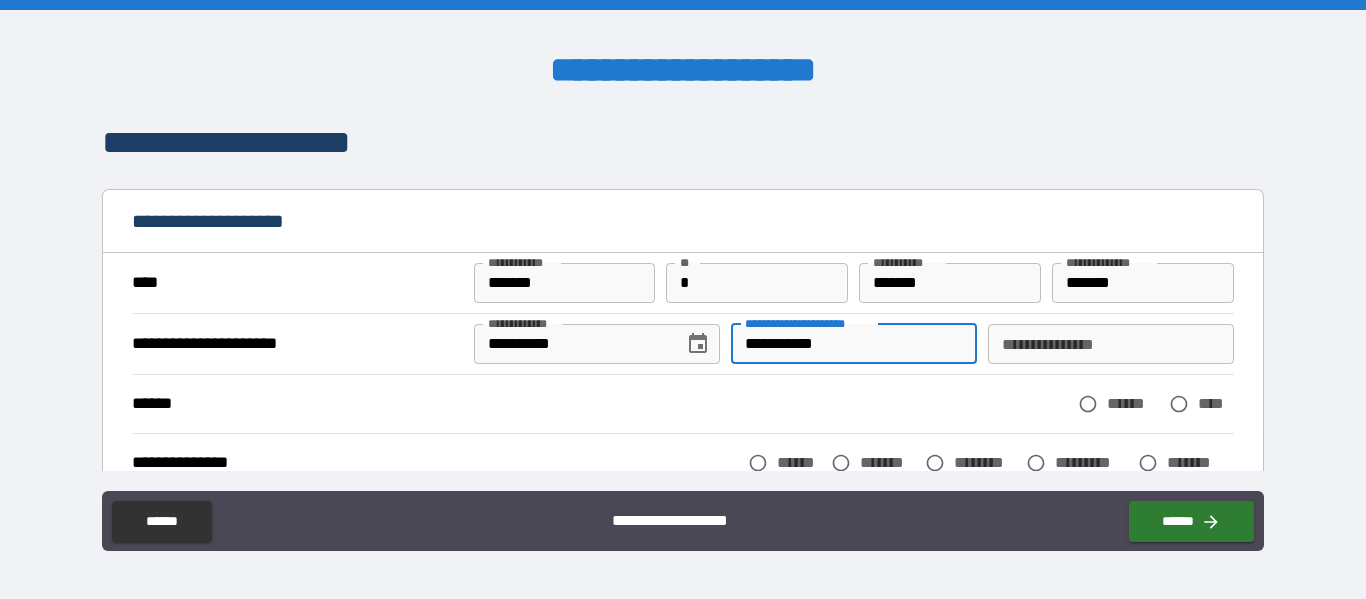 type on "**********" 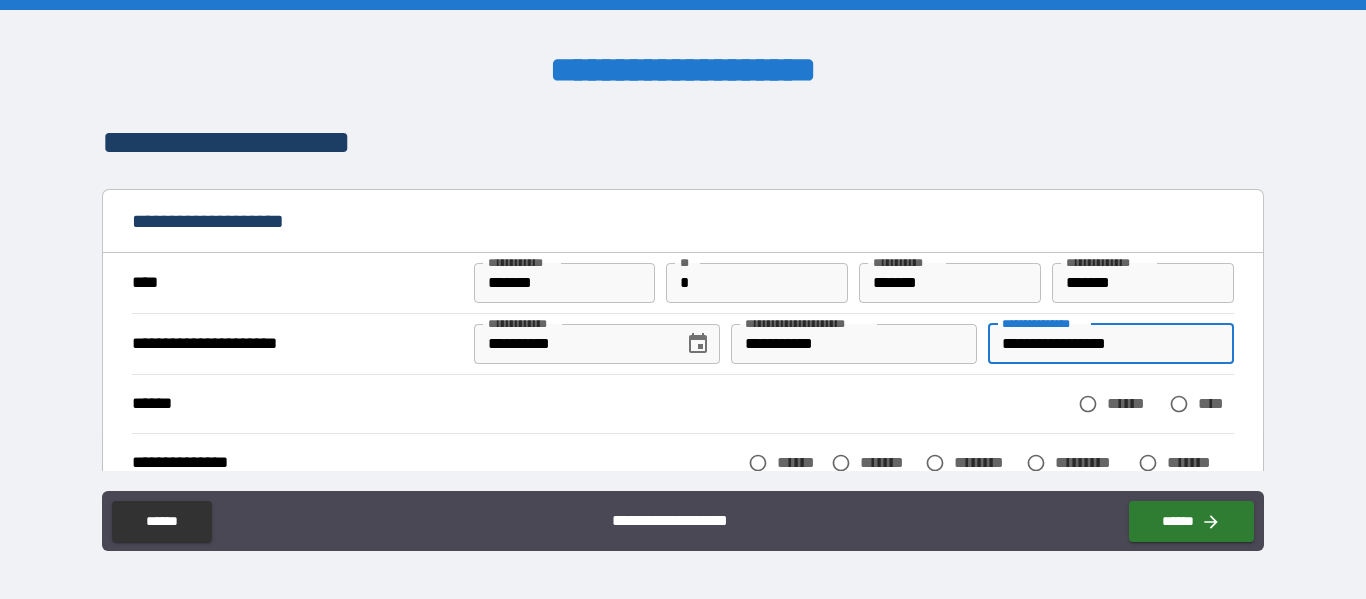 type on "**********" 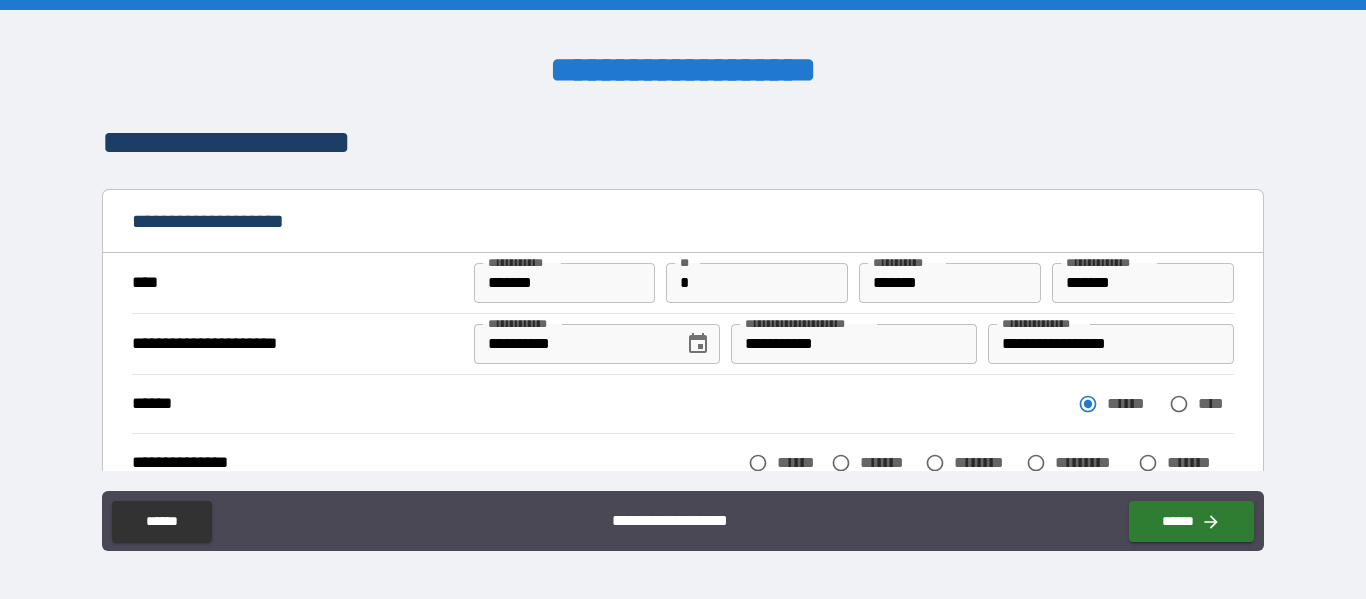 scroll, scrollTop: 167, scrollLeft: 0, axis: vertical 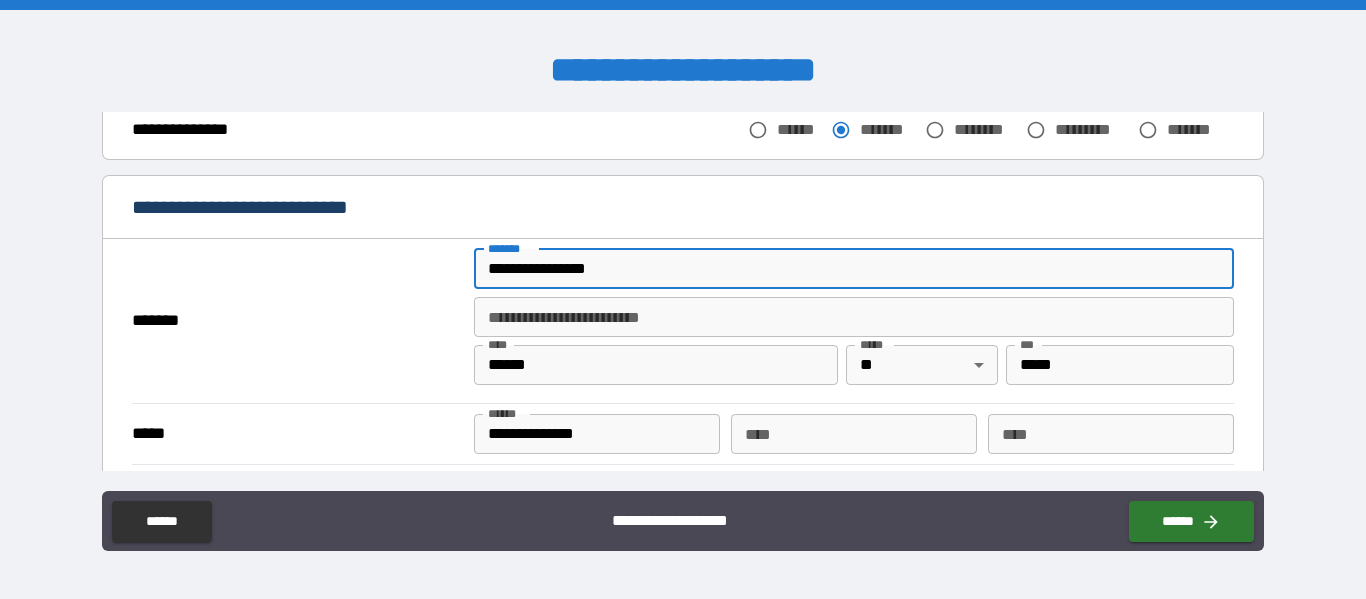 click on "**********" at bounding box center (854, 269) 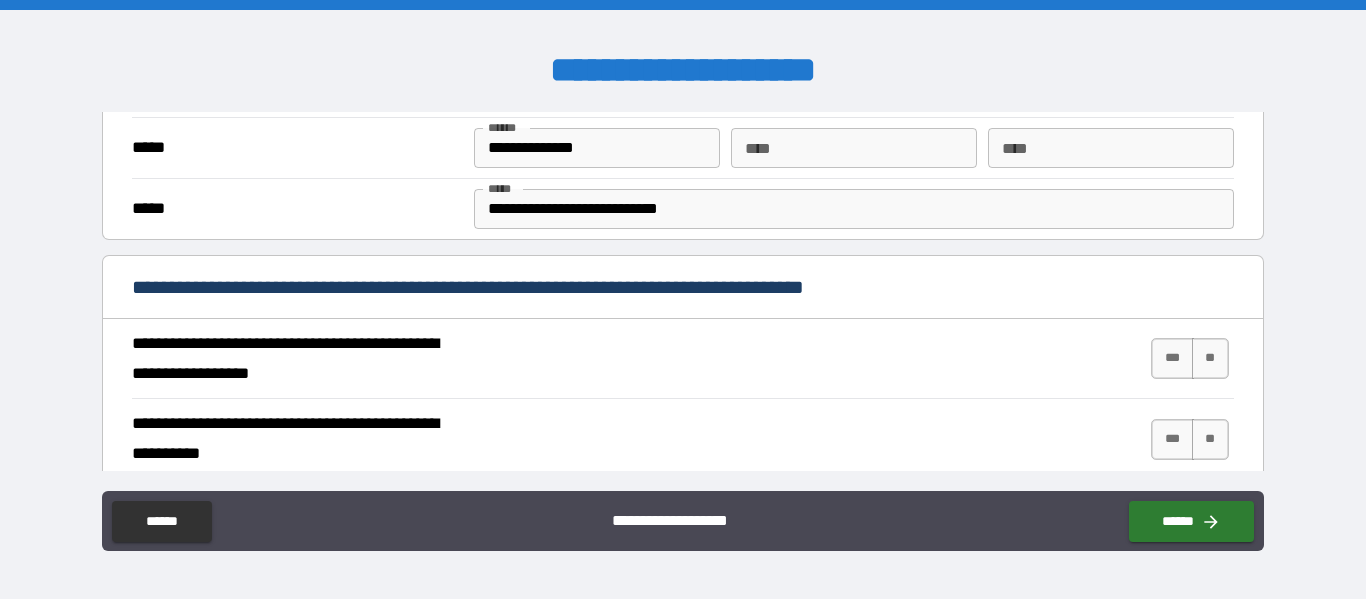 scroll, scrollTop: 667, scrollLeft: 0, axis: vertical 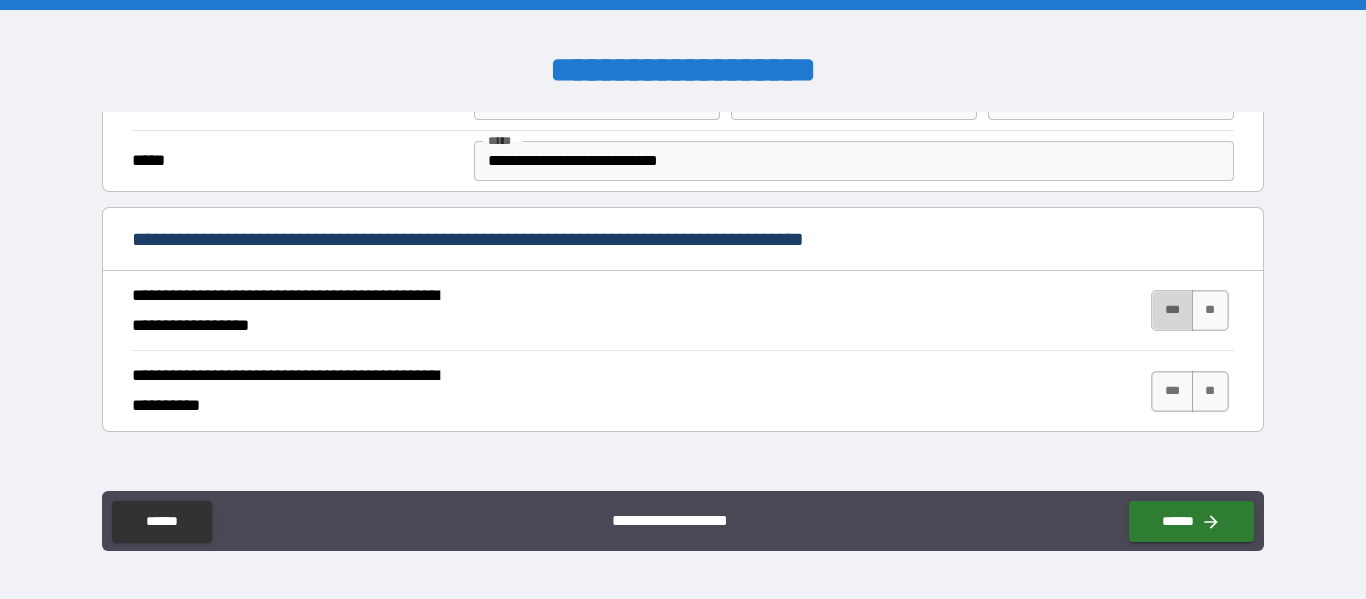 click on "***" at bounding box center (1172, 310) 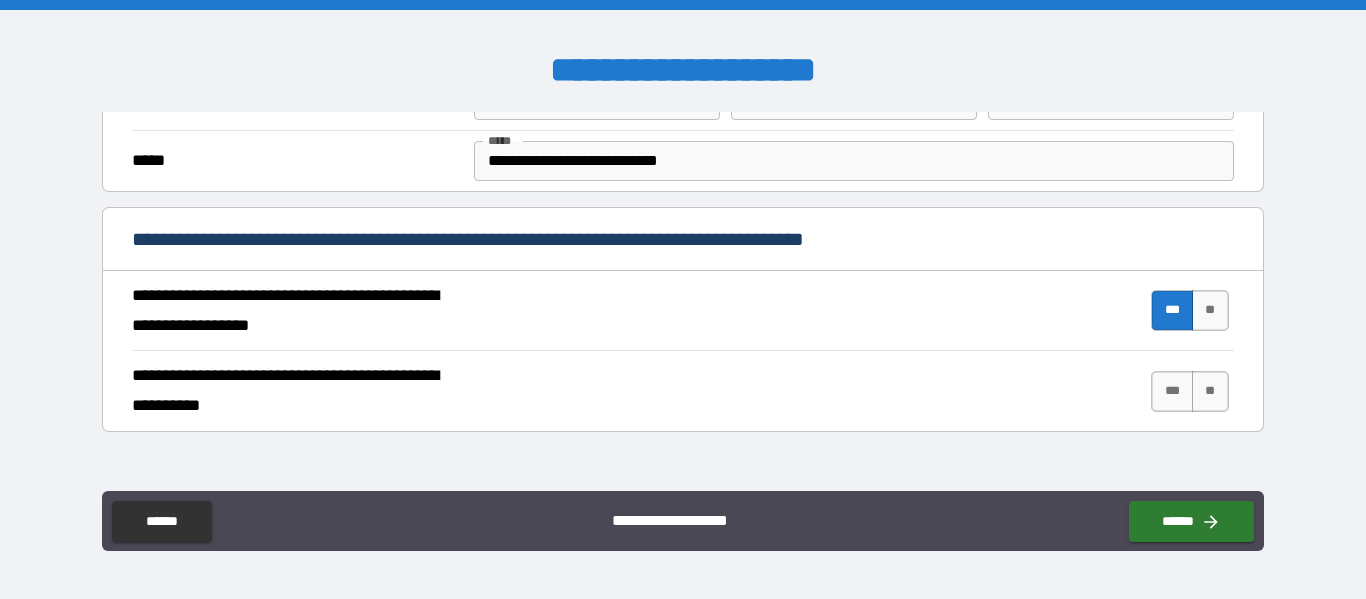 click on "***" at bounding box center (1172, 391) 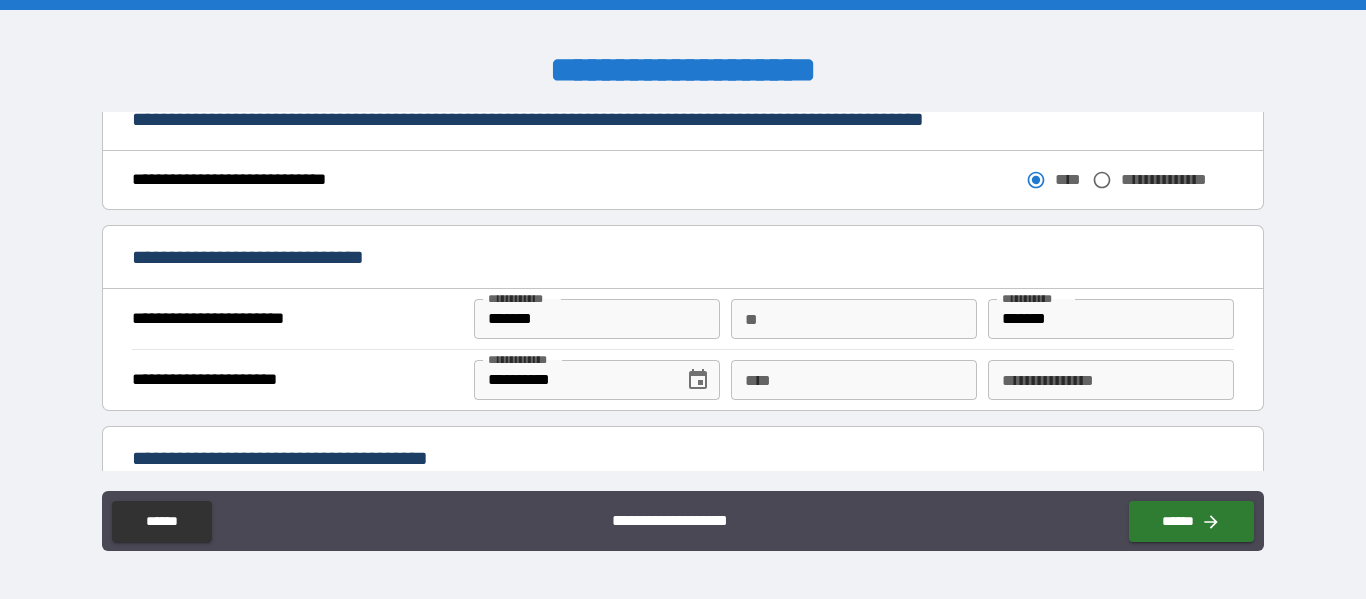 scroll, scrollTop: 1167, scrollLeft: 0, axis: vertical 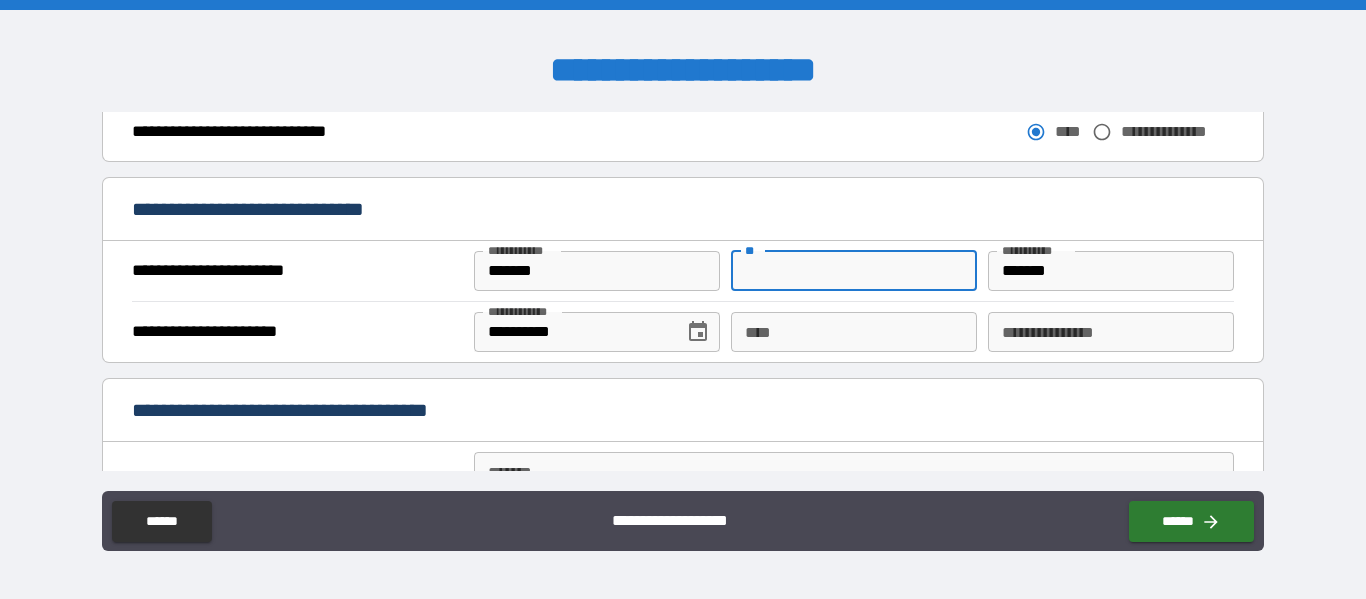 click on "**" at bounding box center [854, 271] 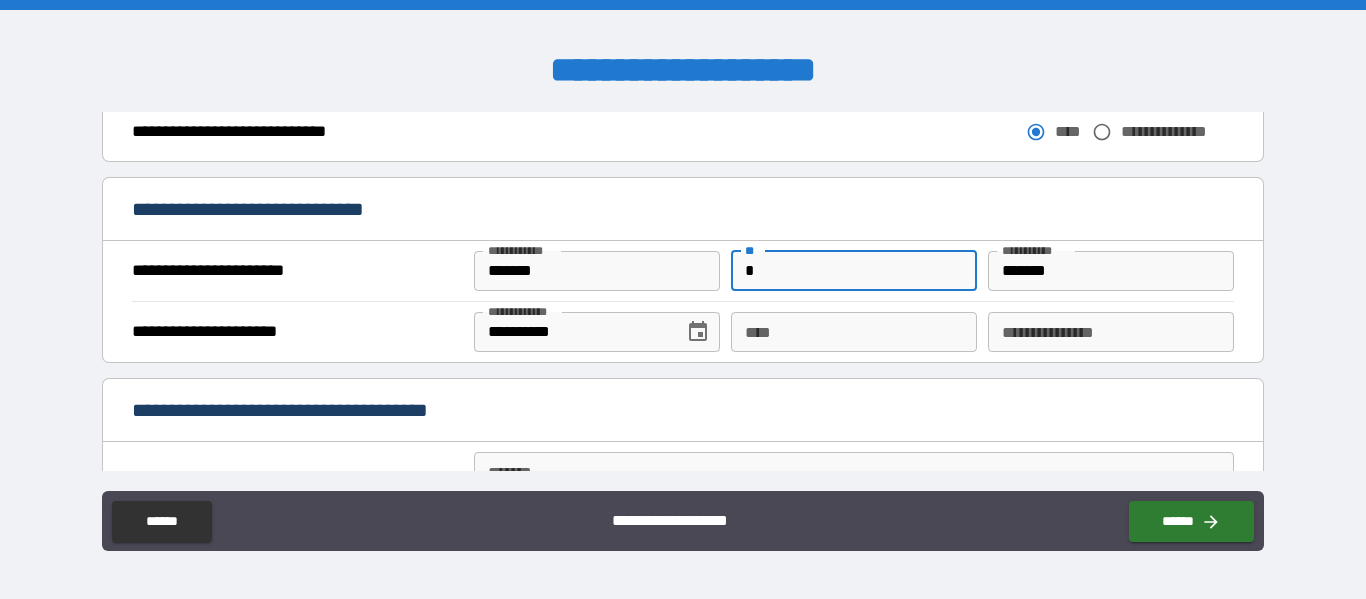 type on "*" 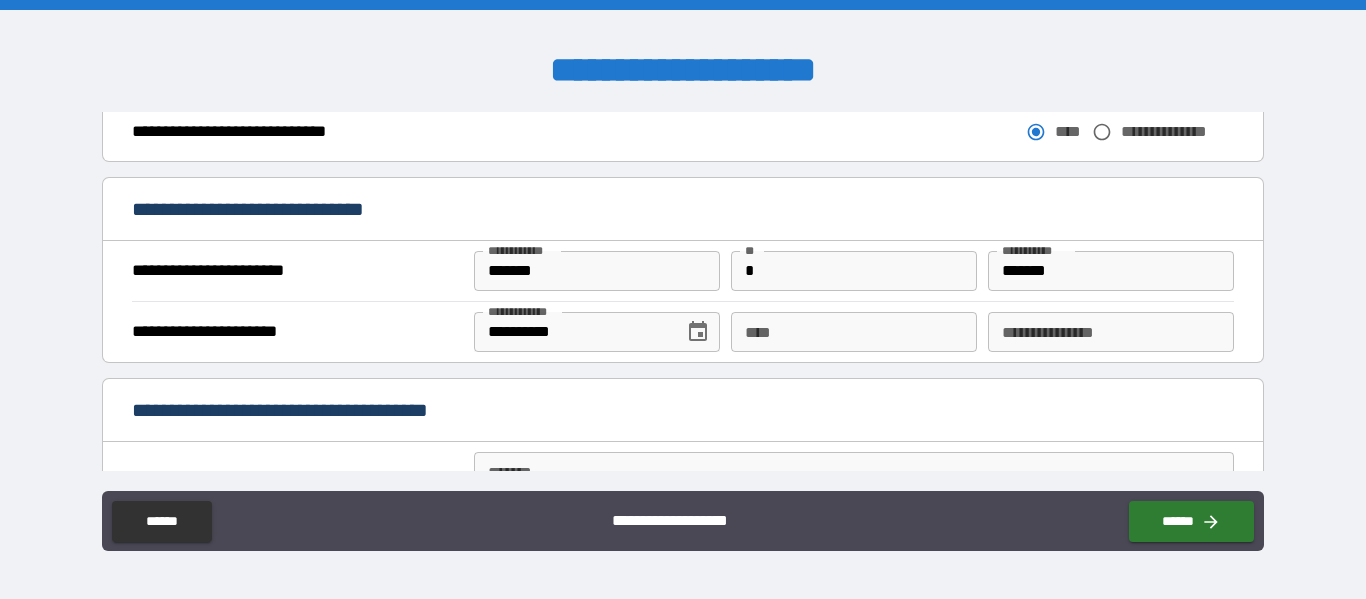 click on "**********" at bounding box center (682, 412) 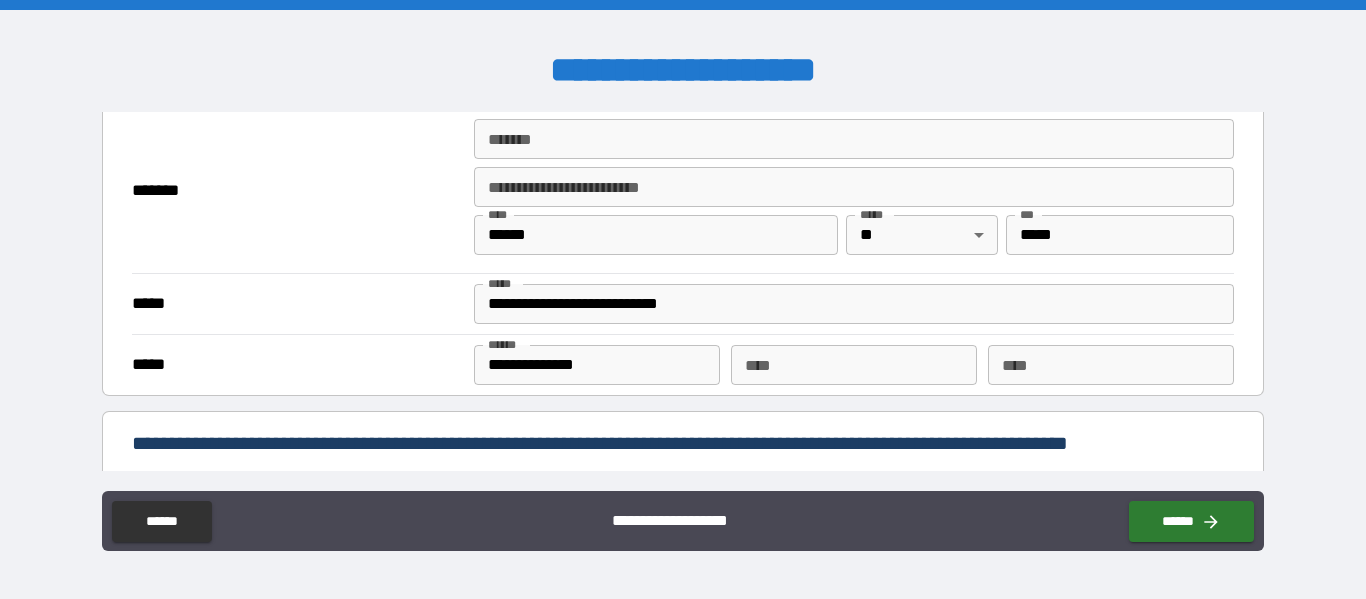 scroll, scrollTop: 1333, scrollLeft: 0, axis: vertical 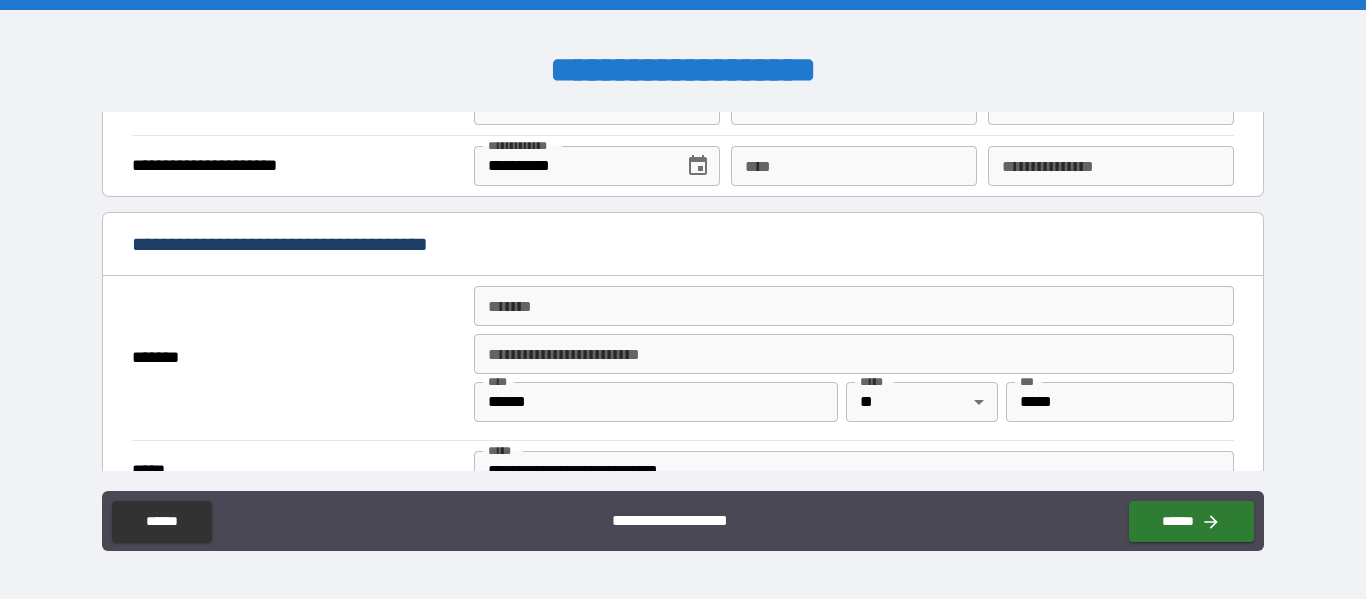 click on "*******" at bounding box center (854, 306) 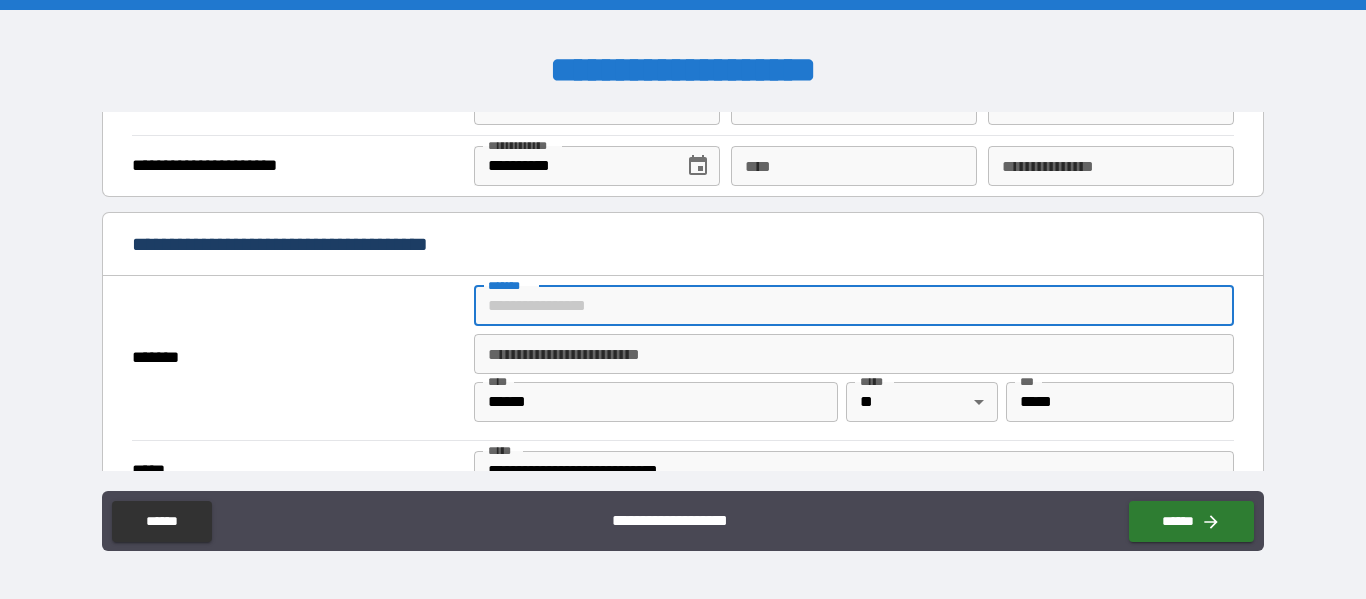 type on "**********" 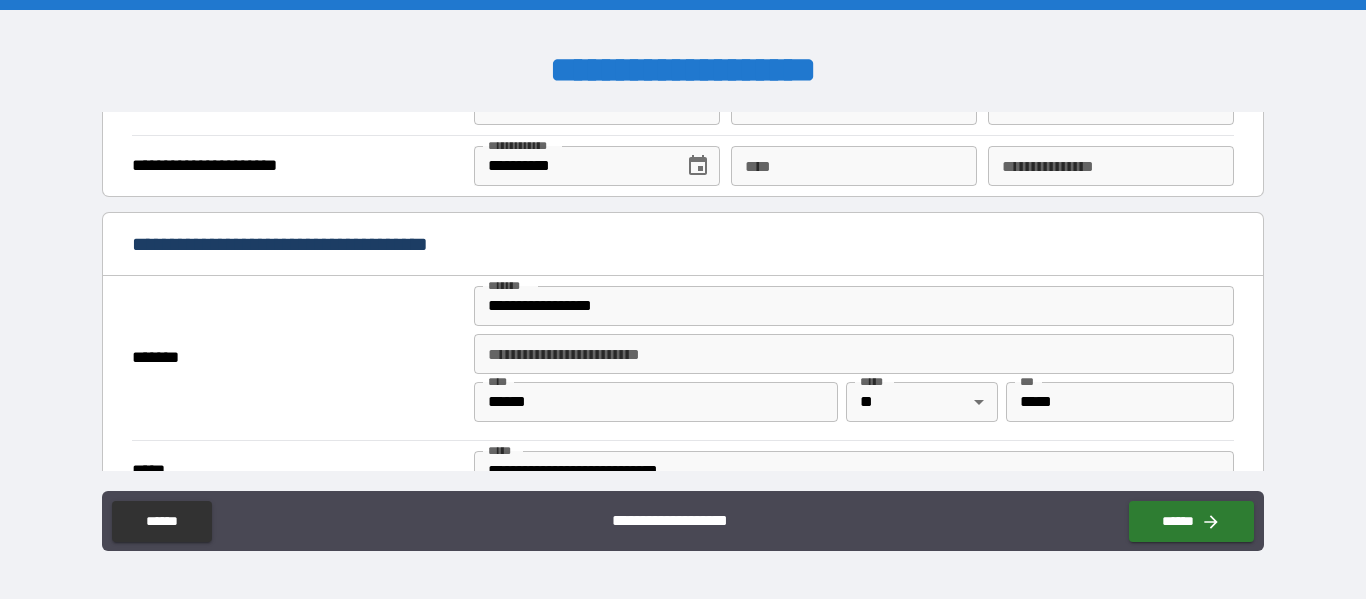 click on "*******" at bounding box center (297, 358) 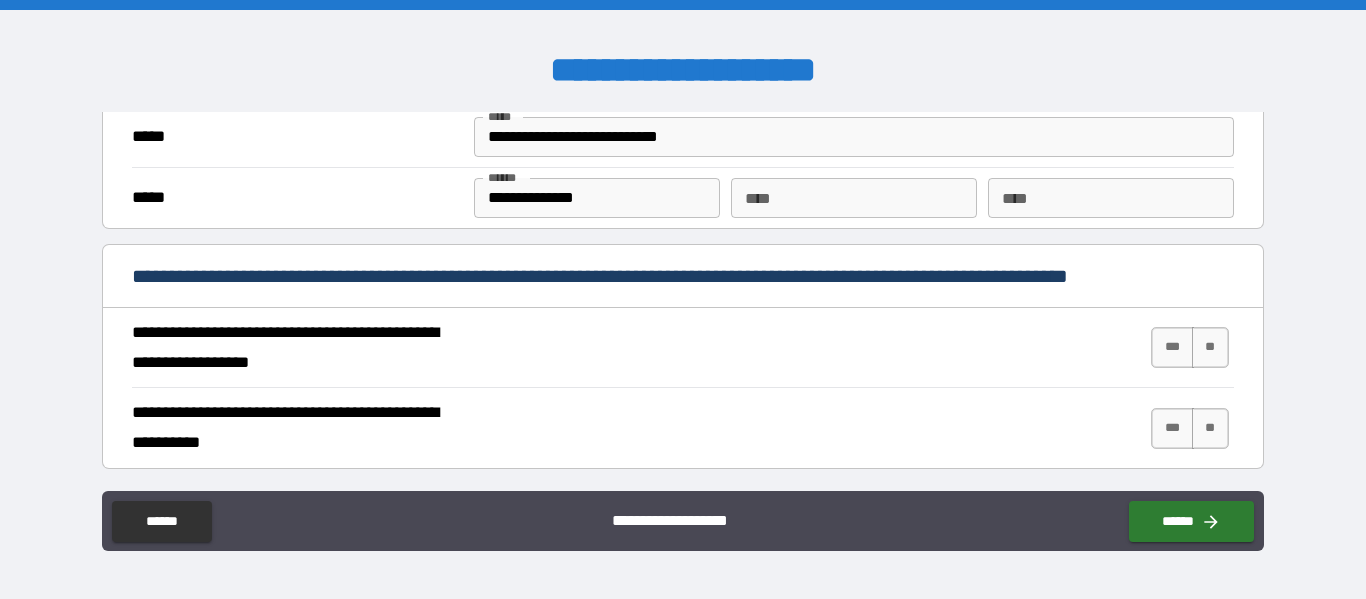 scroll, scrollTop: 1833, scrollLeft: 0, axis: vertical 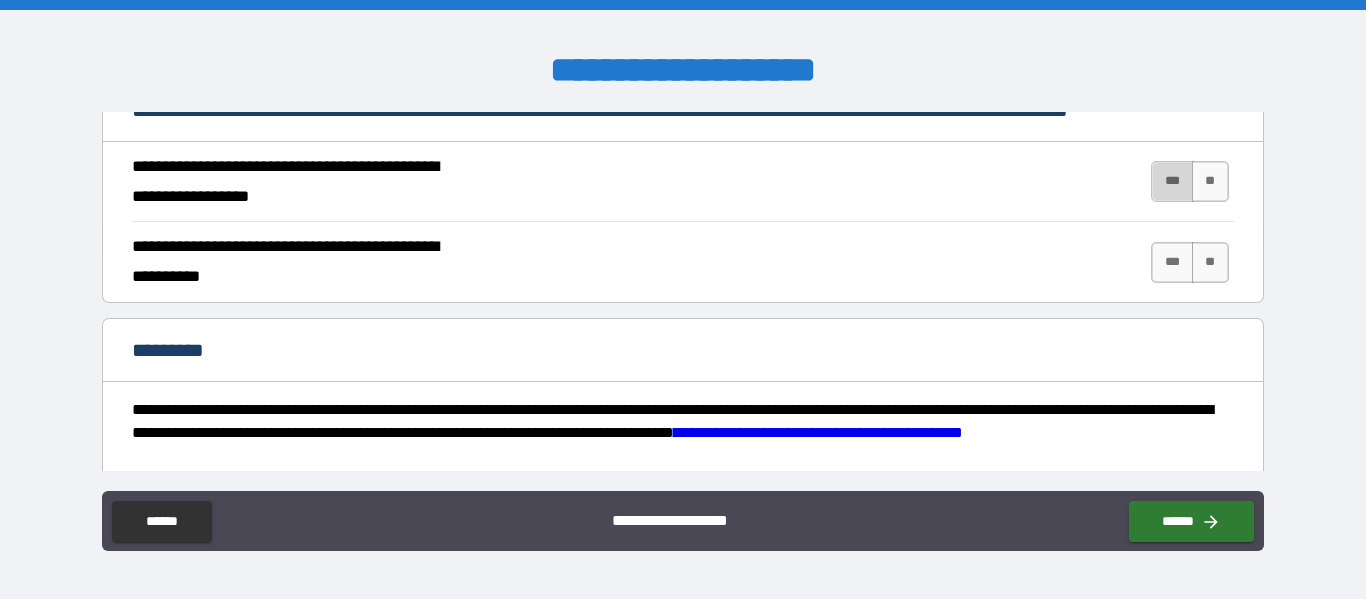 drag, startPoint x: 1153, startPoint y: 186, endPoint x: 1157, endPoint y: 258, distance: 72.11102 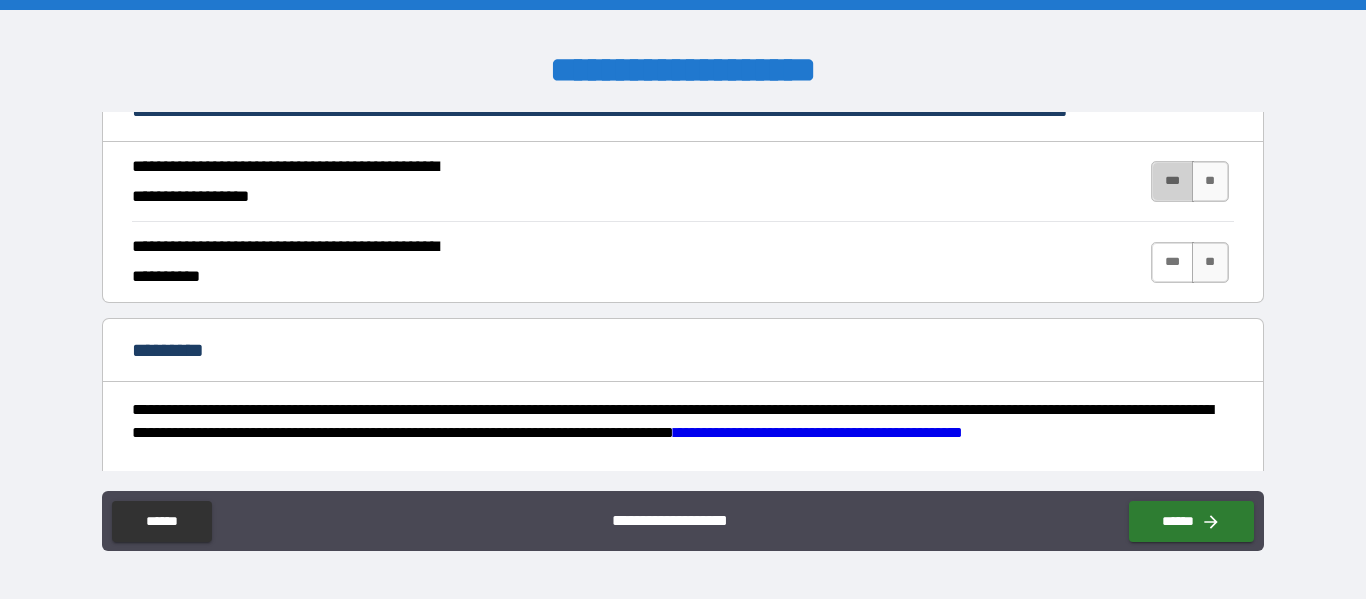 click on "***" at bounding box center [1172, 181] 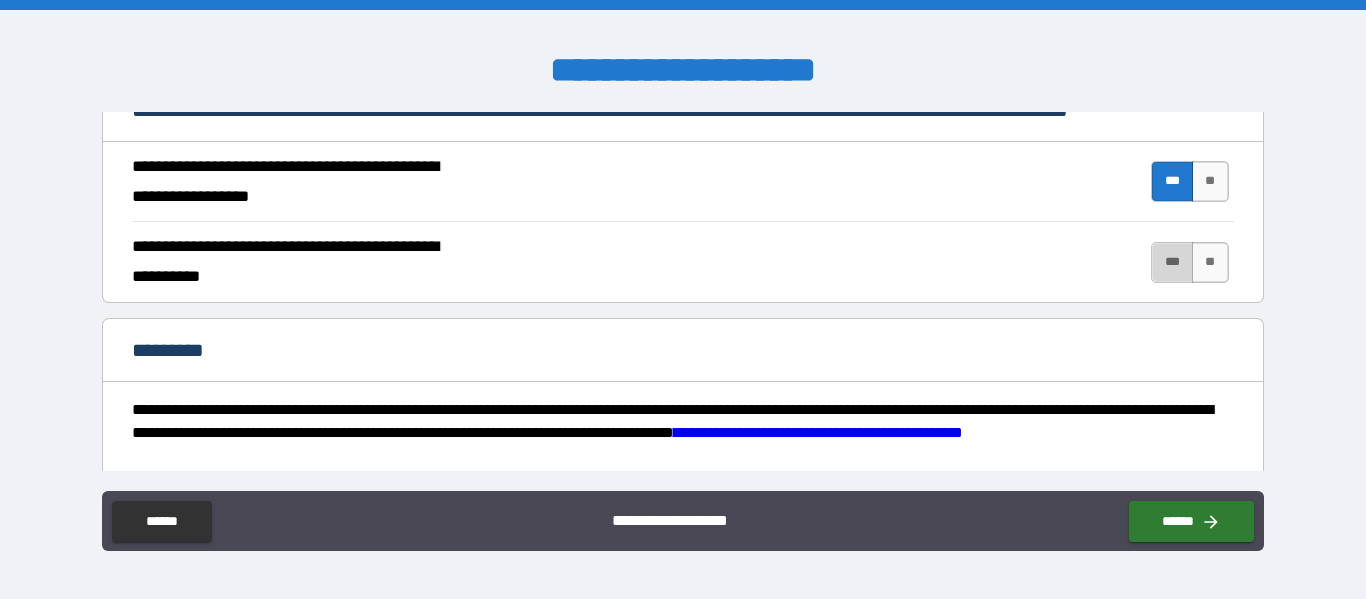 click on "***" at bounding box center [1172, 262] 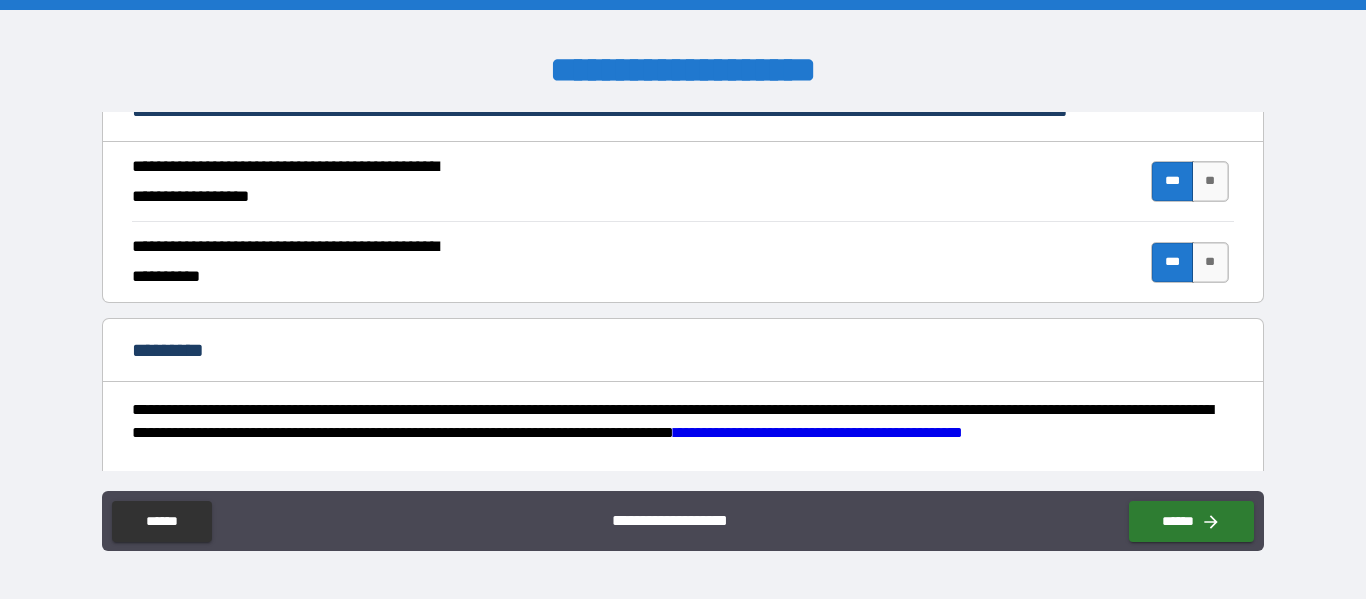 scroll, scrollTop: 2000, scrollLeft: 0, axis: vertical 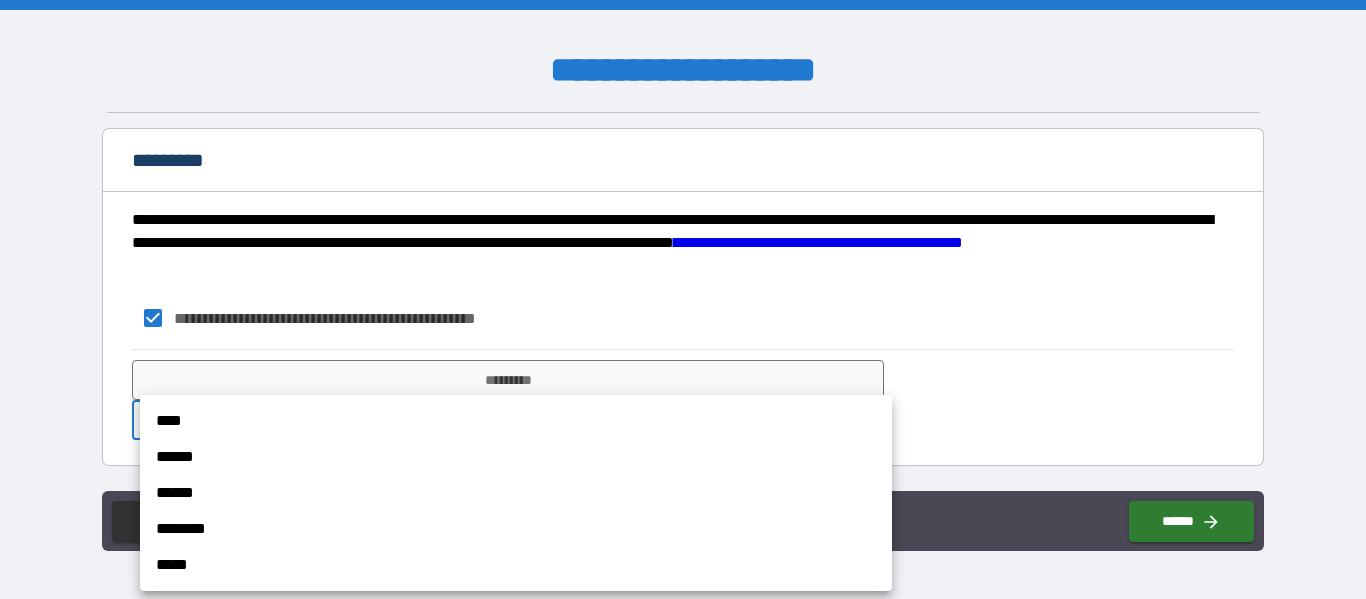 click on "**********" at bounding box center [683, 299] 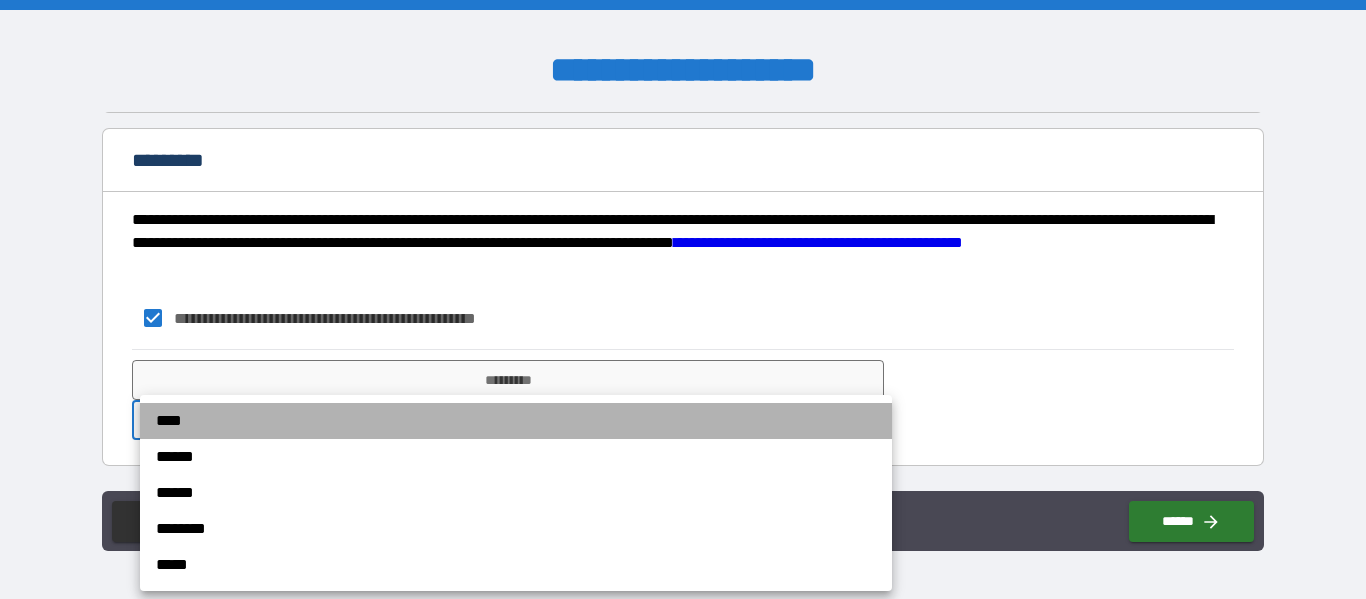 click on "****" at bounding box center (516, 421) 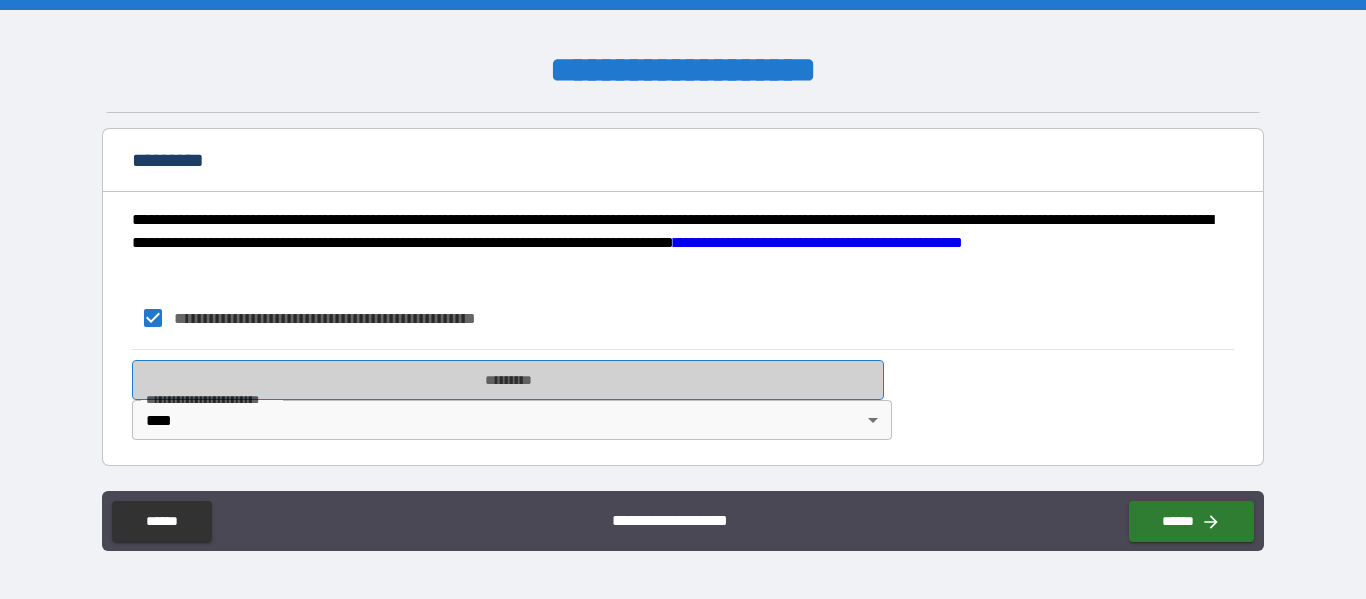click on "*********" at bounding box center [508, 380] 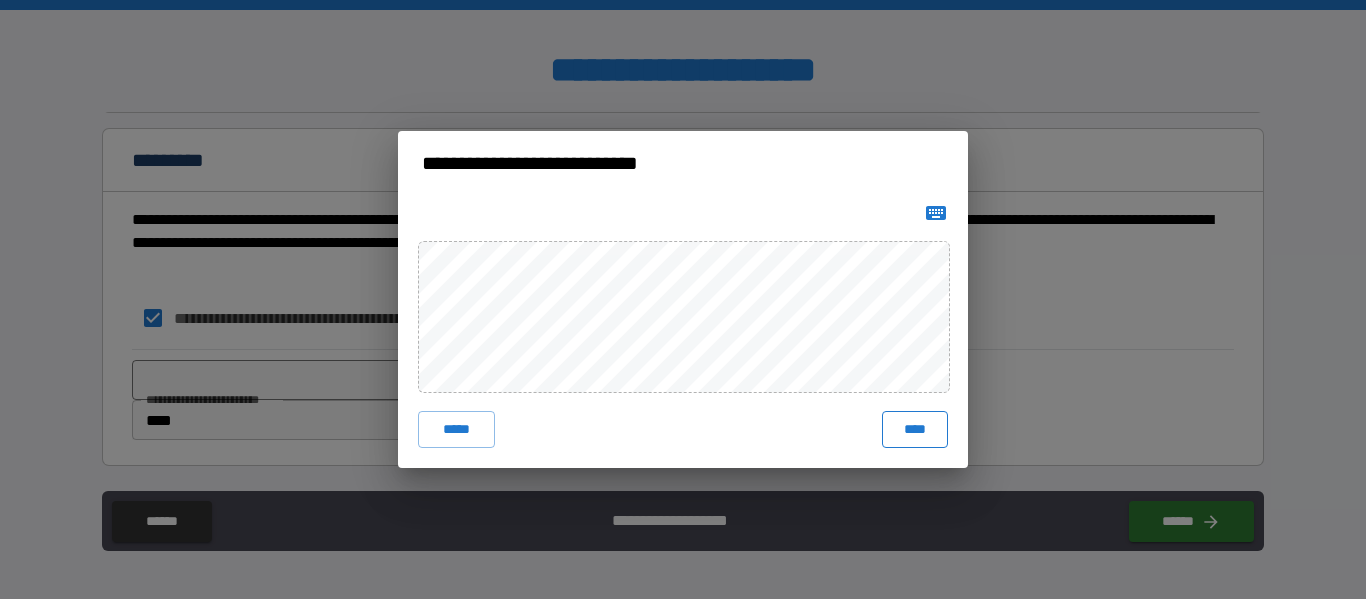 click on "****" at bounding box center [915, 429] 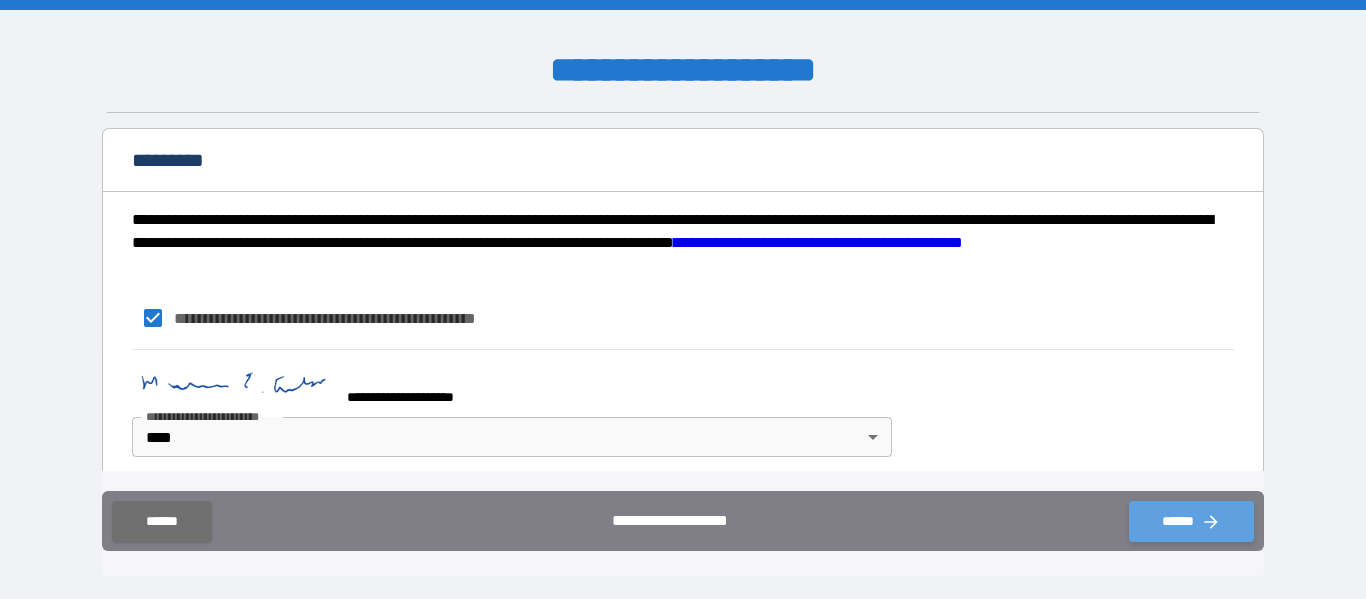 click 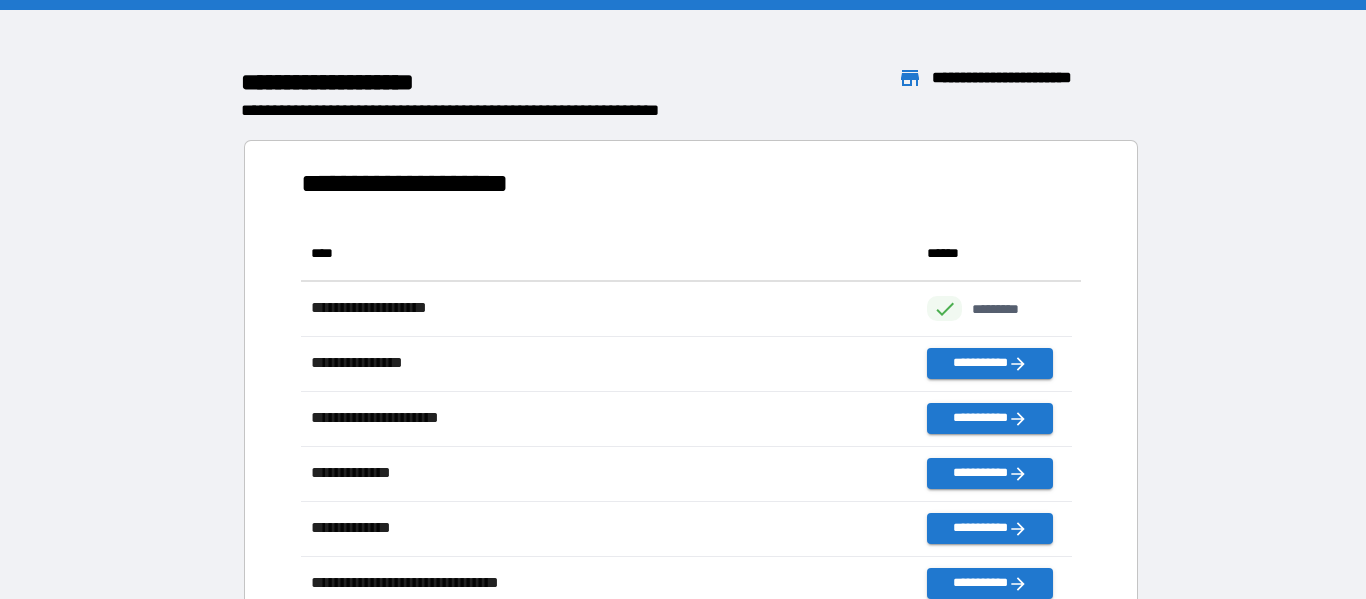 scroll, scrollTop: 16, scrollLeft: 16, axis: both 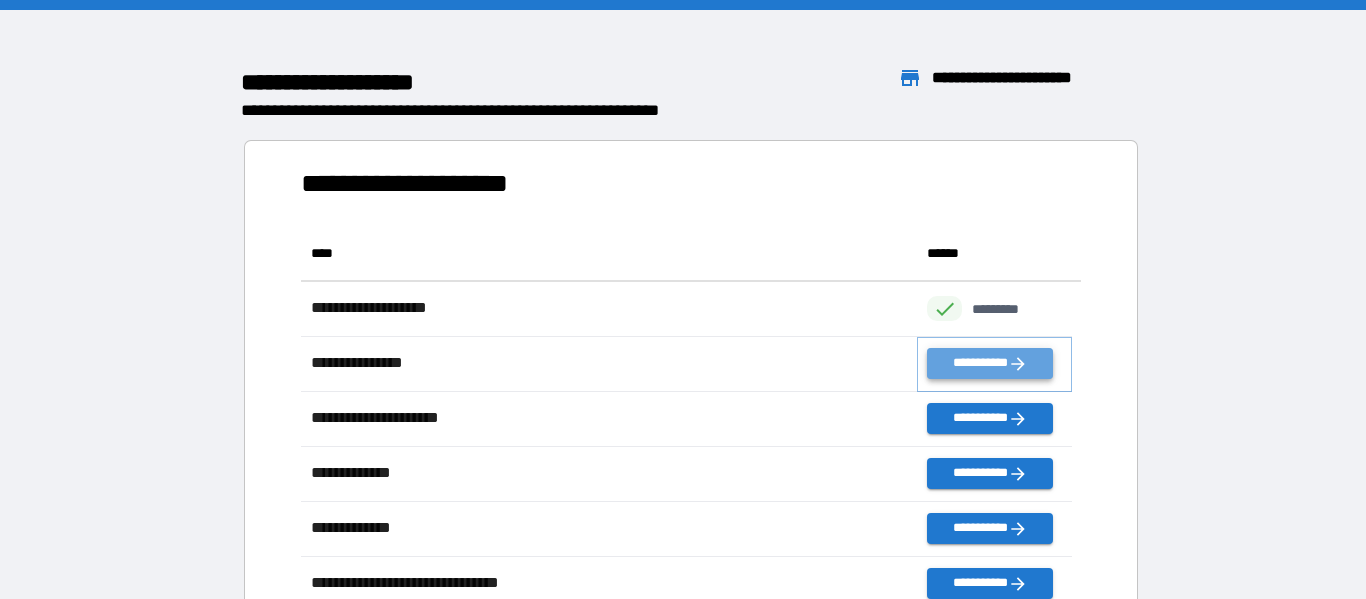click on "**********" at bounding box center [989, 363] 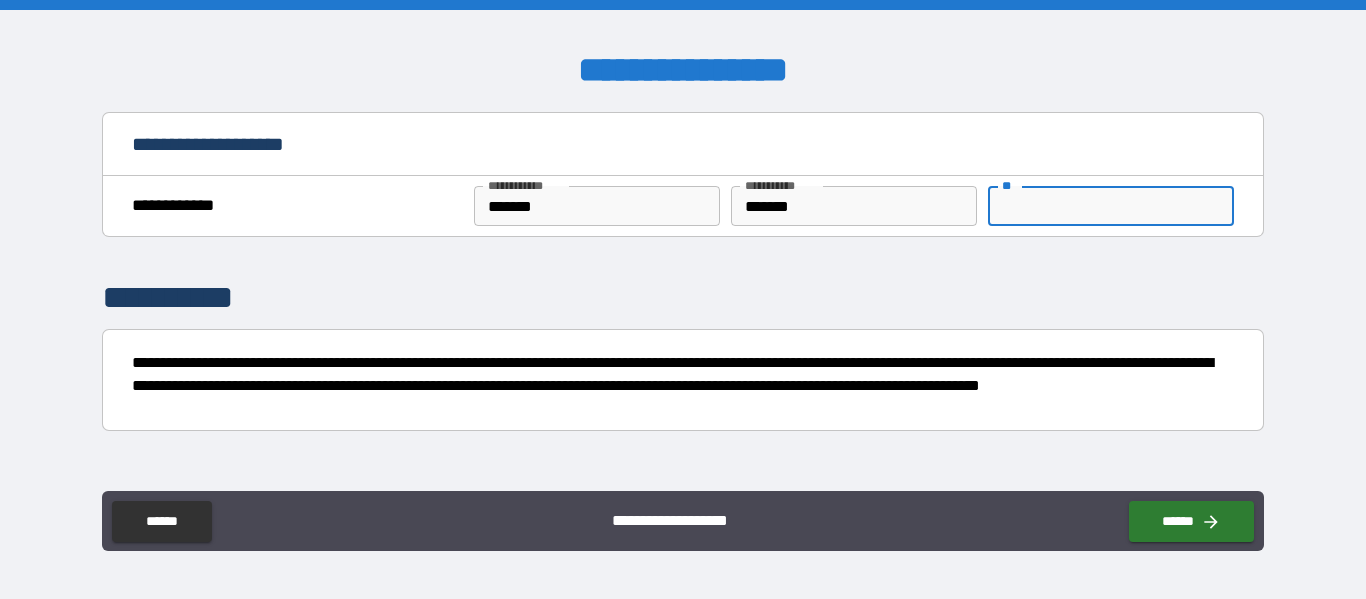 click on "**" at bounding box center (1111, 206) 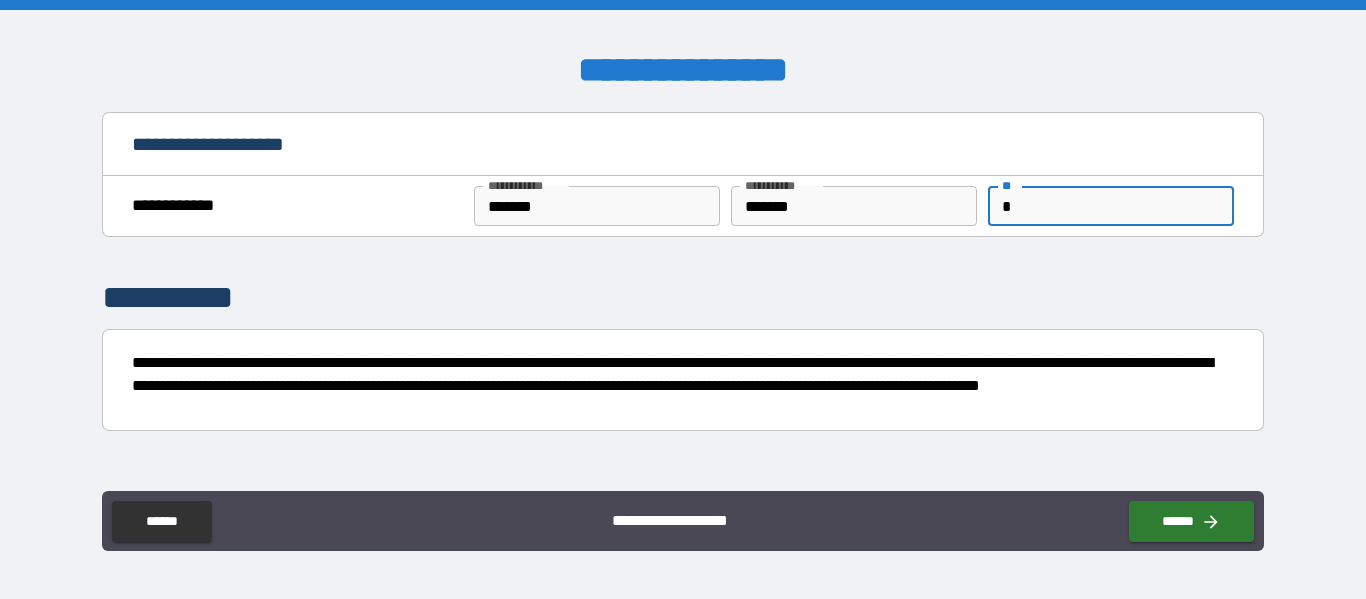 type on "*" 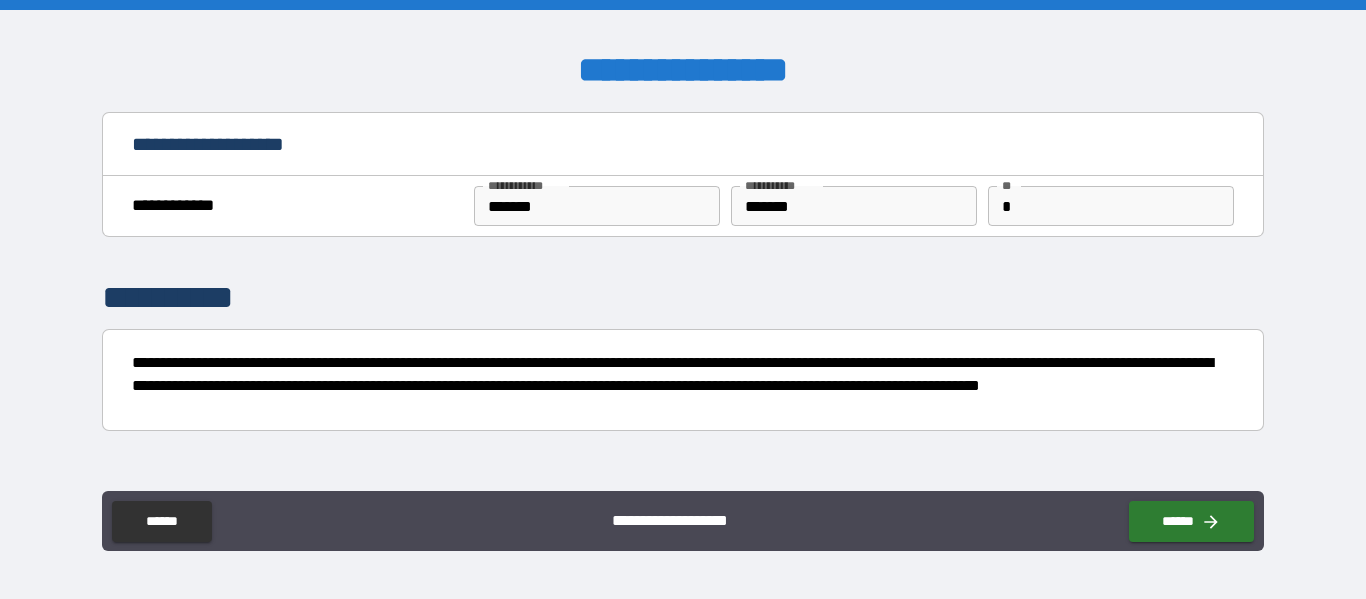 click on "**********" at bounding box center [682, 298] 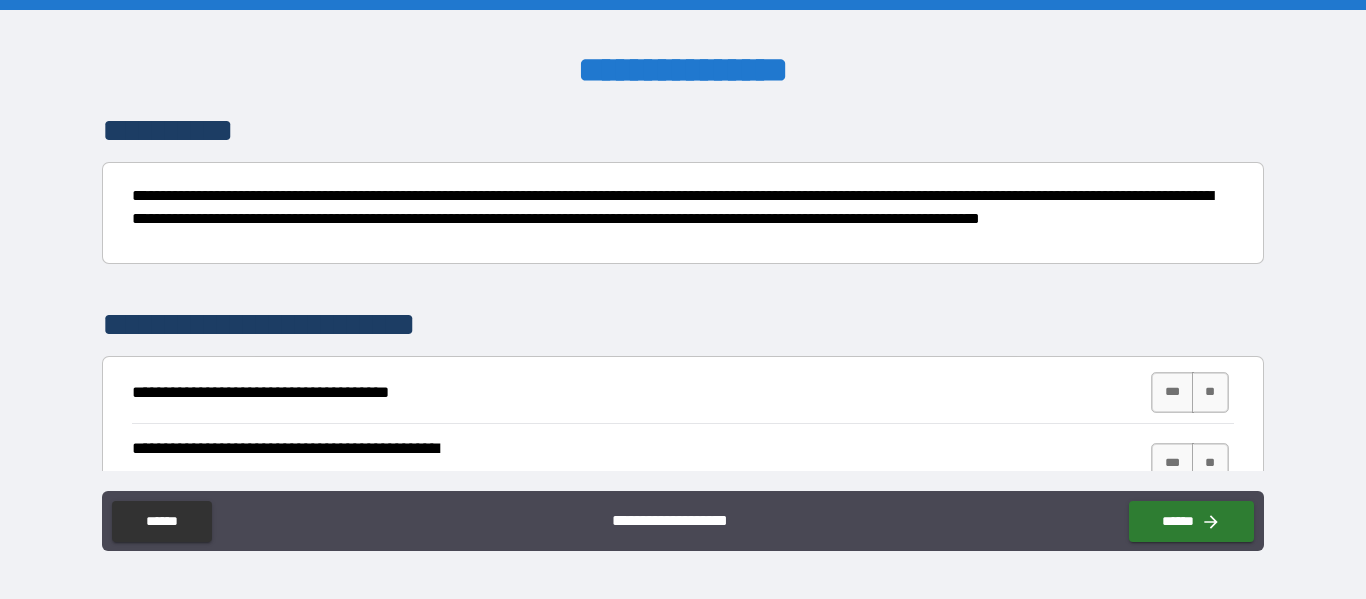 scroll, scrollTop: 333, scrollLeft: 0, axis: vertical 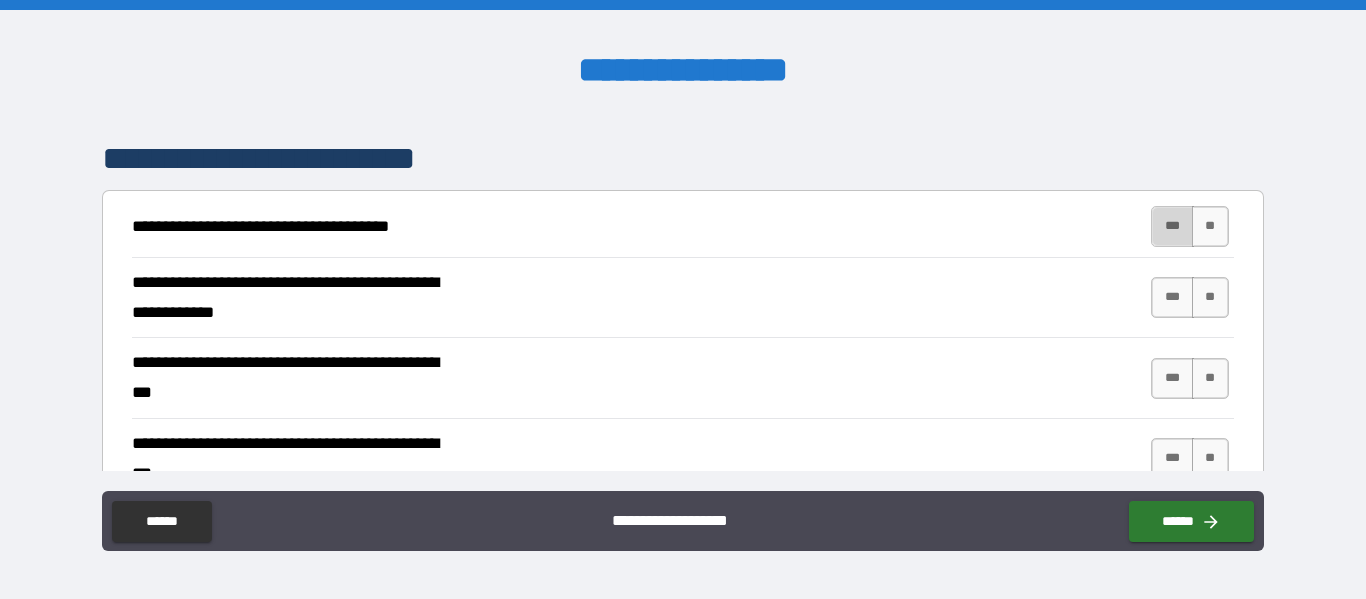 click on "***" at bounding box center [1172, 226] 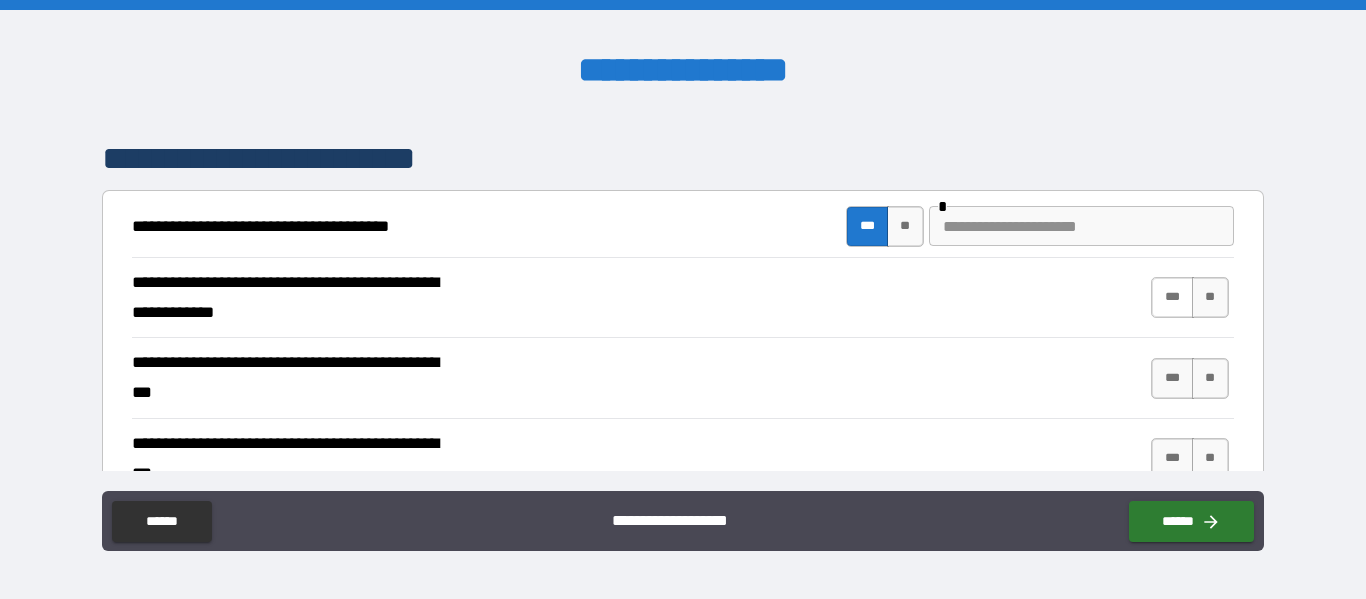 click on "***" at bounding box center [1172, 297] 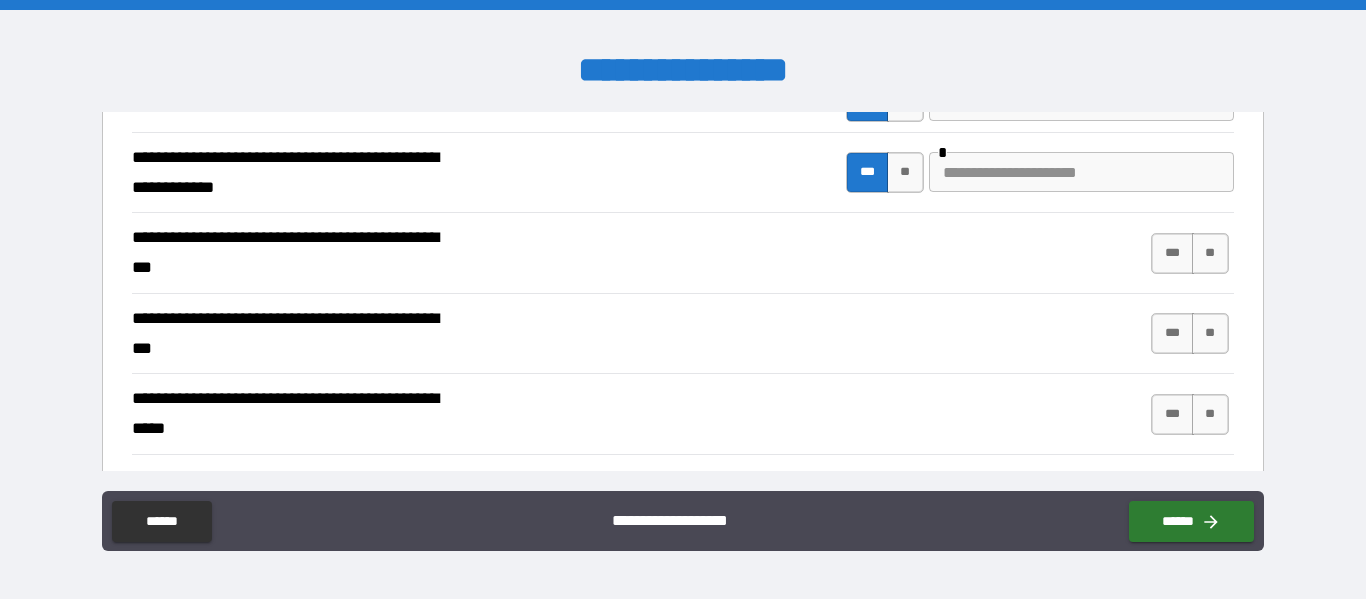 scroll, scrollTop: 500, scrollLeft: 0, axis: vertical 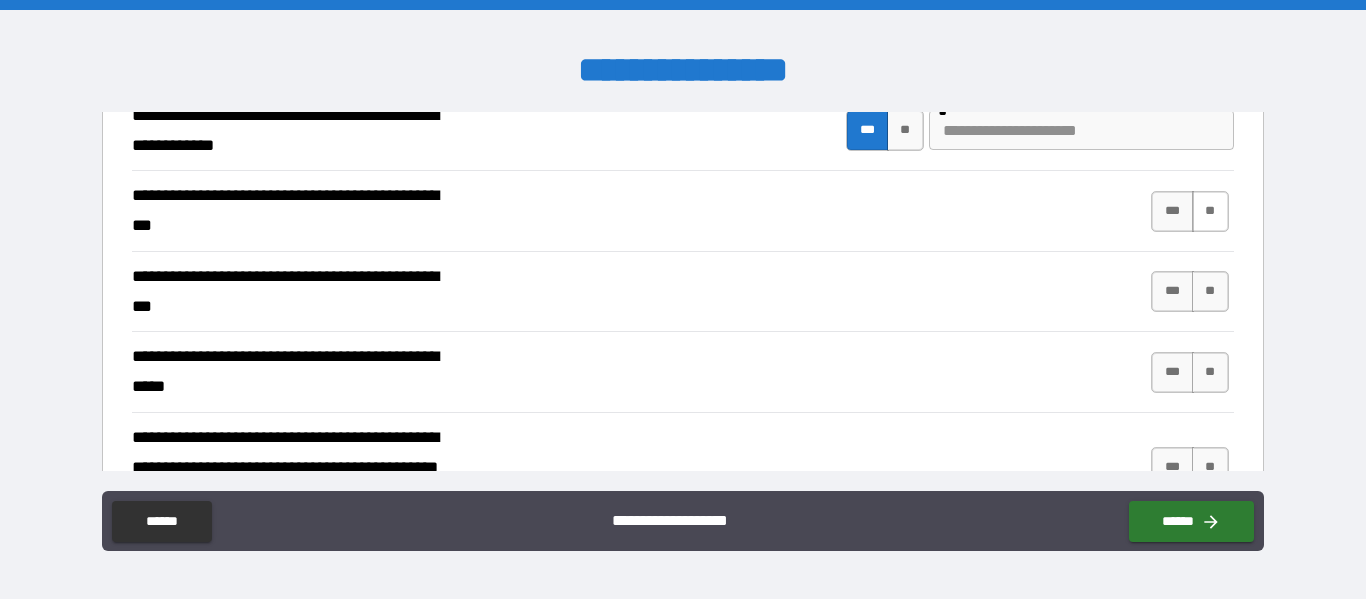 click on "**" at bounding box center (1210, 211) 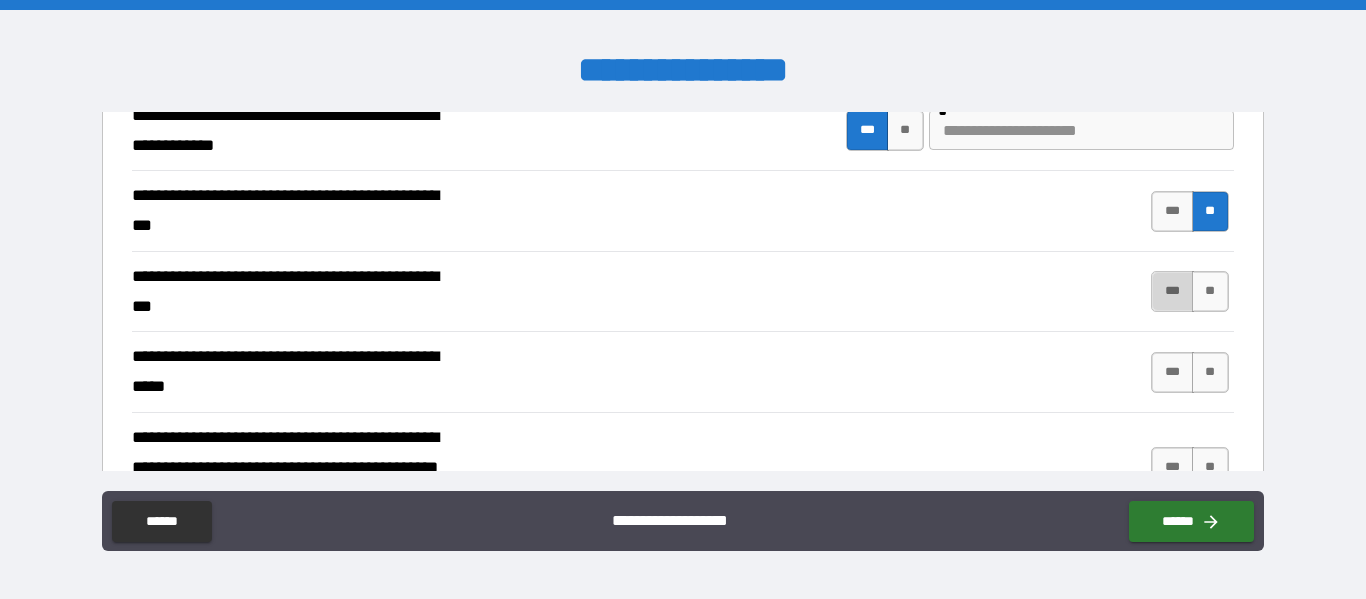 click on "***" at bounding box center (1172, 291) 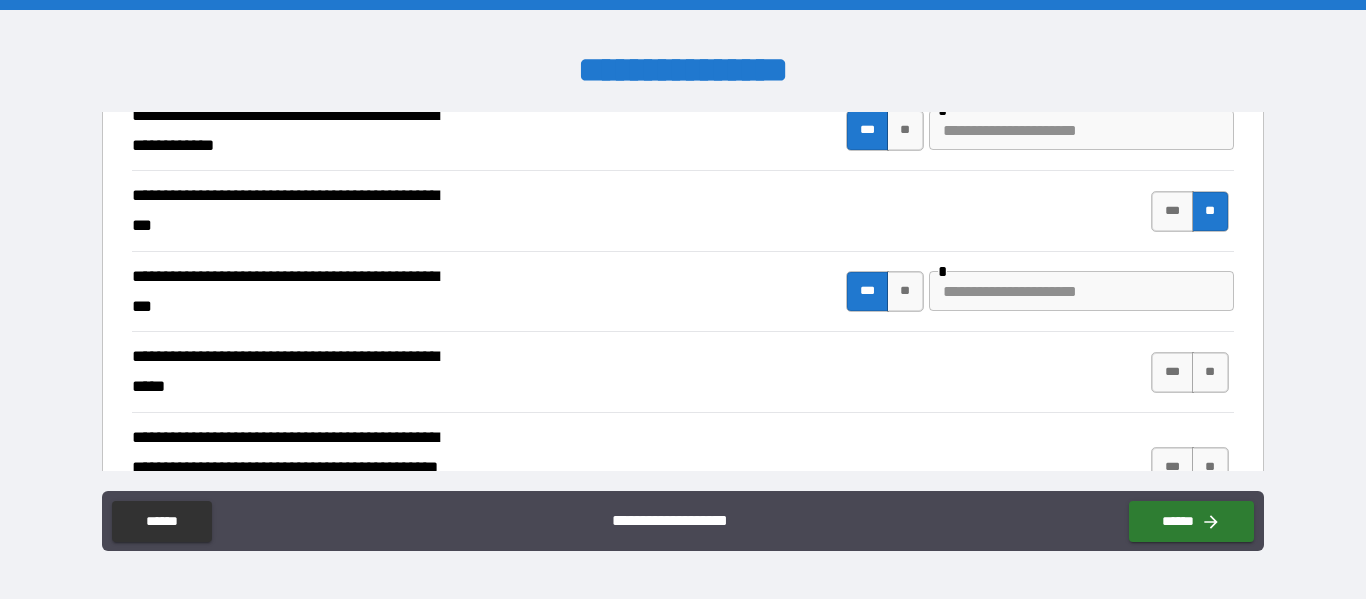 scroll, scrollTop: 667, scrollLeft: 0, axis: vertical 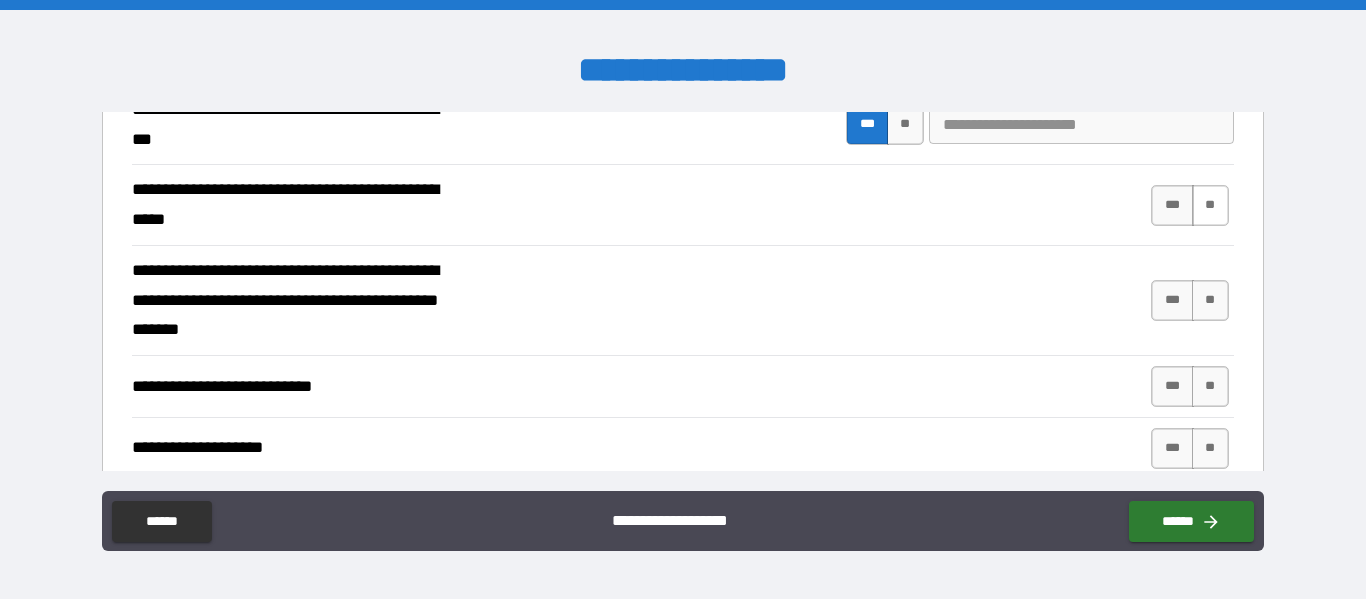 click on "**" at bounding box center [1210, 205] 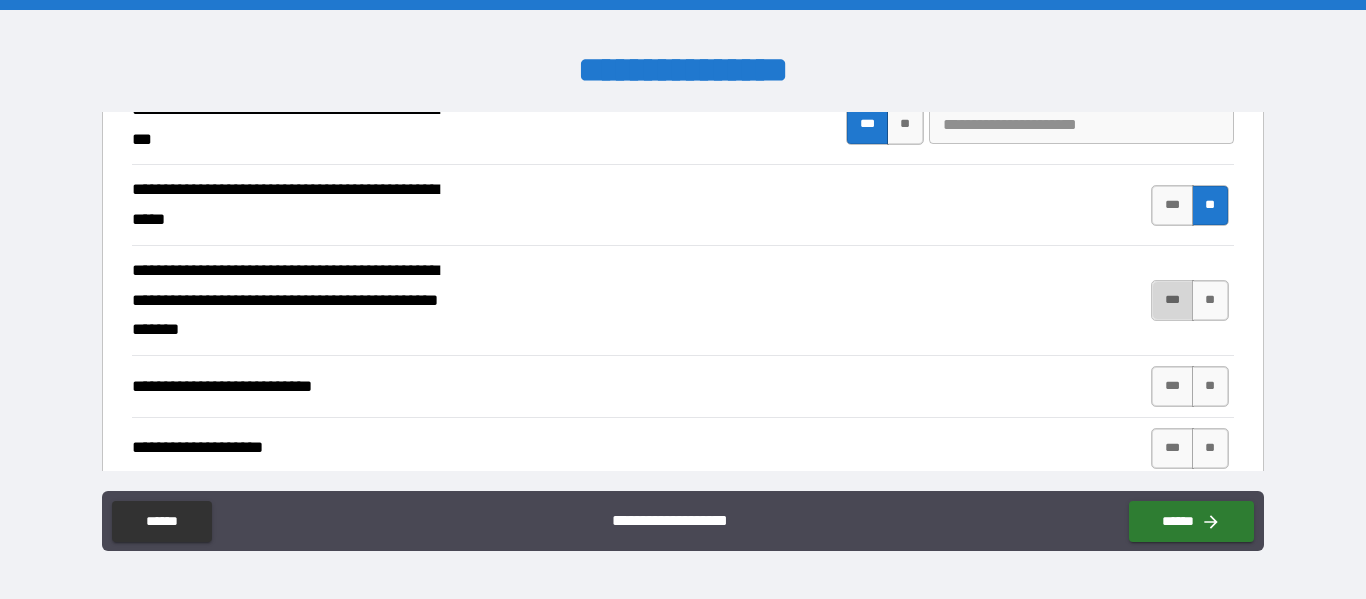 click on "***" at bounding box center [1172, 300] 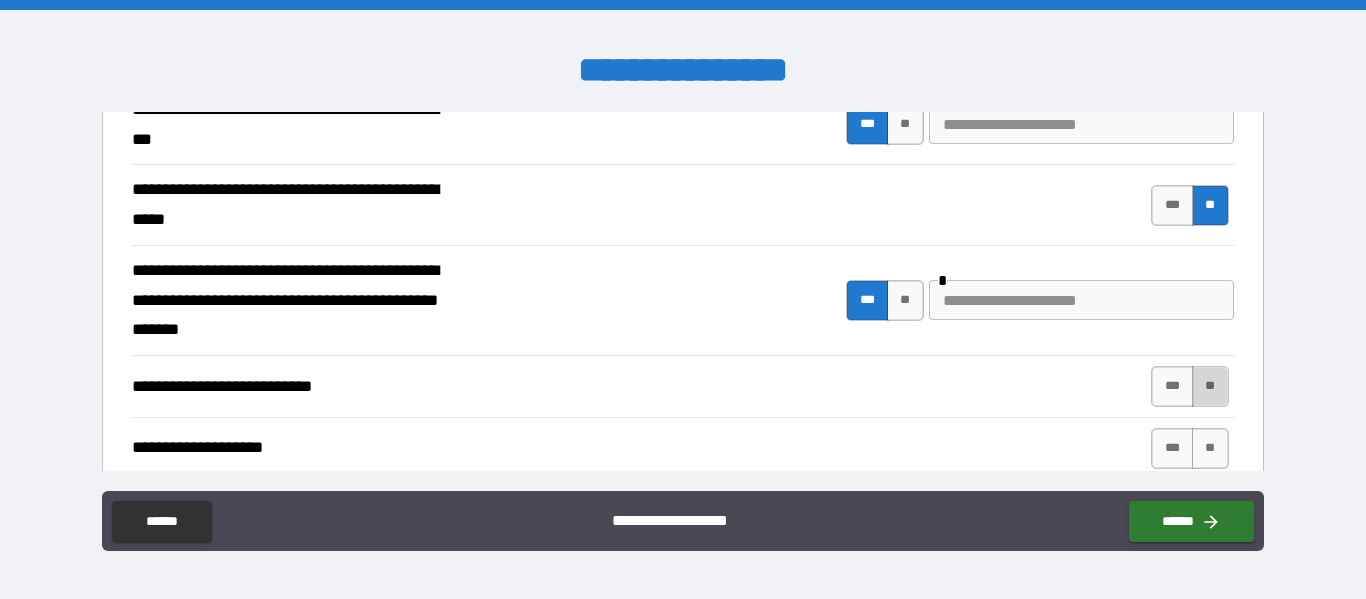 click on "**" at bounding box center (1210, 386) 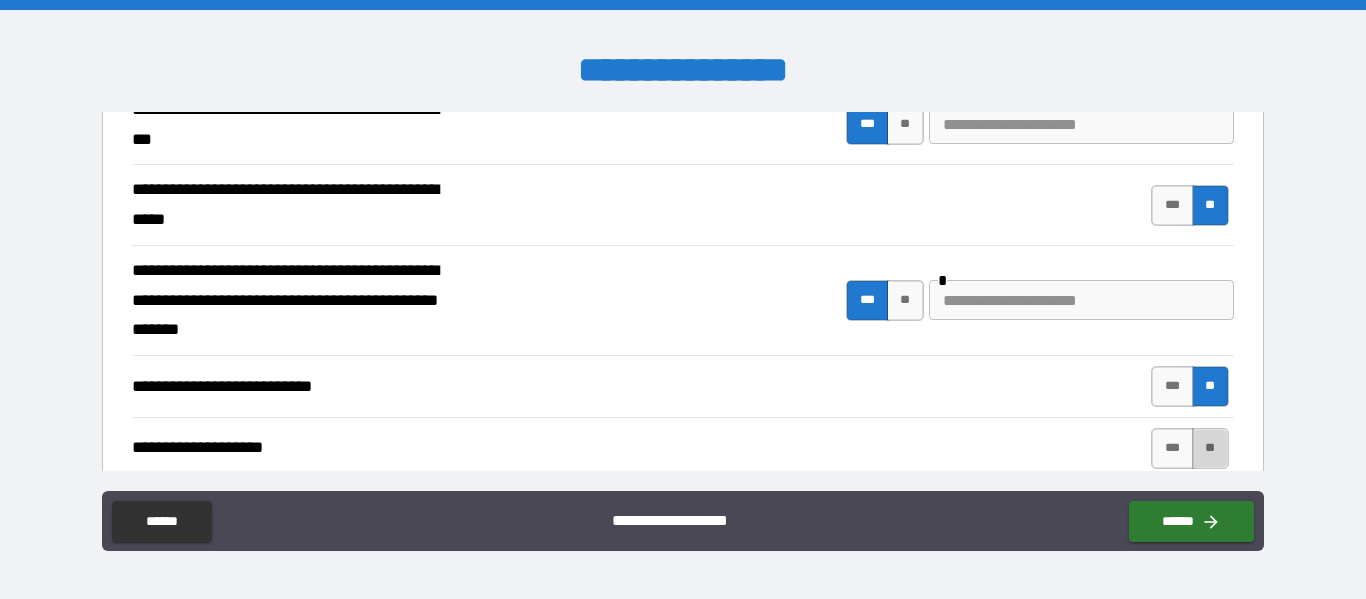 click on "**" at bounding box center [1210, 448] 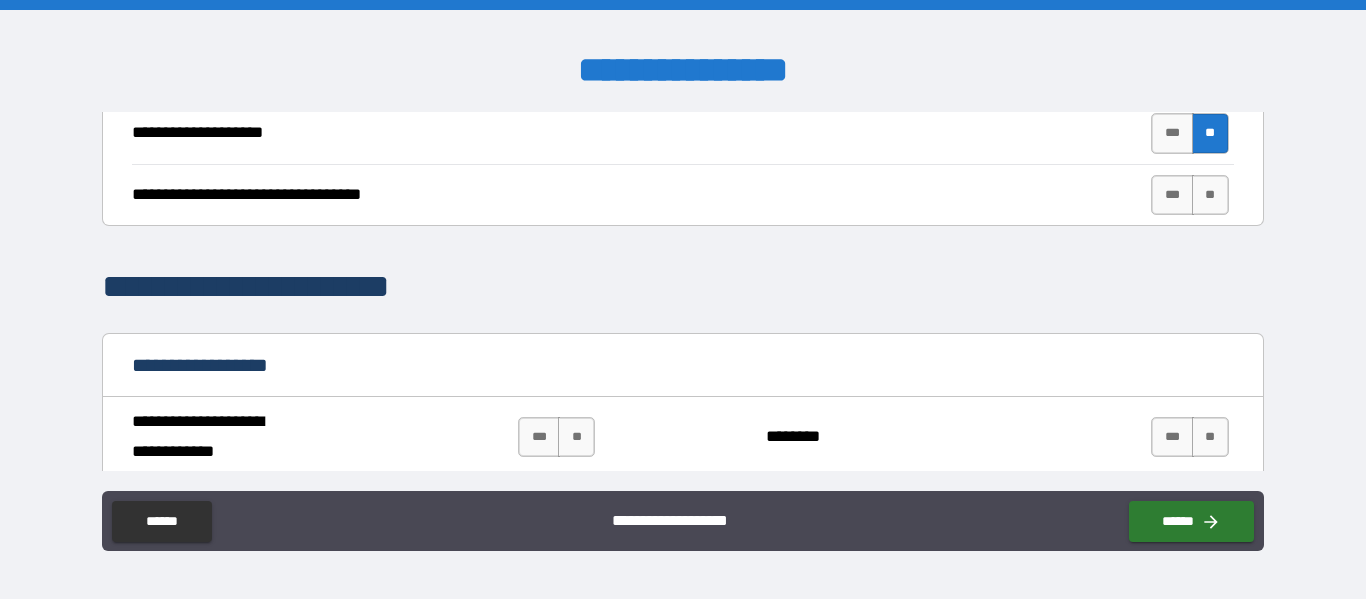 scroll, scrollTop: 1167, scrollLeft: 0, axis: vertical 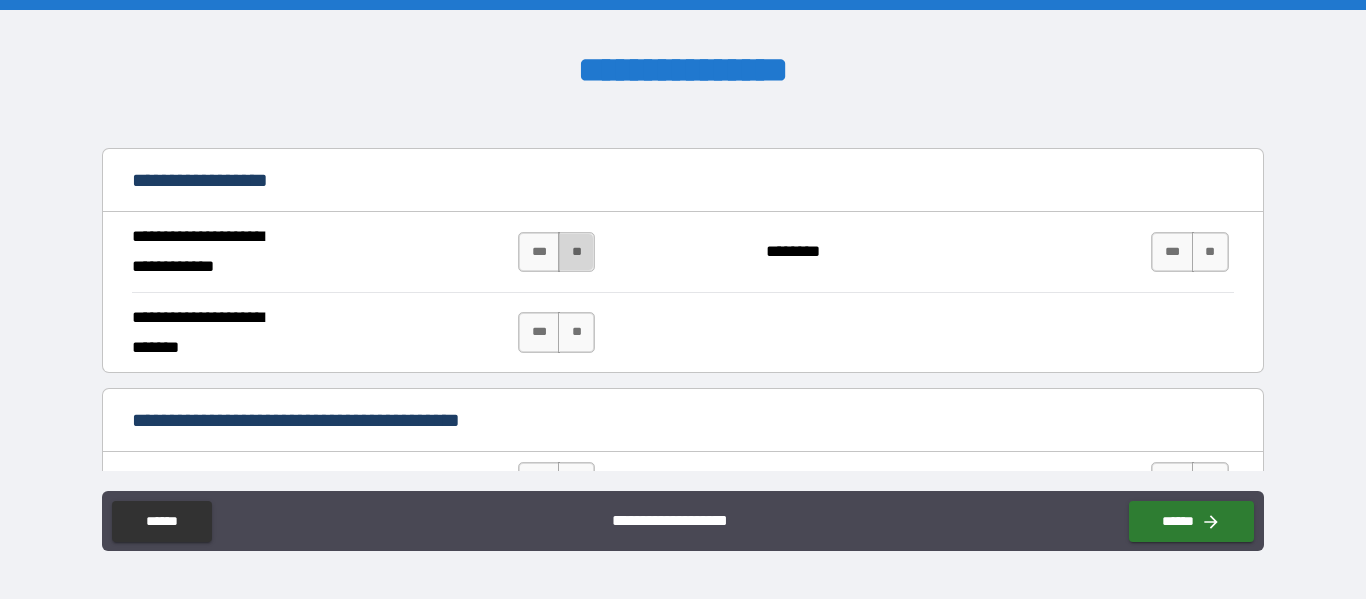 click on "**" at bounding box center [576, 252] 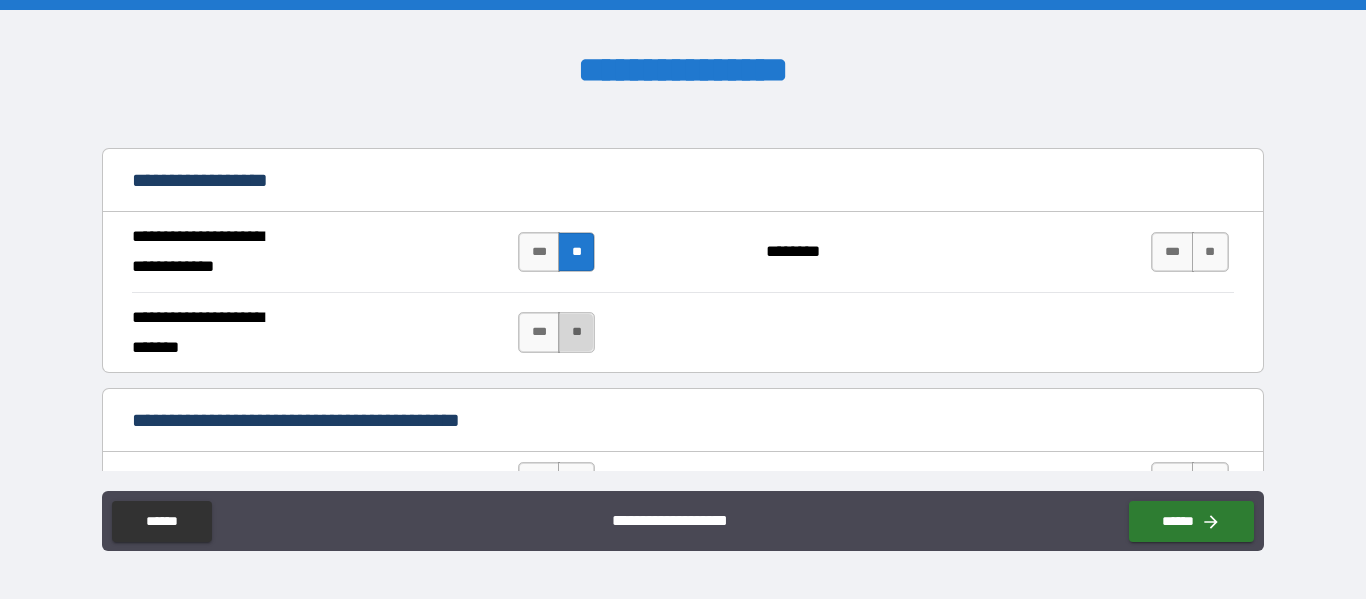 click on "**" at bounding box center [576, 332] 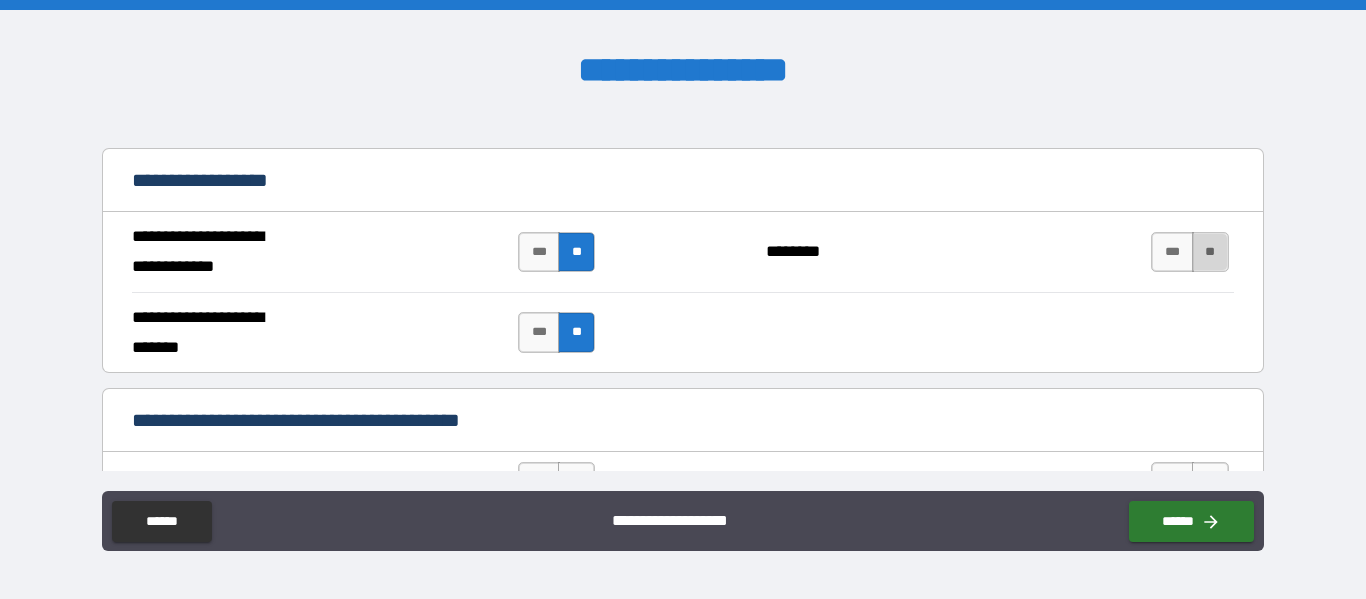 click on "**" at bounding box center (1210, 252) 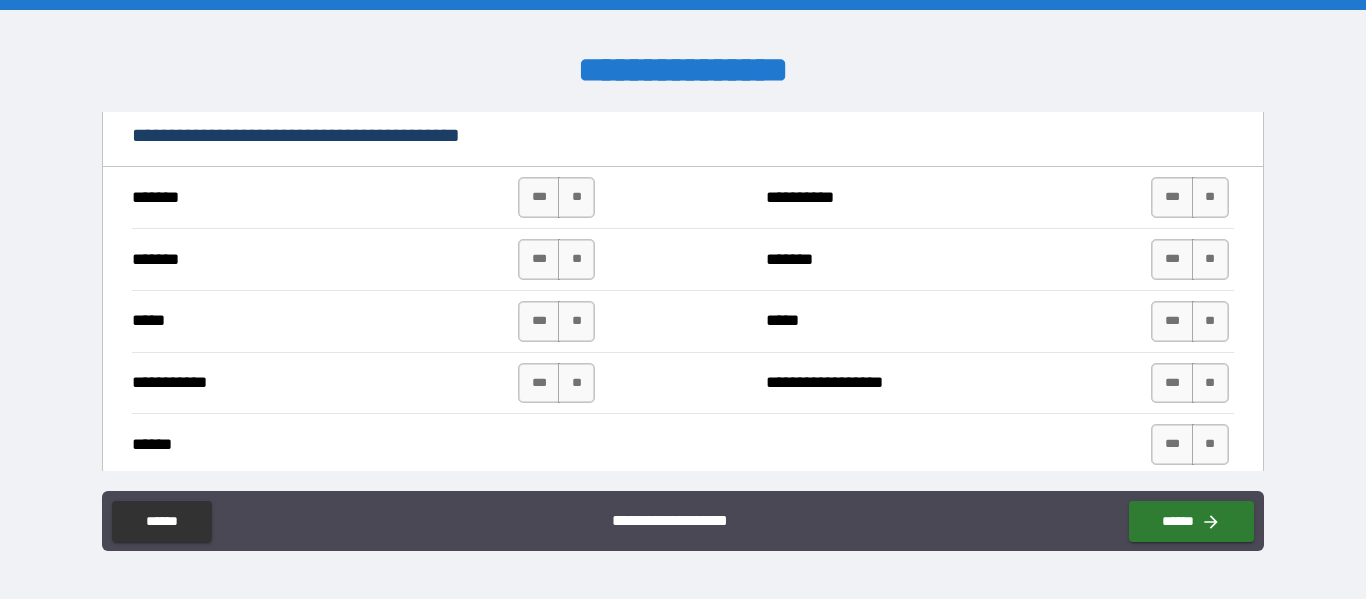 scroll, scrollTop: 1500, scrollLeft: 0, axis: vertical 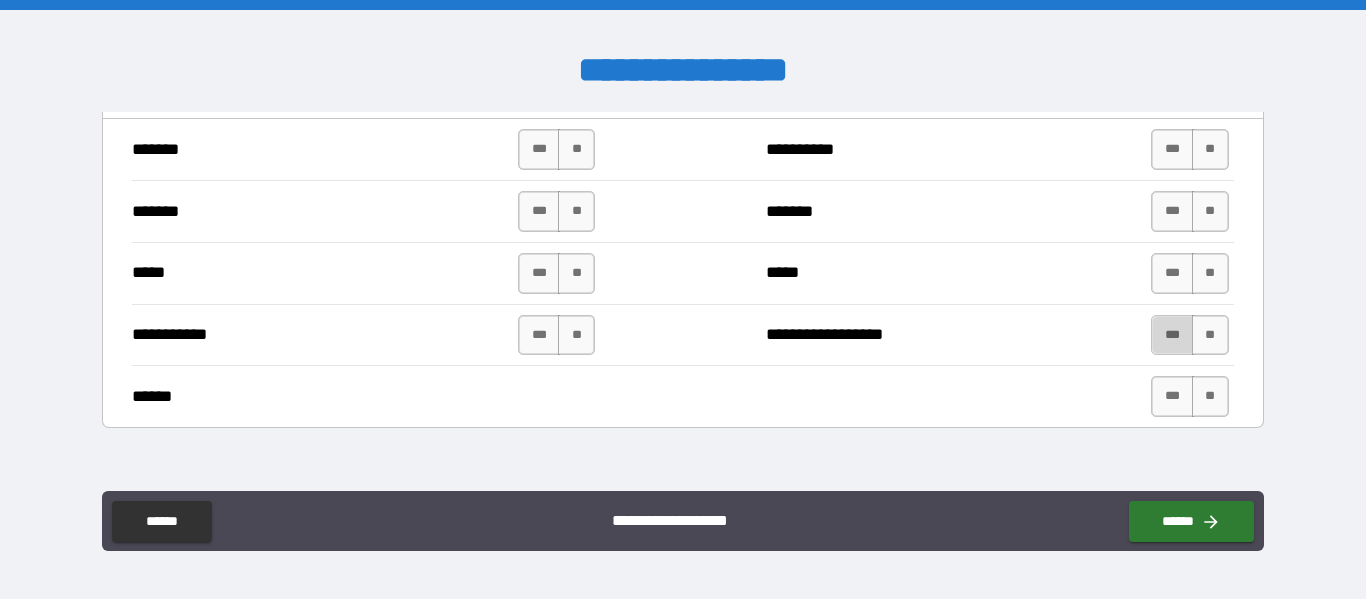 click on "***" at bounding box center [1172, 335] 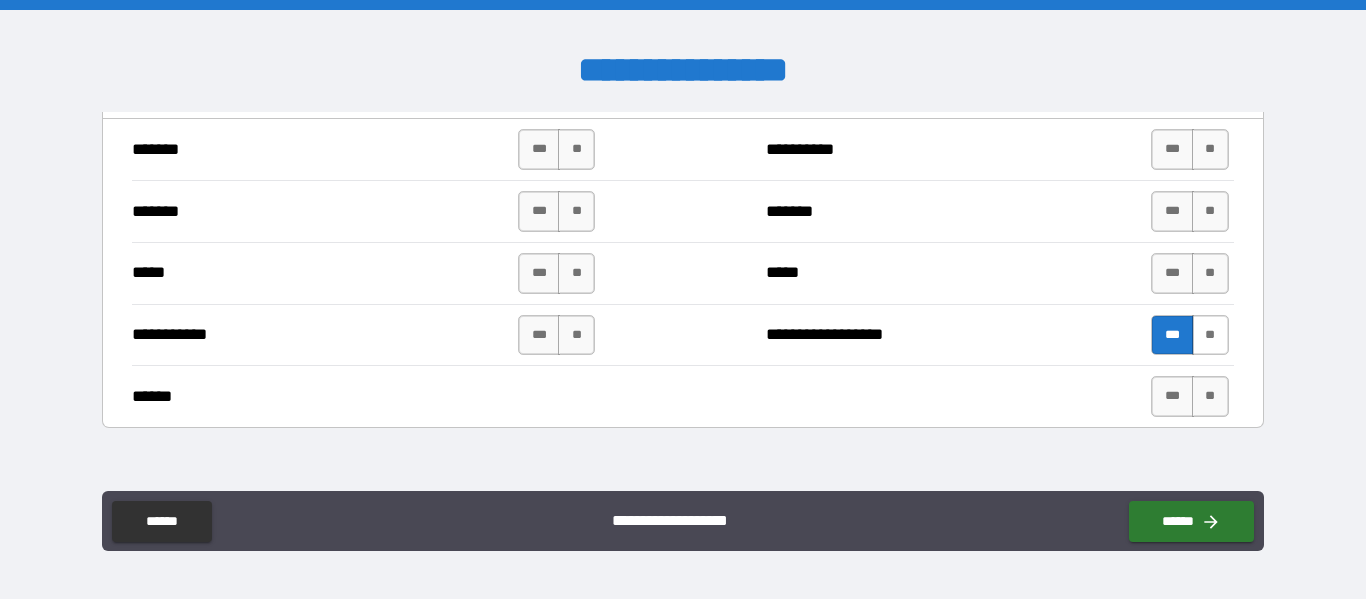 click on "**" at bounding box center (1210, 335) 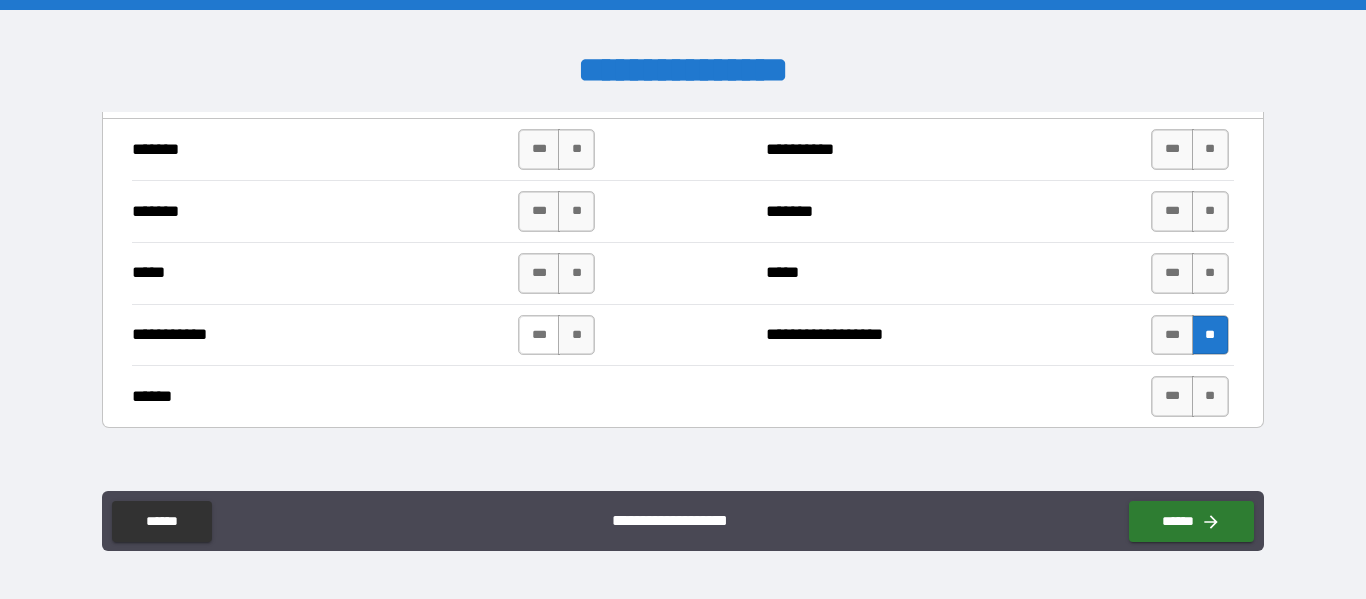 click on "***" at bounding box center (539, 335) 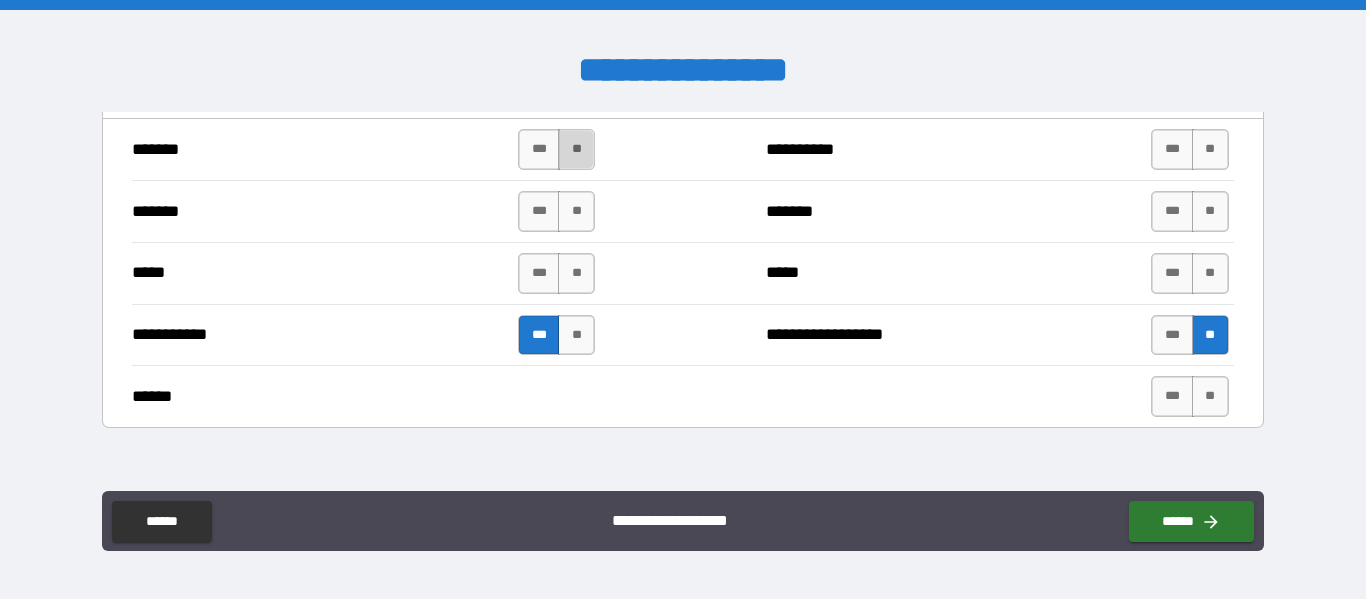 click on "**" at bounding box center (576, 149) 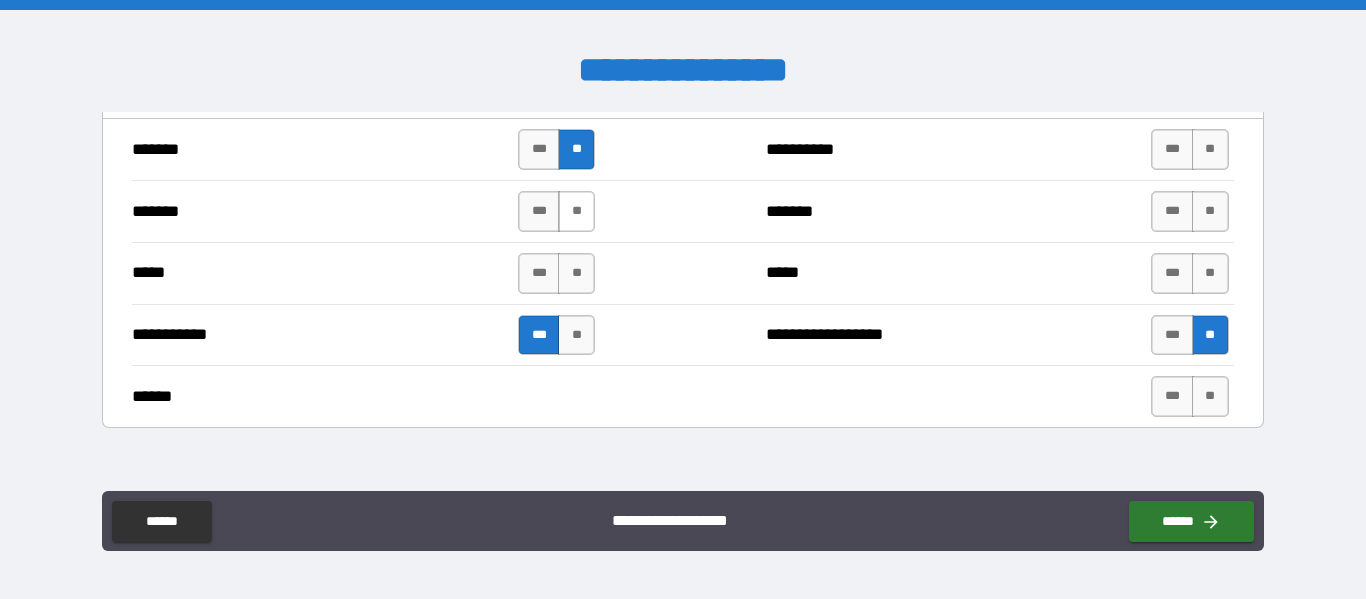 click on "**" at bounding box center (576, 211) 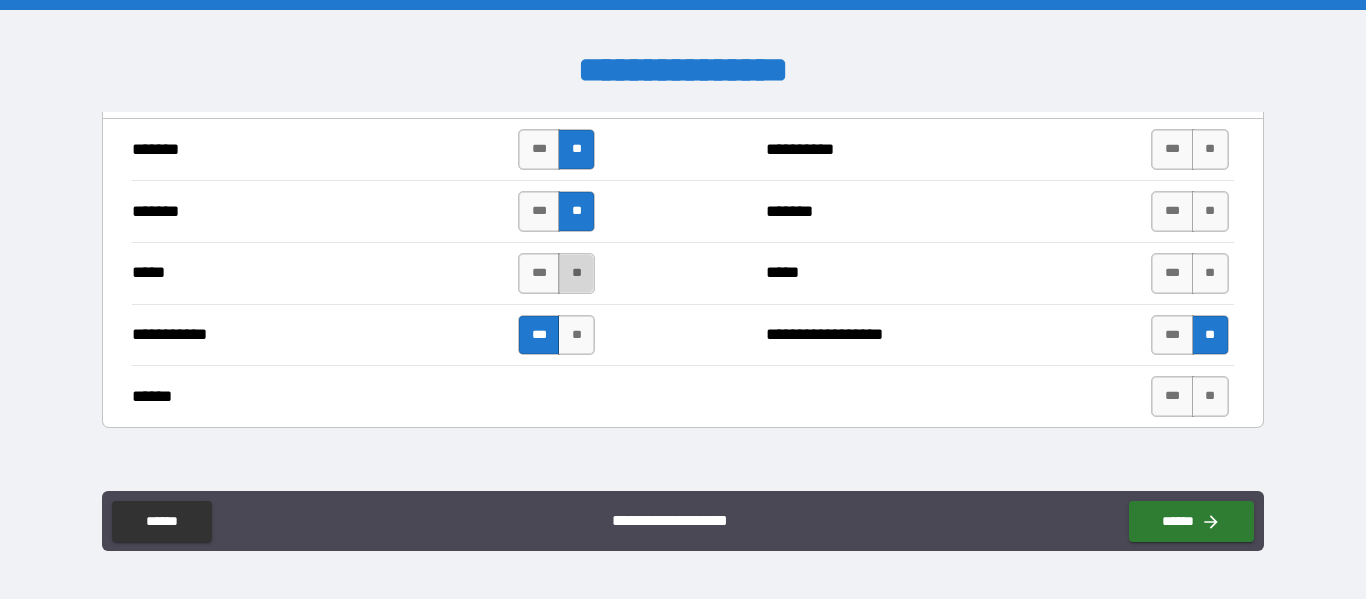 click on "**" at bounding box center [576, 273] 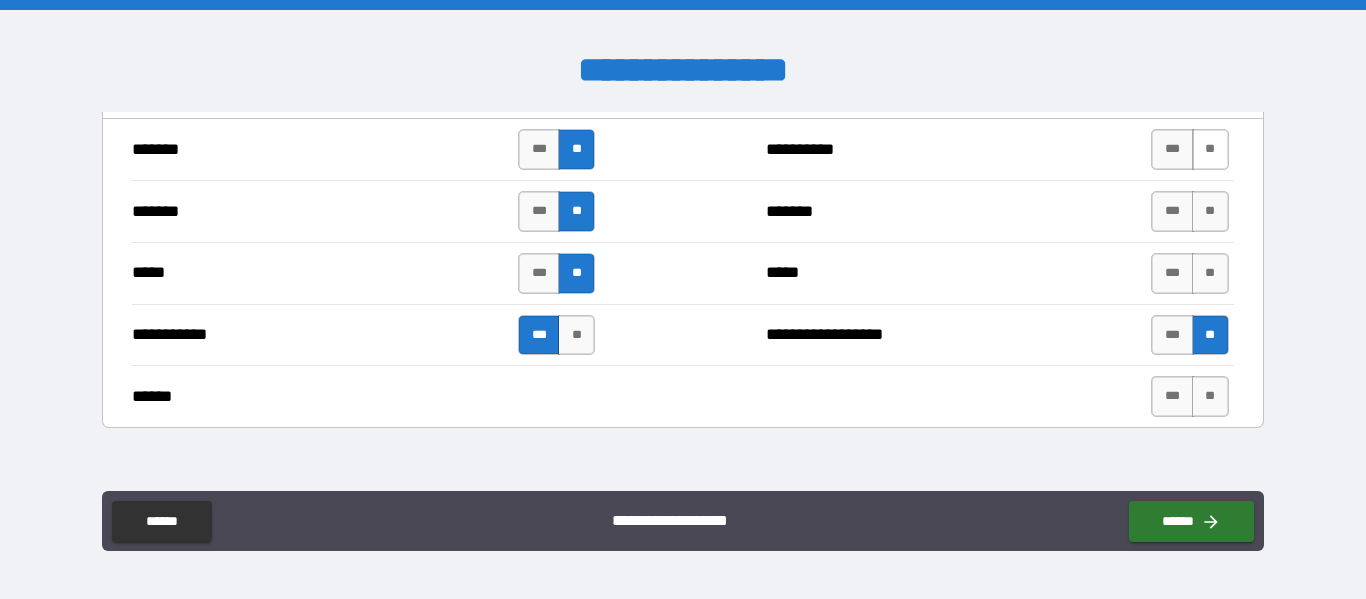 click on "**" at bounding box center (1210, 149) 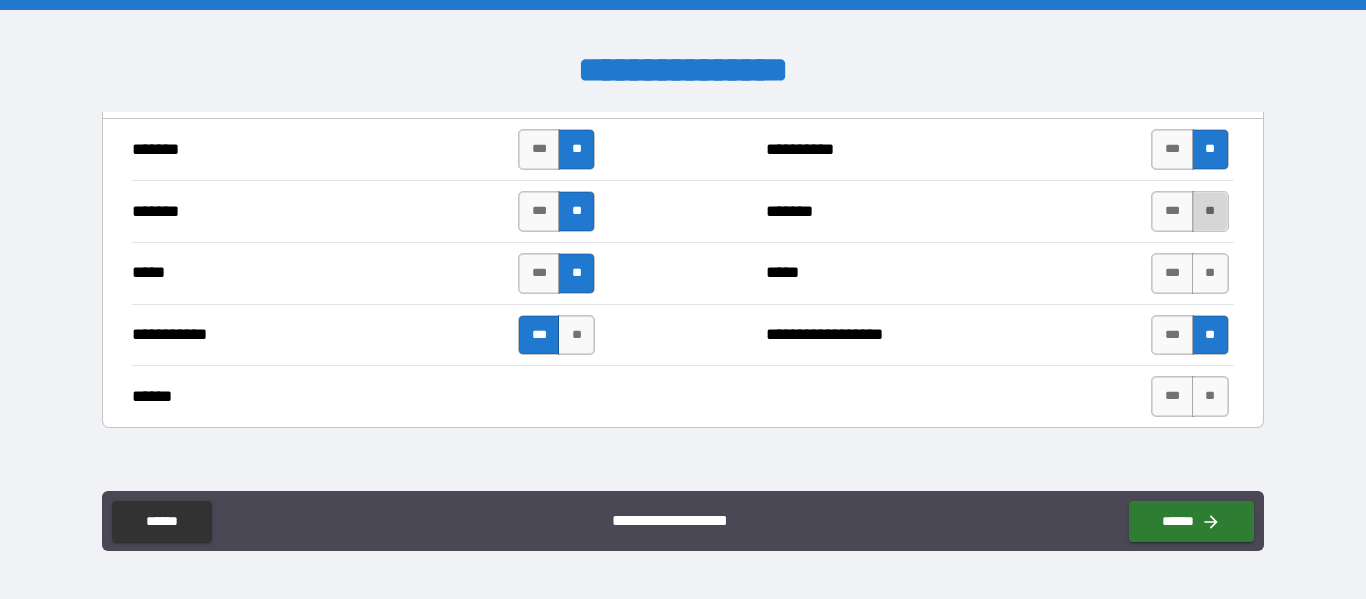 click on "**" at bounding box center (1210, 211) 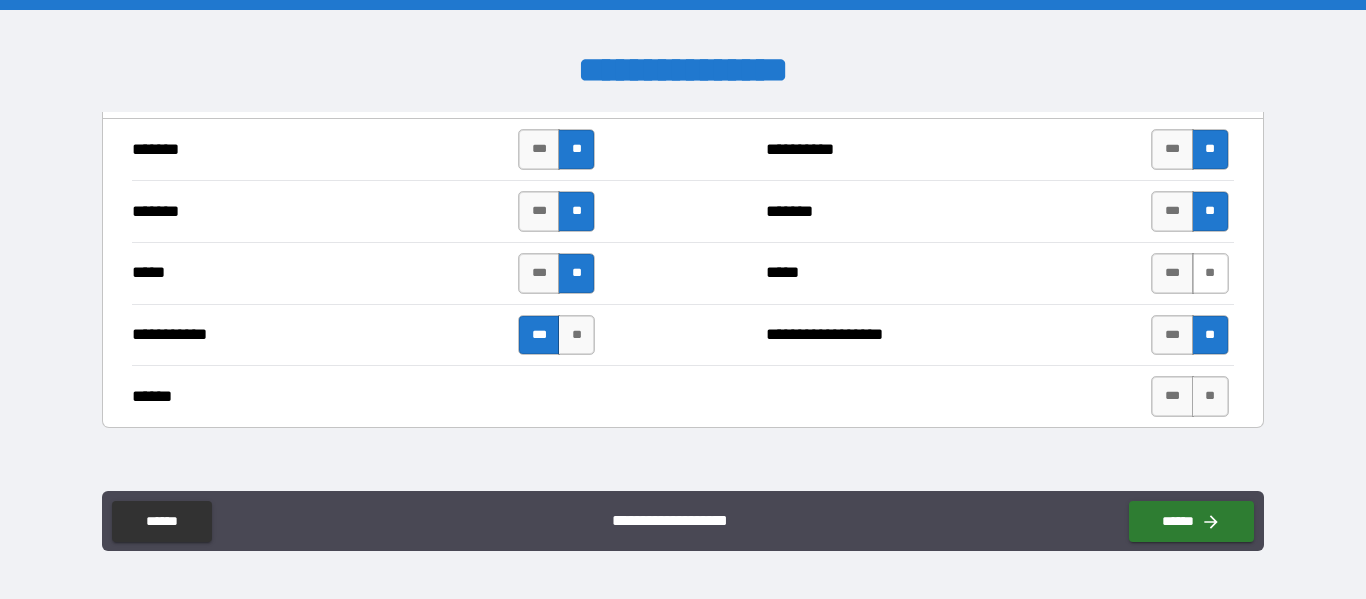 click on "**" at bounding box center (1210, 273) 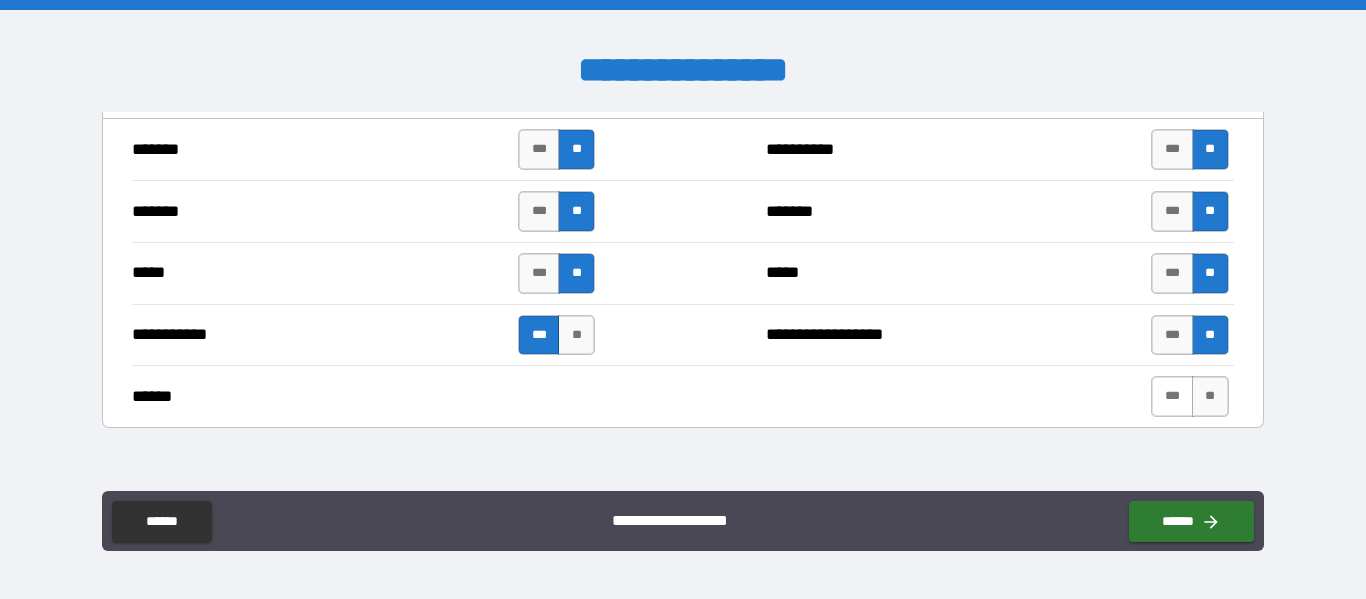 click on "***" at bounding box center (1172, 396) 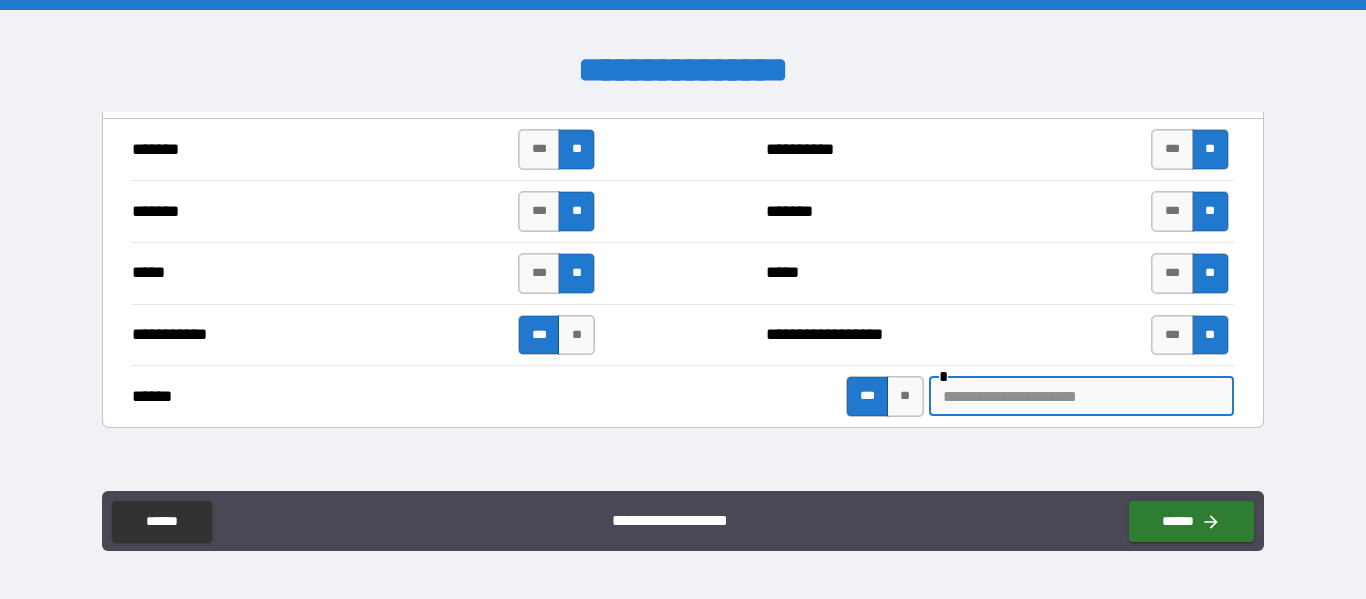 click at bounding box center [1081, 396] 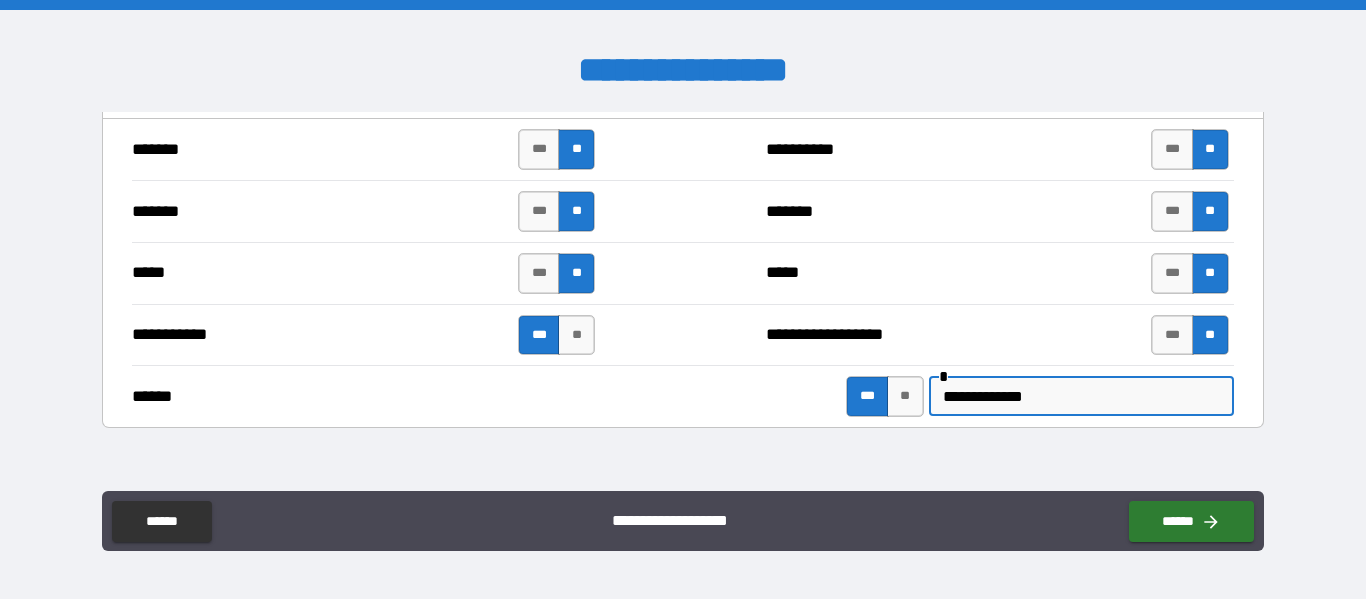 click on "**********" at bounding box center [1081, 396] 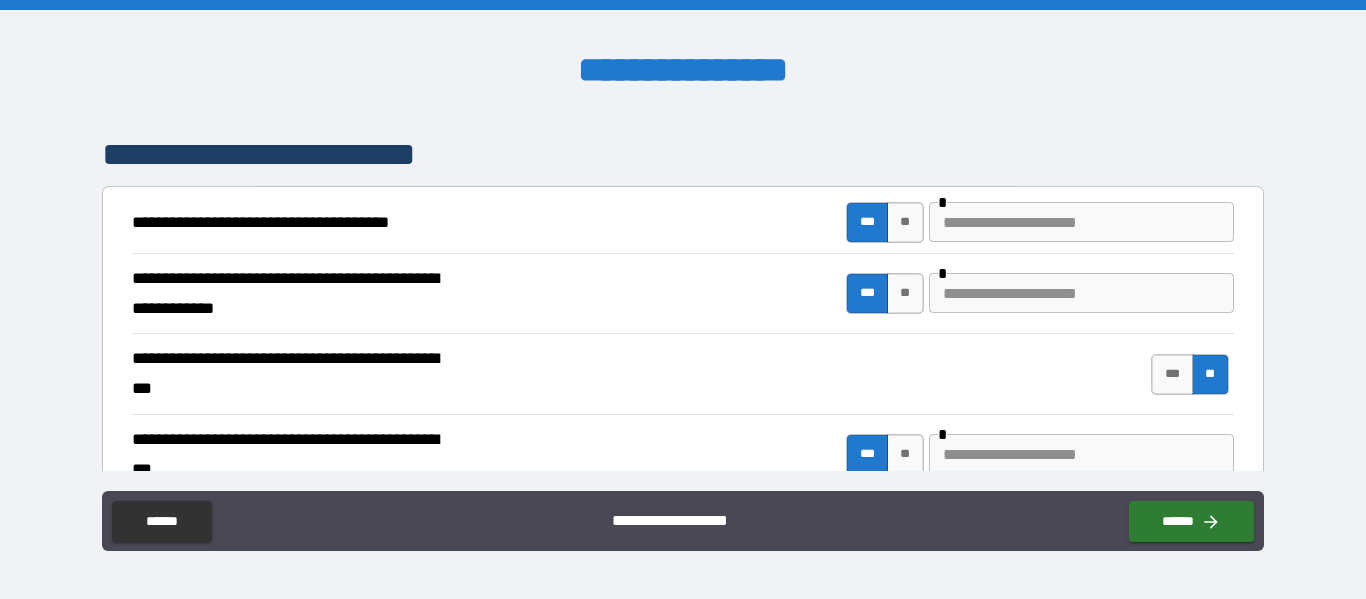 scroll, scrollTop: 333, scrollLeft: 0, axis: vertical 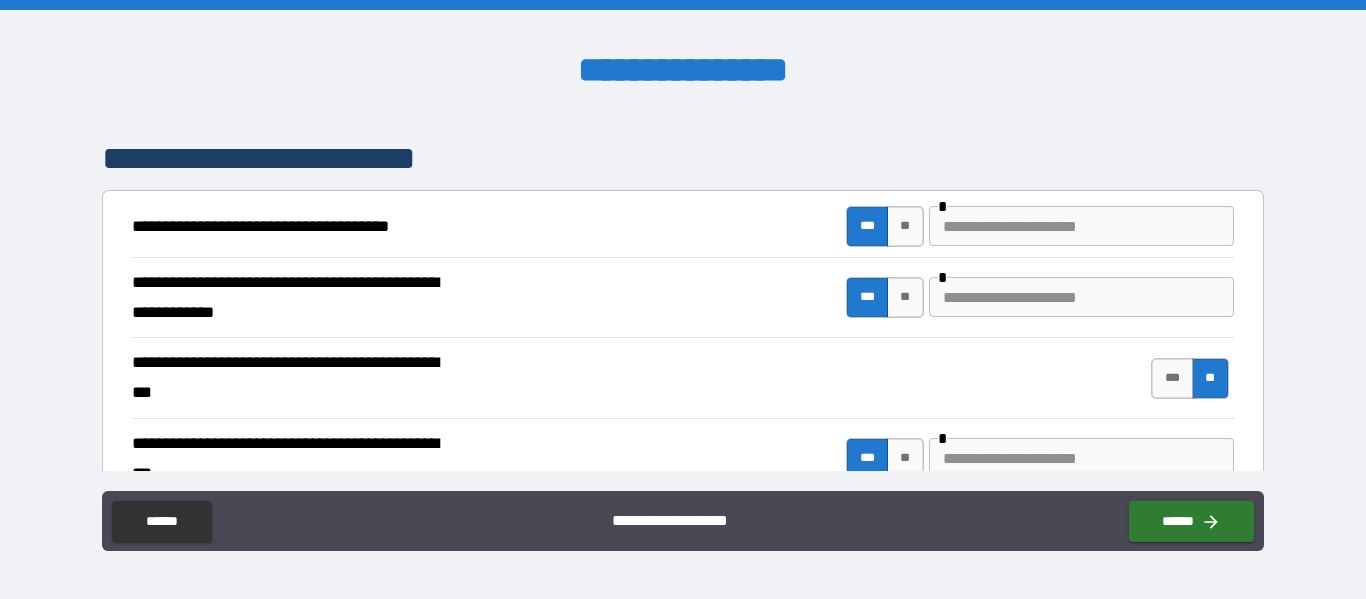type on "**********" 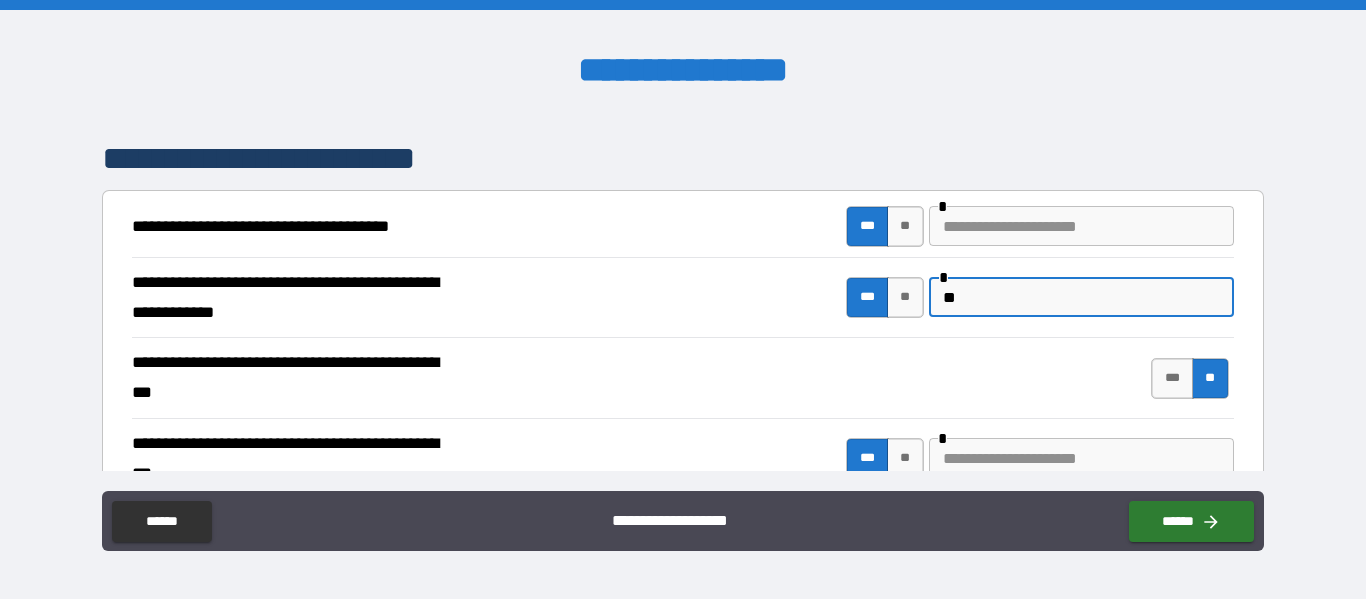 type on "*" 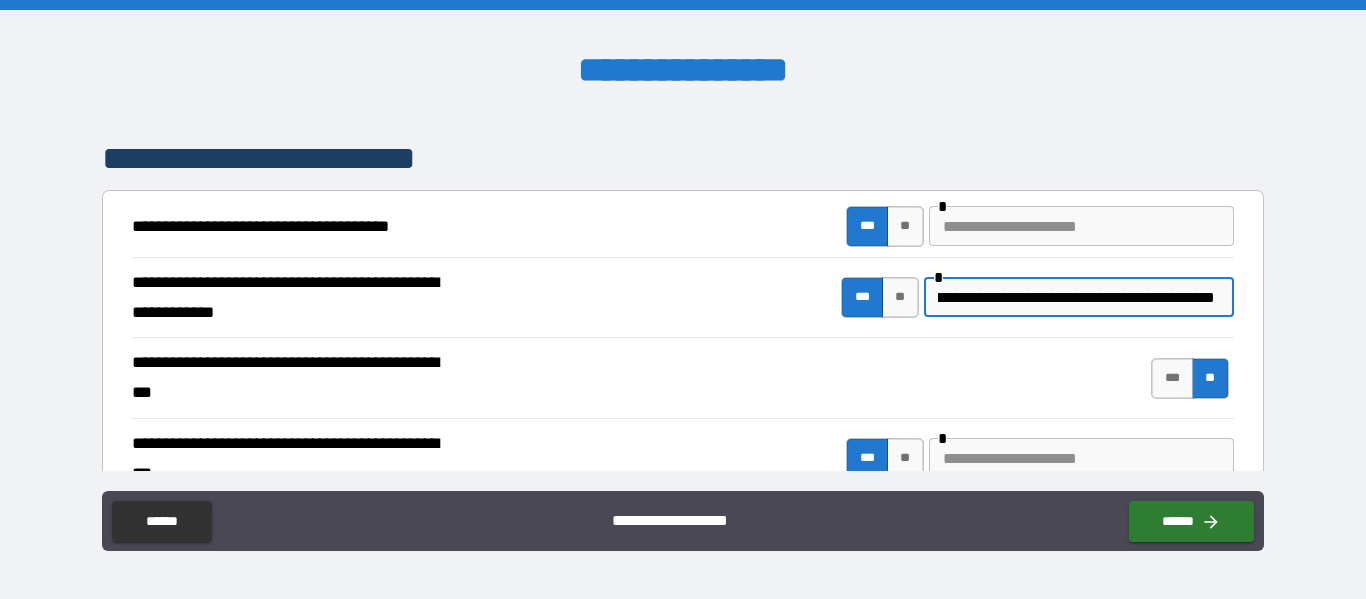 scroll, scrollTop: 0, scrollLeft: 380, axis: horizontal 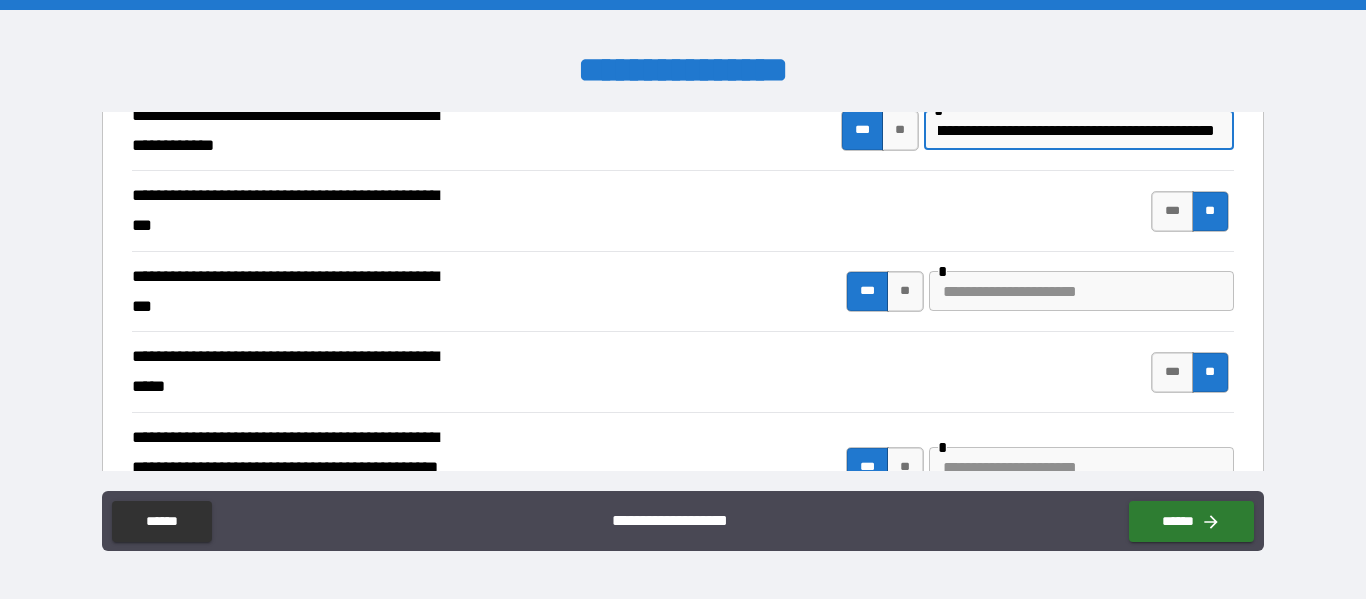 type on "**********" 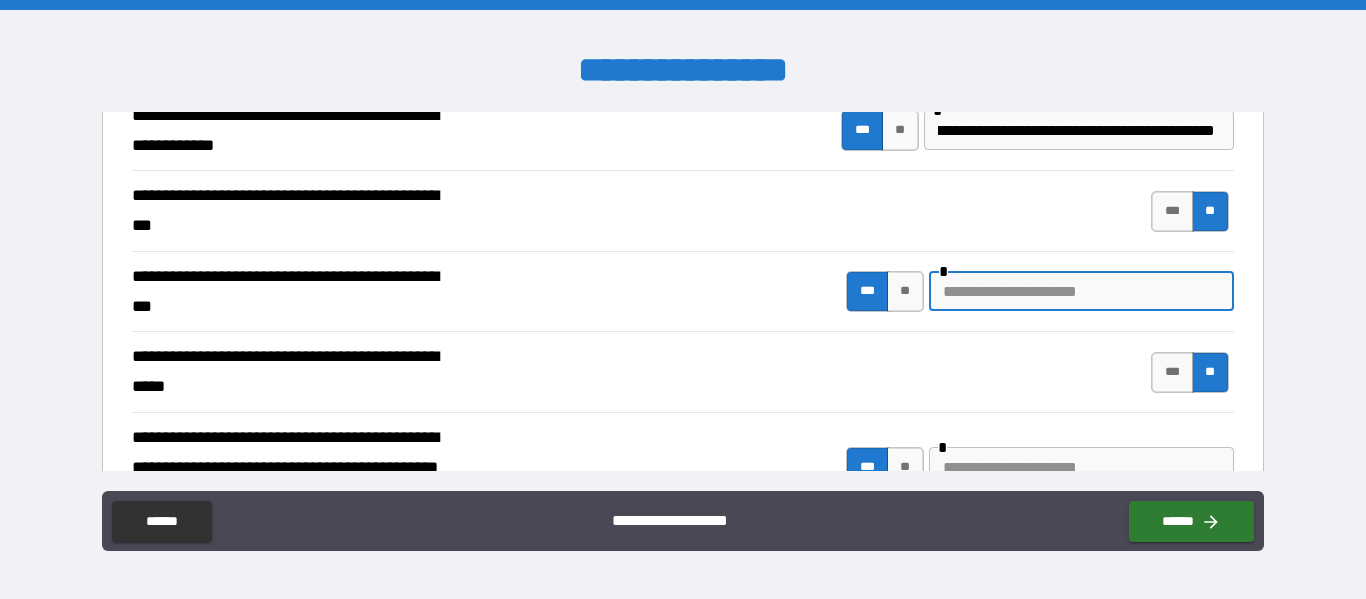 scroll, scrollTop: 0, scrollLeft: 0, axis: both 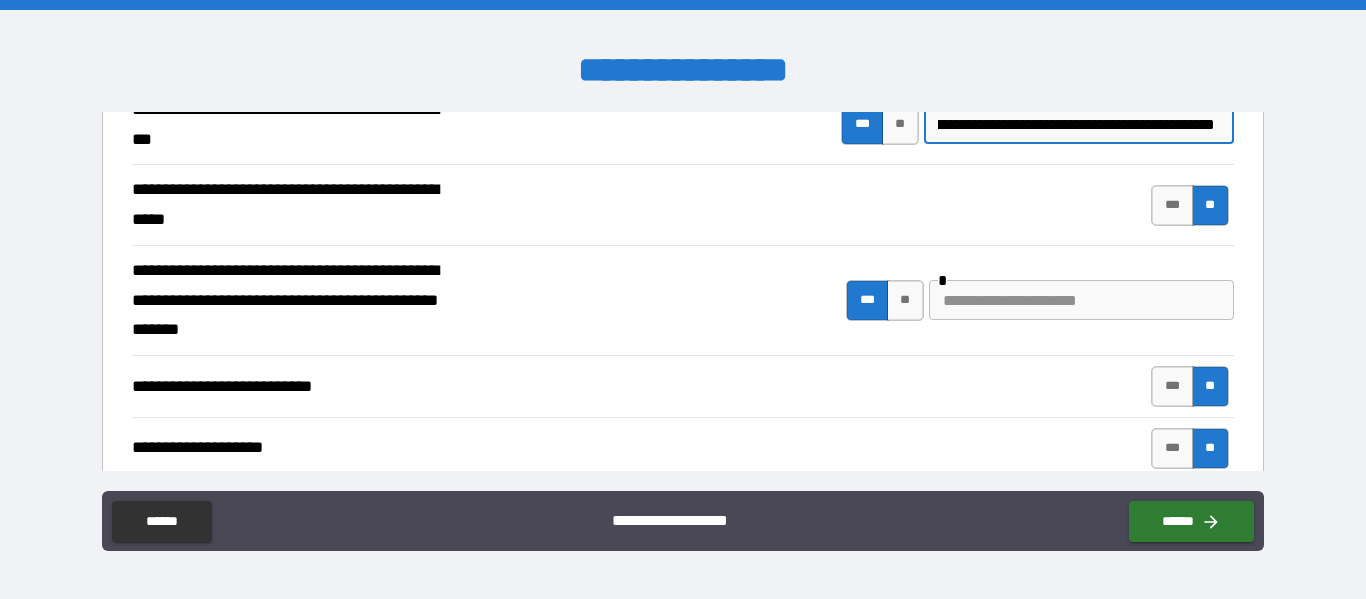 type on "**********" 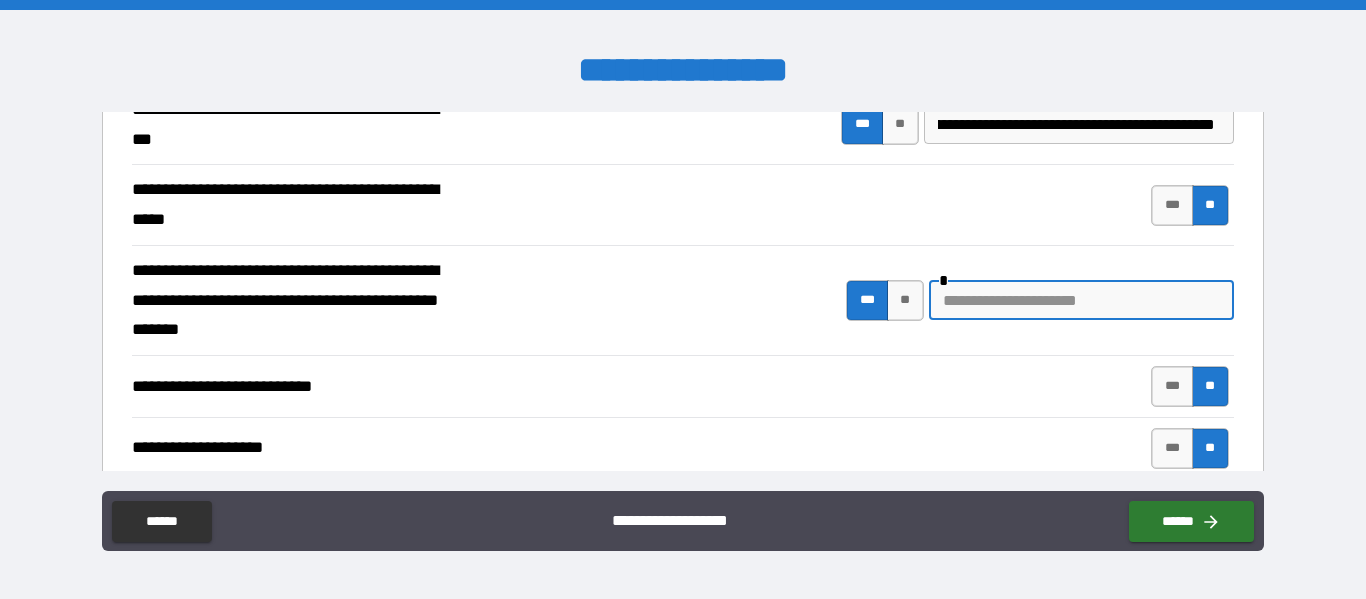 scroll, scrollTop: 0, scrollLeft: 0, axis: both 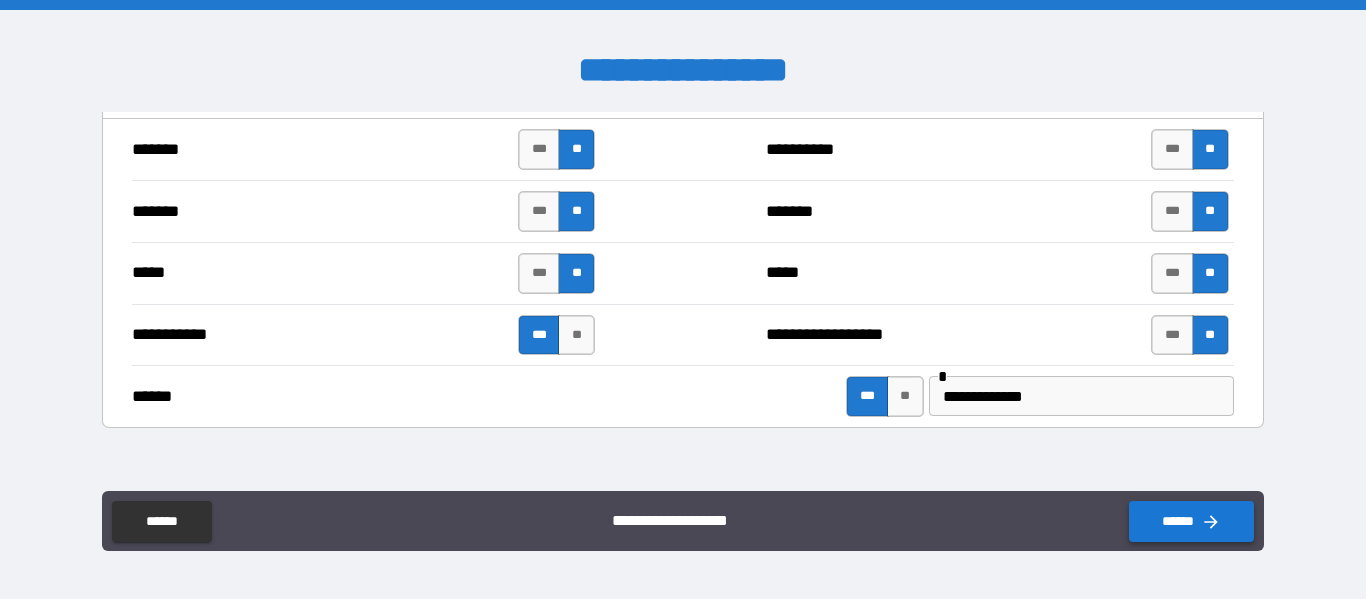 type on "**********" 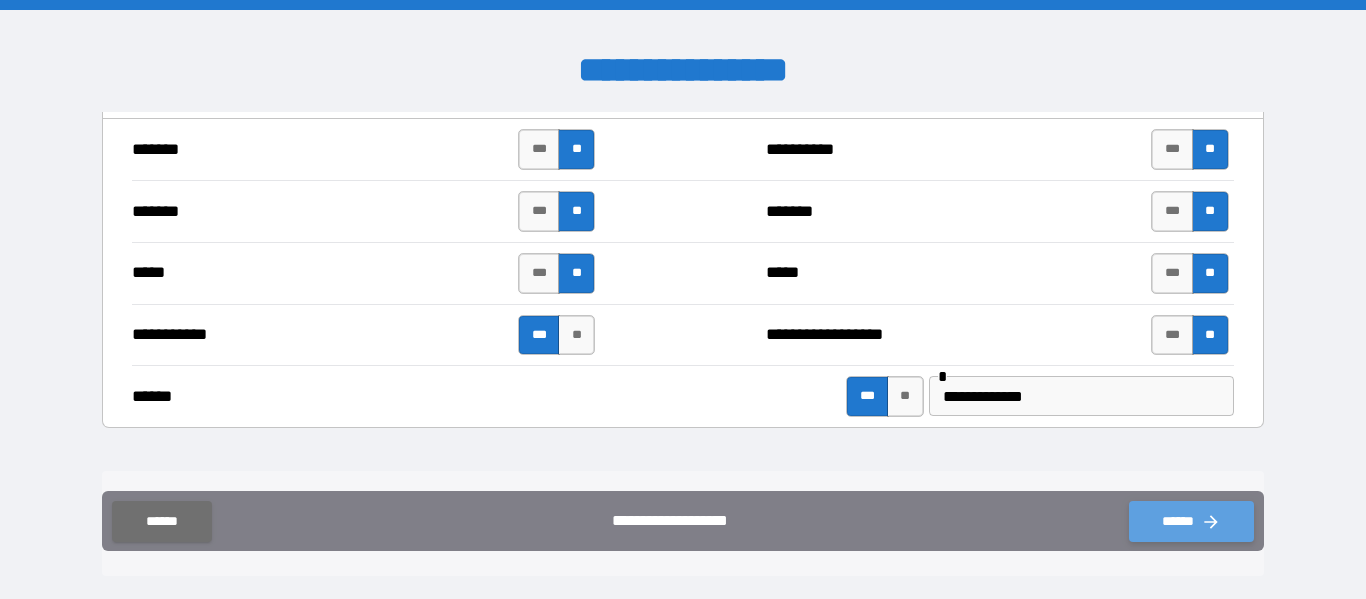 click on "******" at bounding box center [1191, 521] 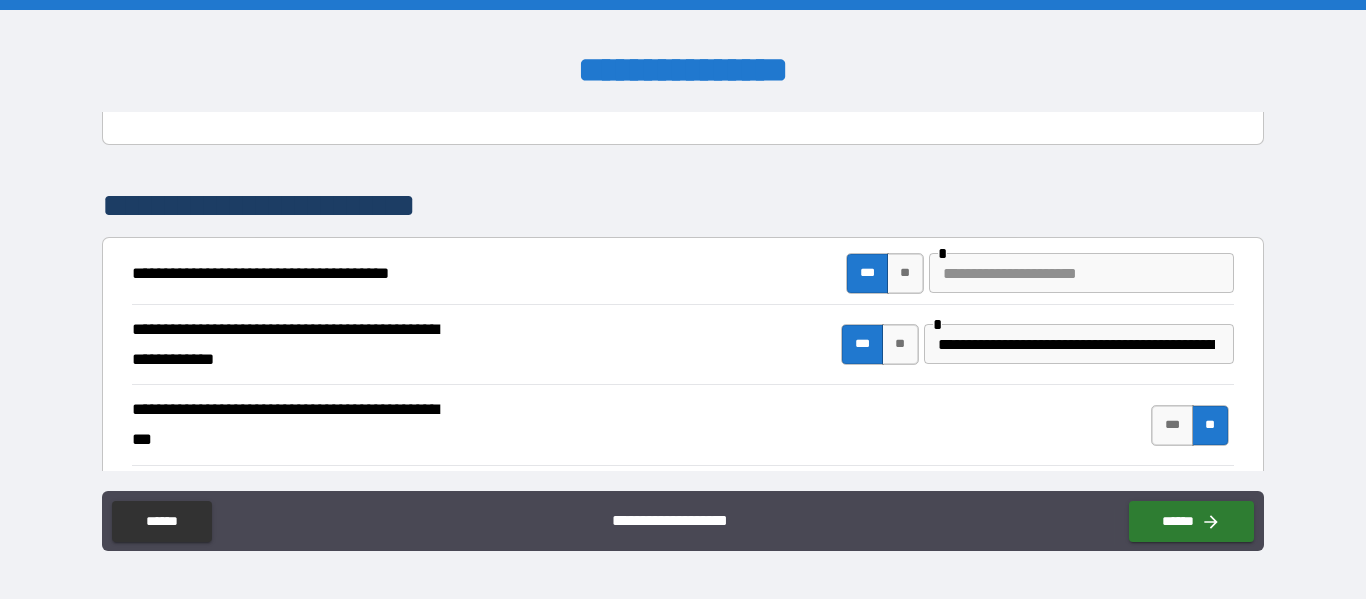 scroll, scrollTop: 333, scrollLeft: 0, axis: vertical 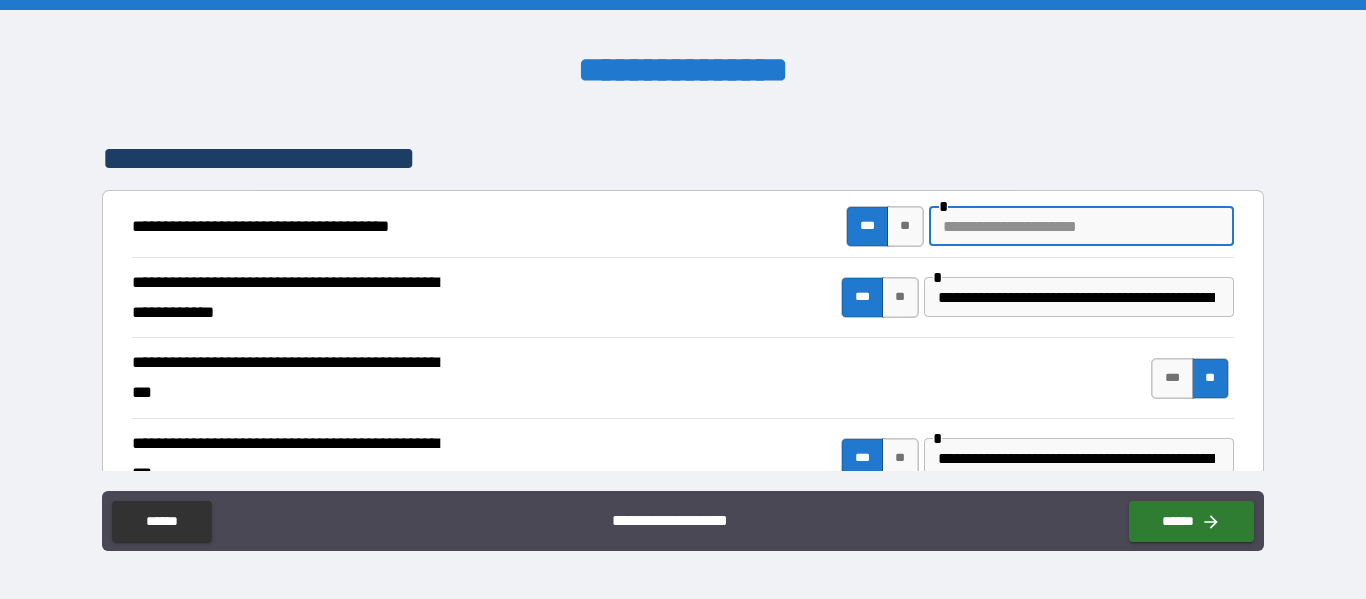 click at bounding box center (1081, 226) 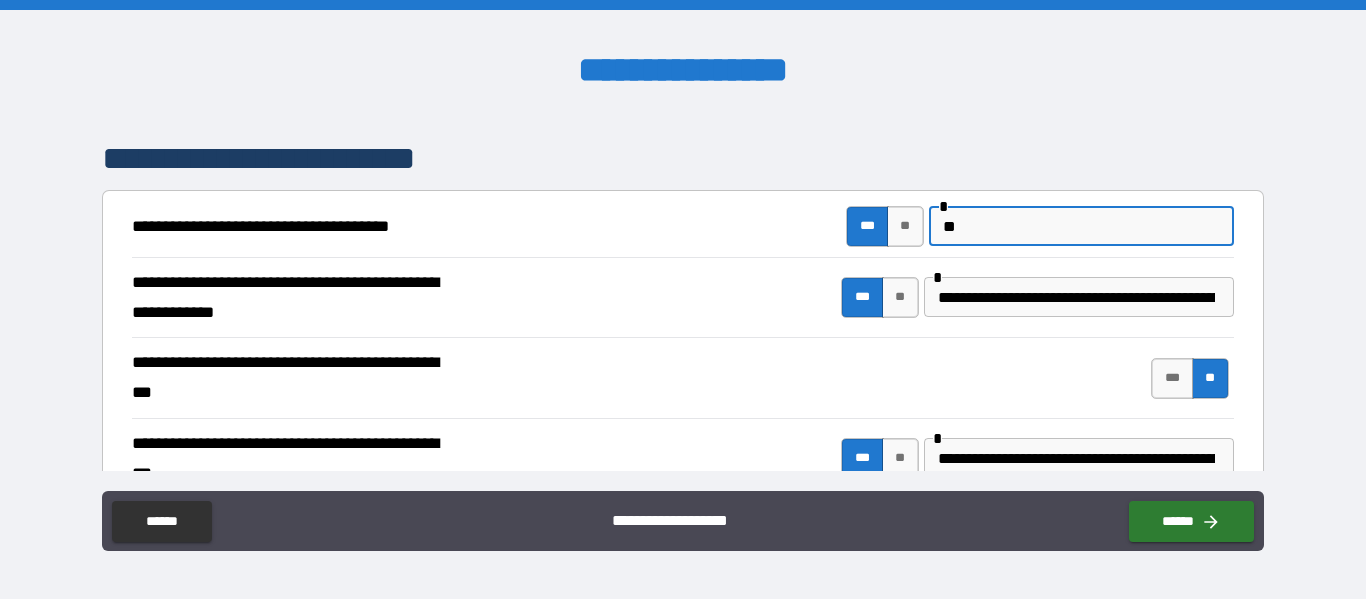 type on "*" 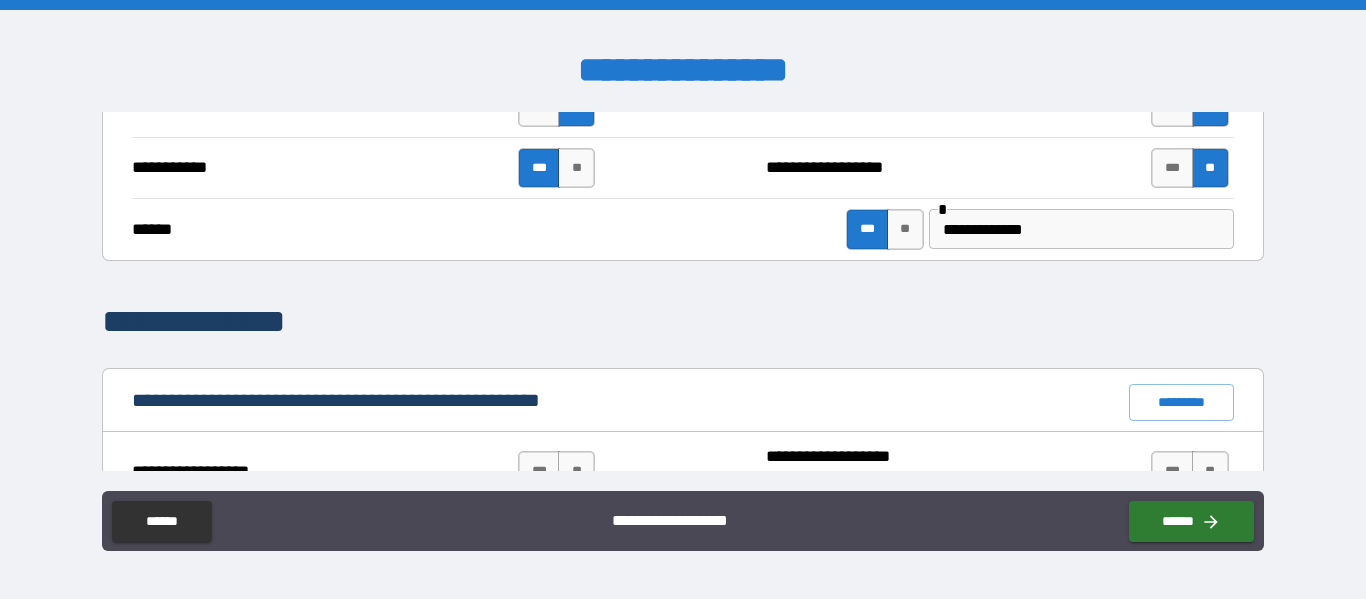 scroll, scrollTop: 1833, scrollLeft: 0, axis: vertical 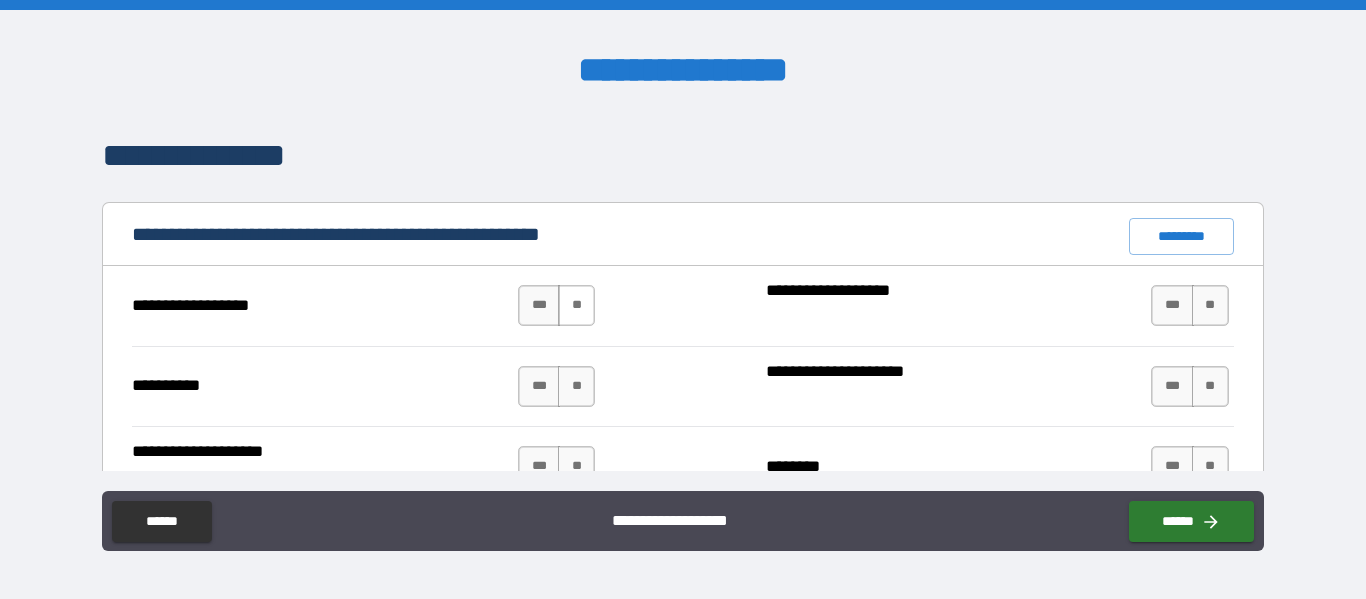 type on "********" 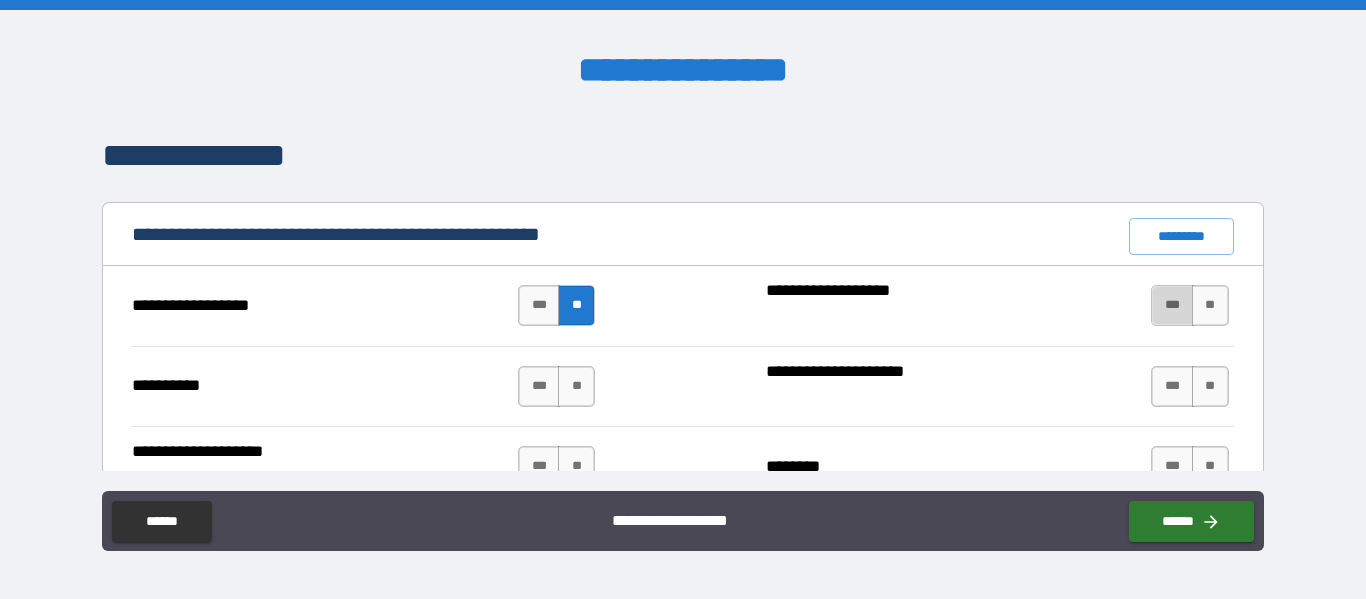 click on "***" at bounding box center (1172, 305) 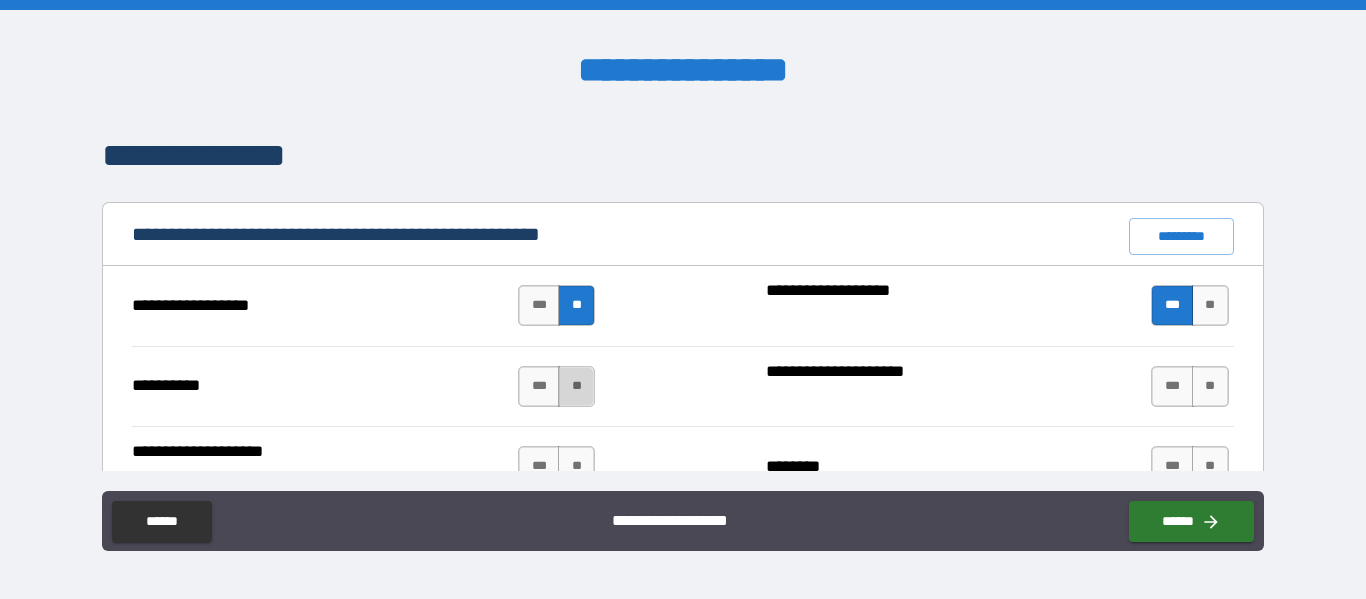 click on "**" at bounding box center (576, 386) 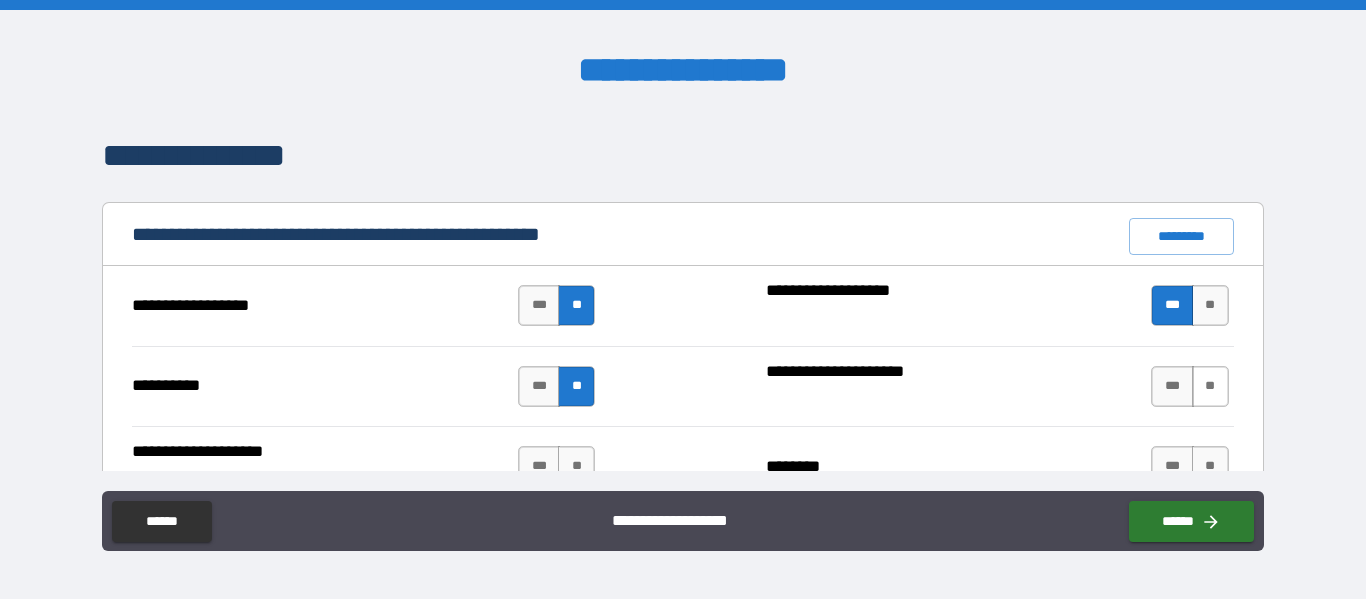 click on "**" at bounding box center (1210, 386) 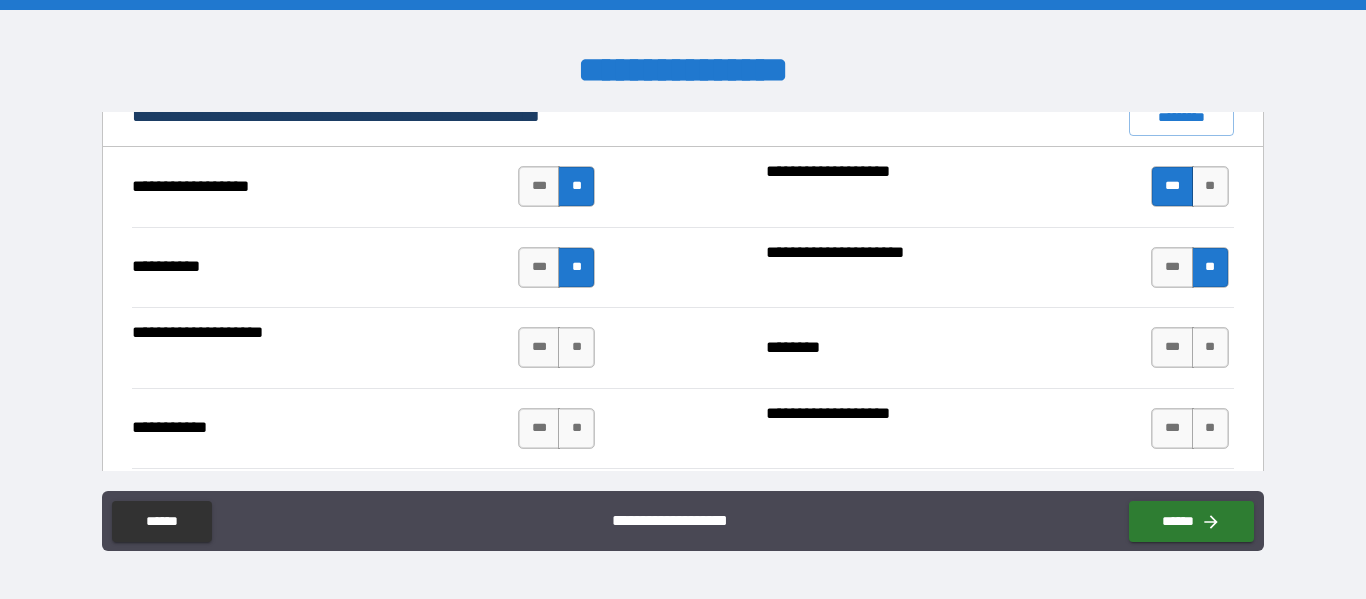 scroll, scrollTop: 2000, scrollLeft: 0, axis: vertical 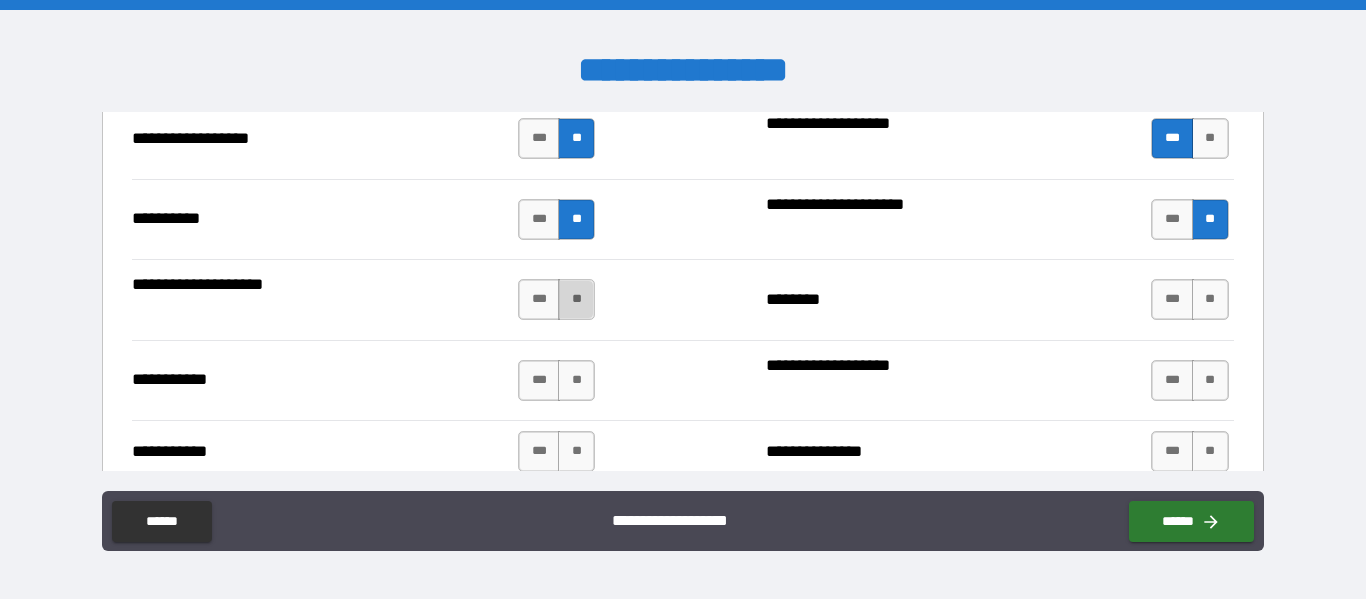 click on "**" at bounding box center (576, 299) 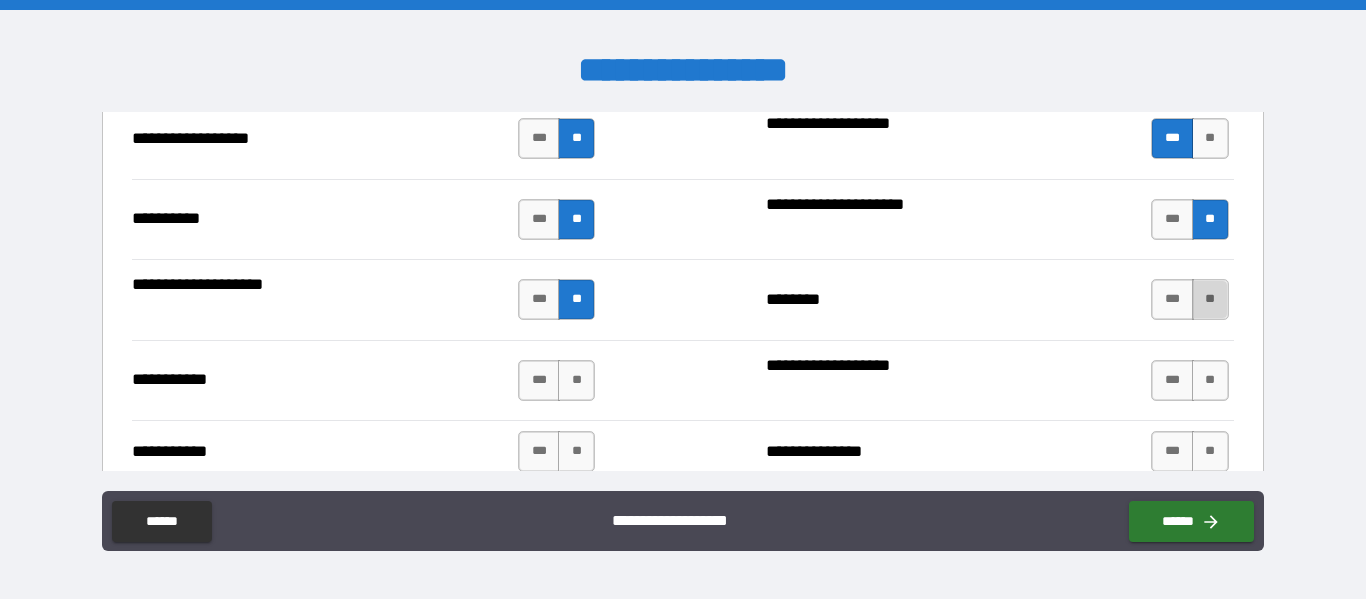 click on "**" at bounding box center [1210, 299] 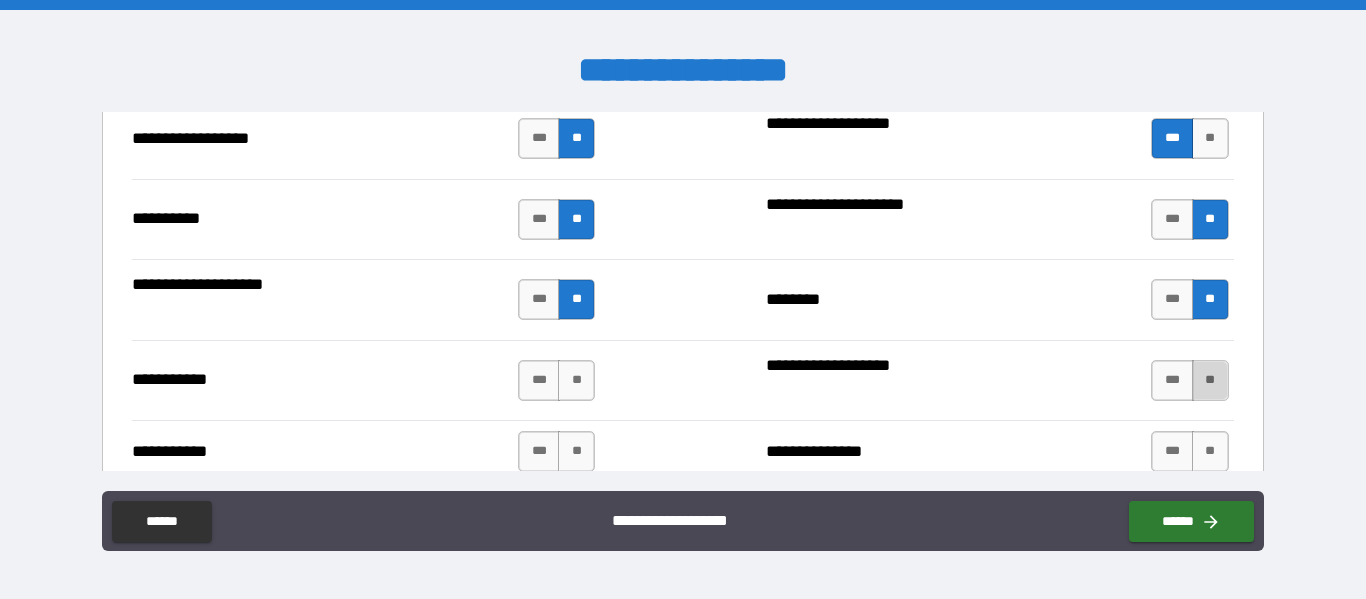 click on "**" at bounding box center [1210, 380] 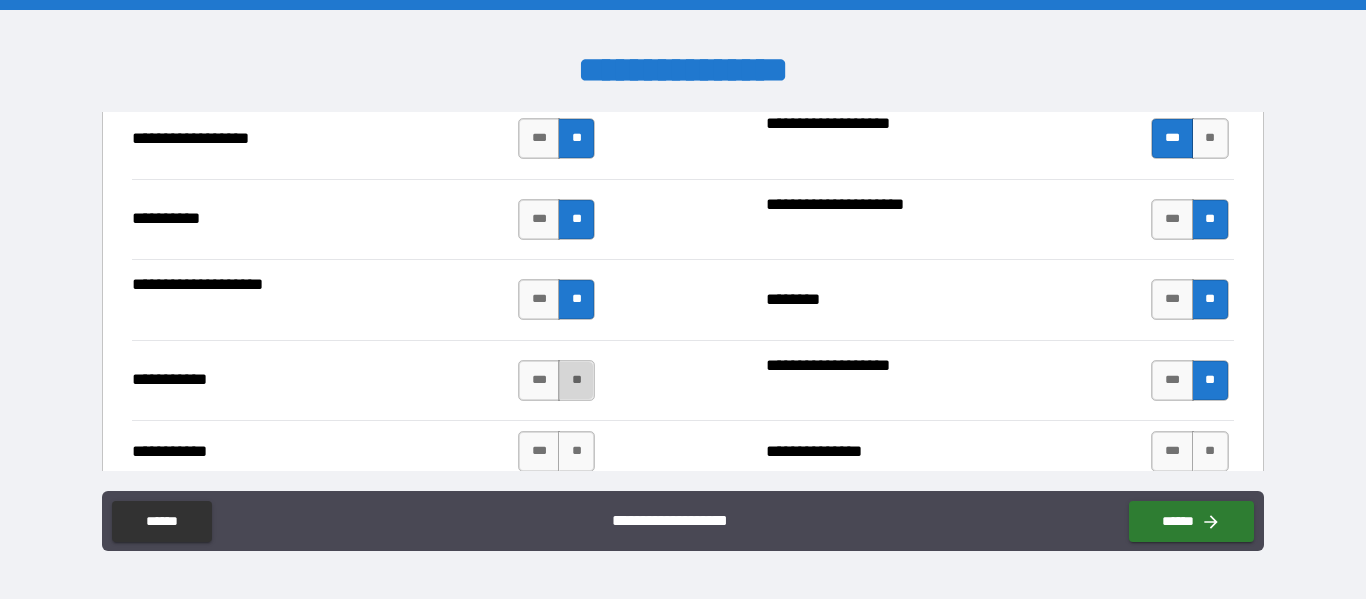 click on "**" at bounding box center [576, 380] 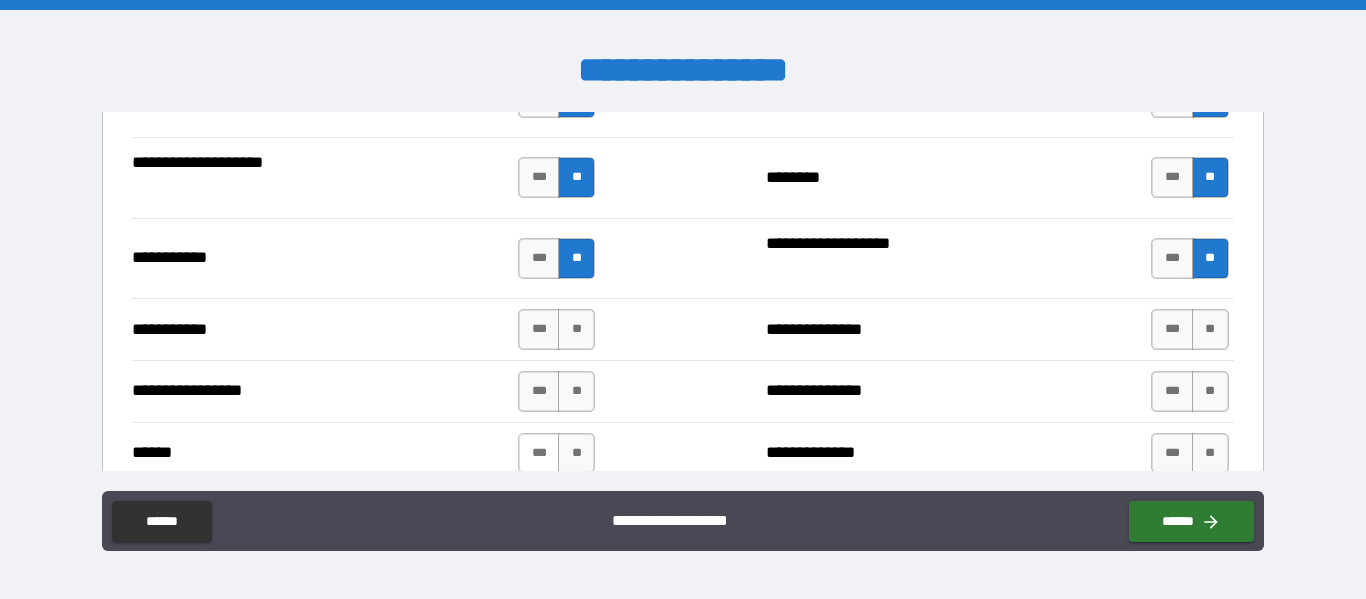 scroll, scrollTop: 2167, scrollLeft: 0, axis: vertical 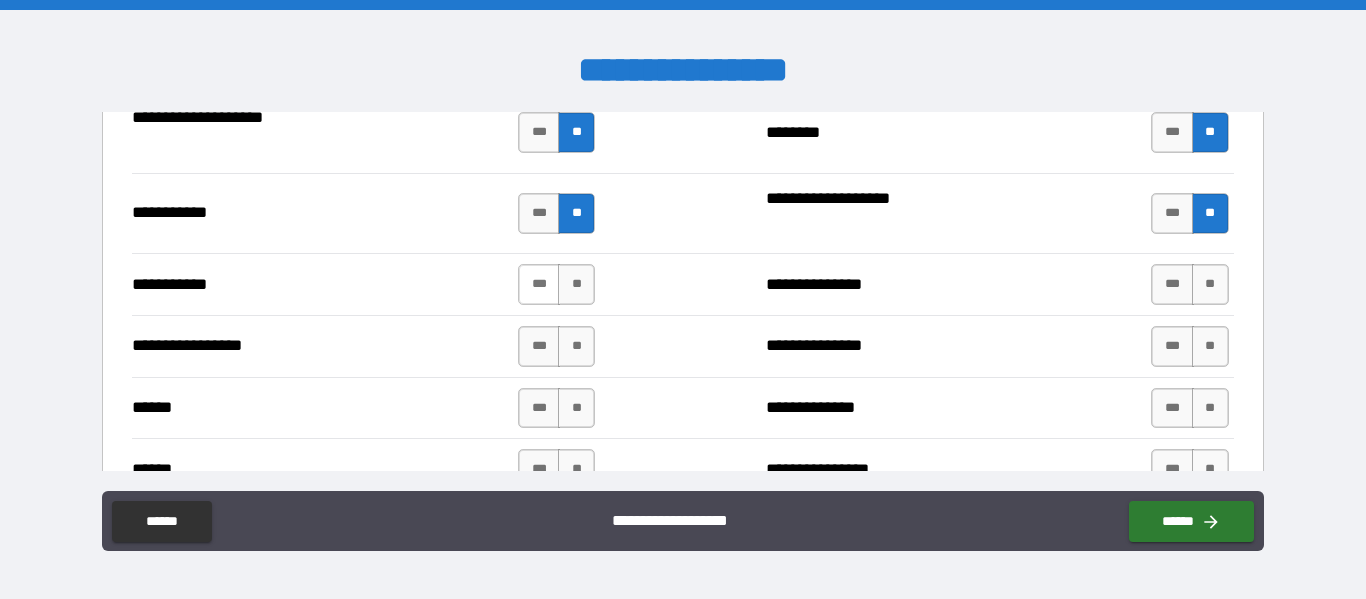 click on "***" at bounding box center (539, 284) 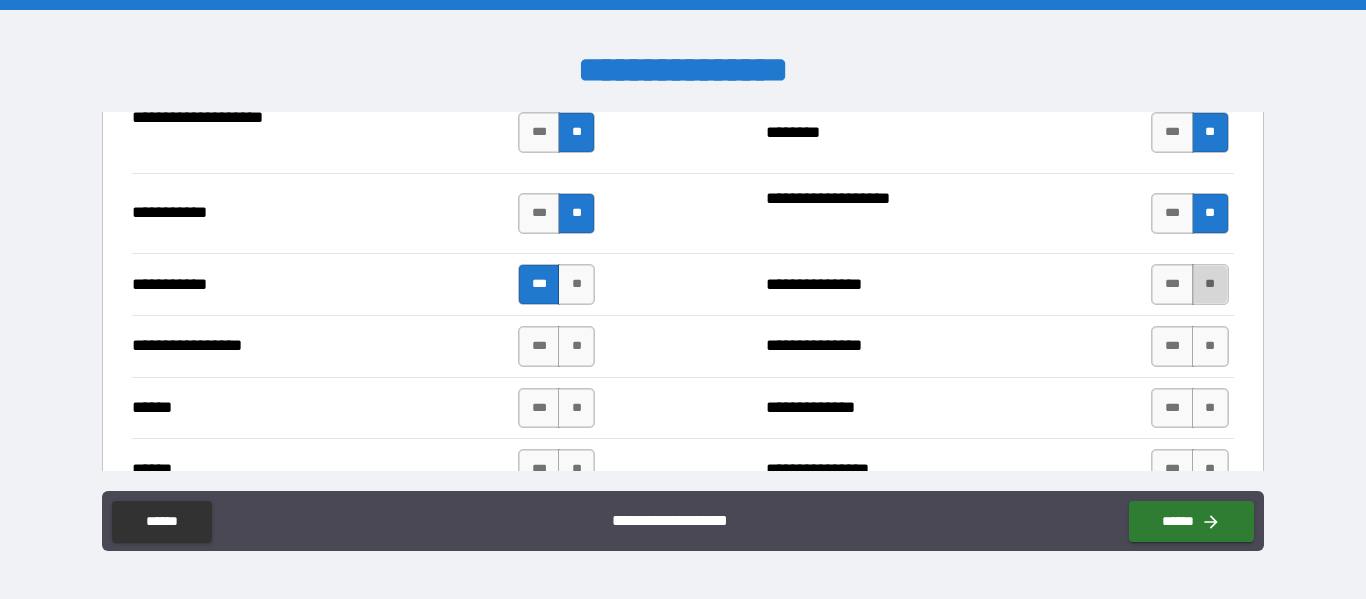 click on "**" at bounding box center (1210, 284) 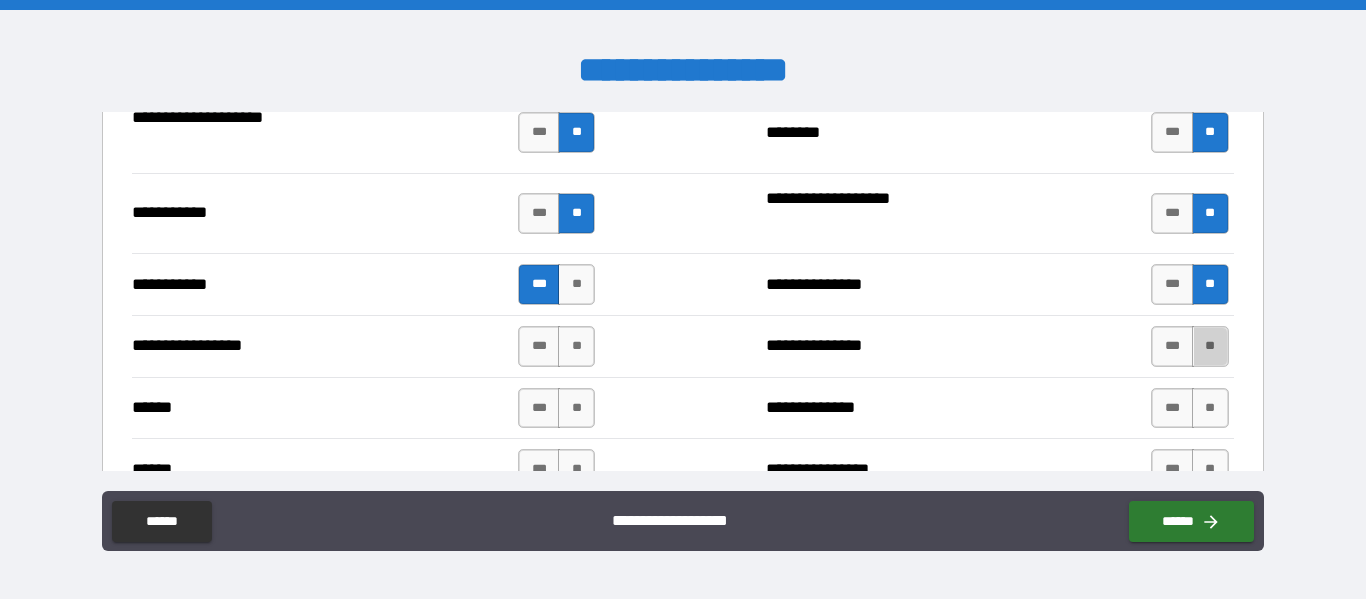 drag, startPoint x: 1203, startPoint y: 349, endPoint x: 656, endPoint y: 360, distance: 547.1106 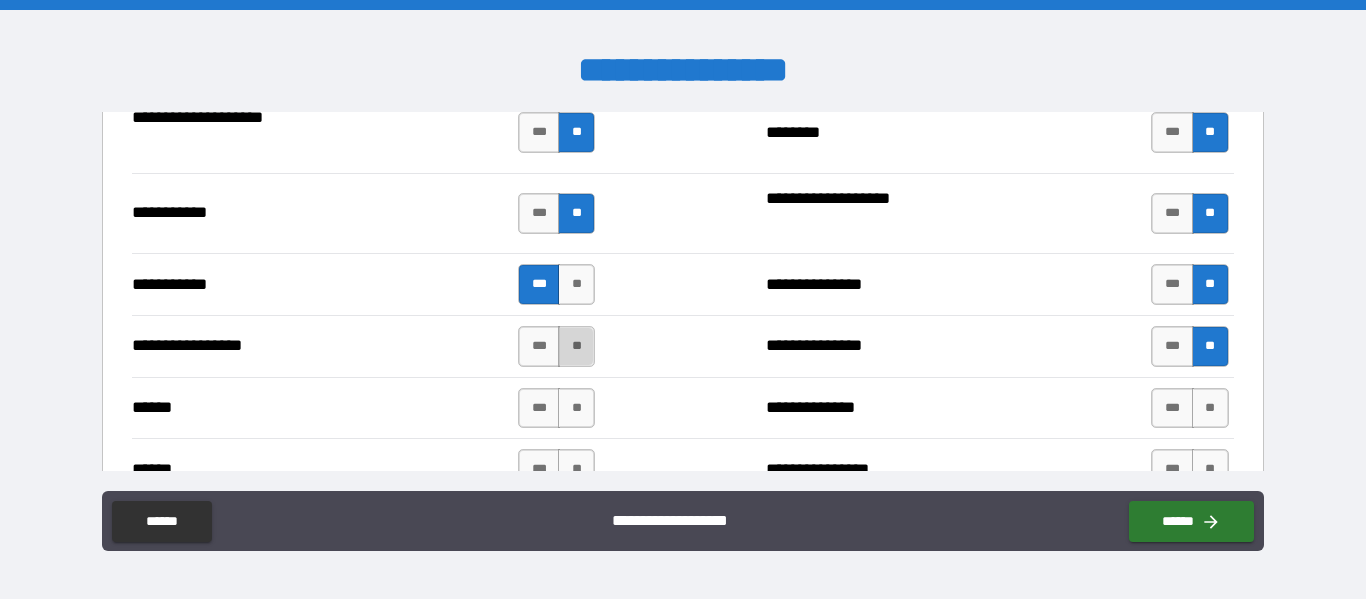 click on "**" at bounding box center (576, 346) 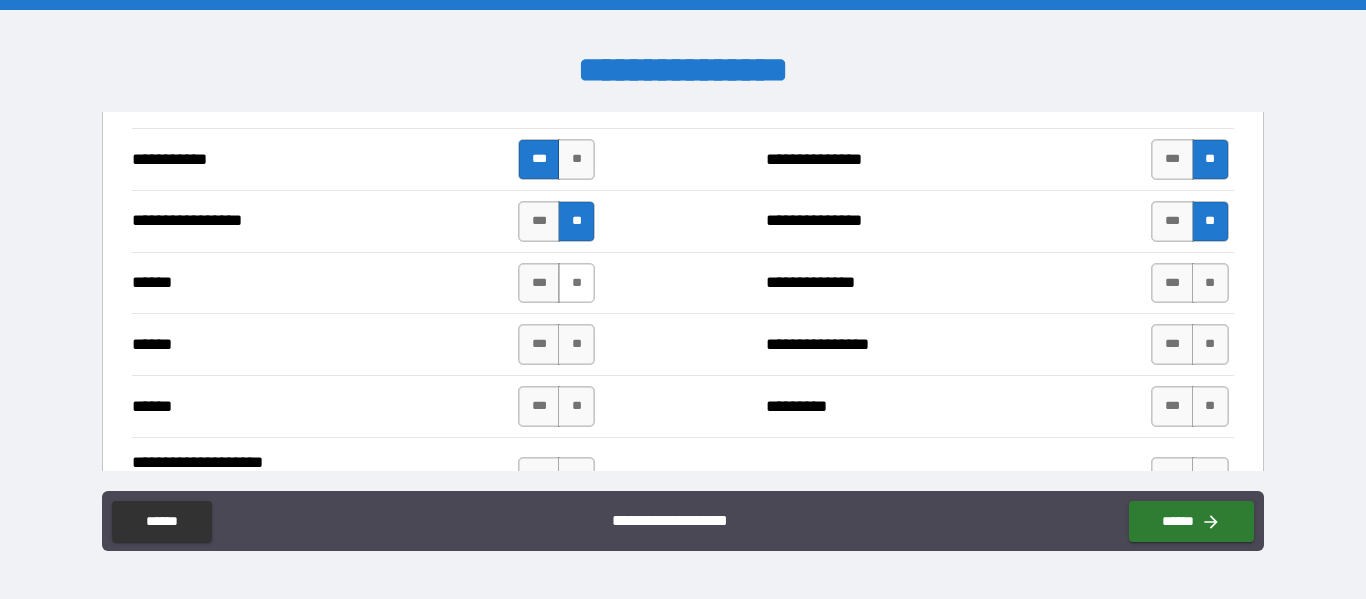 scroll, scrollTop: 2333, scrollLeft: 0, axis: vertical 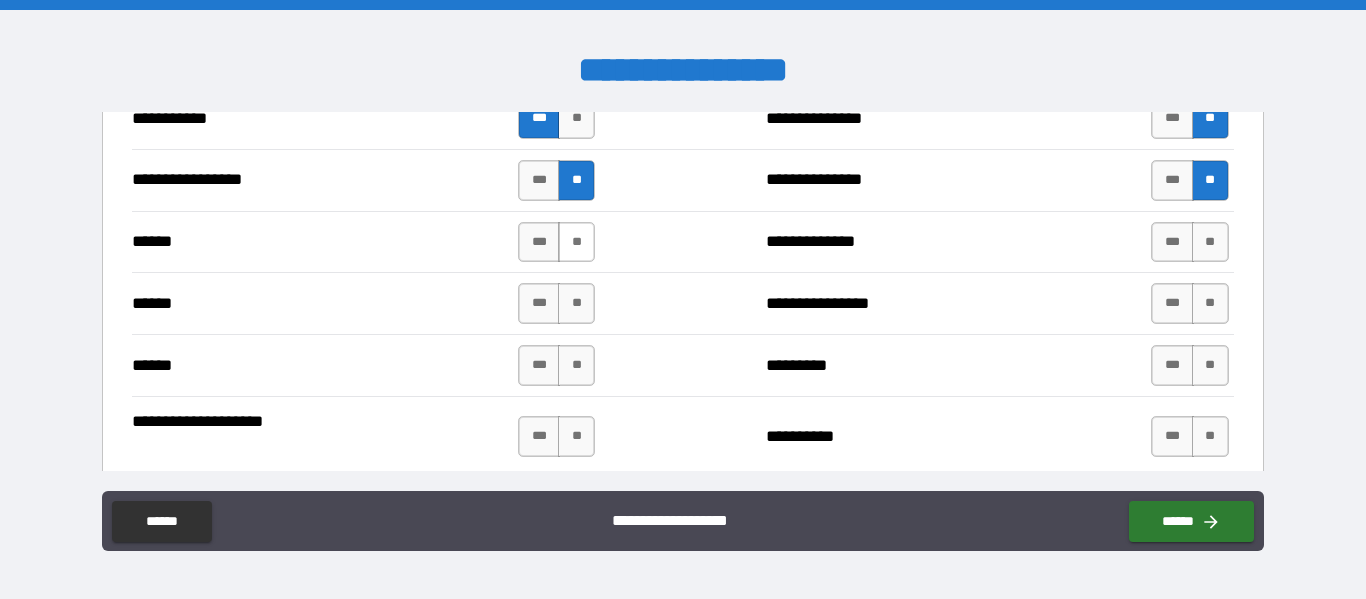 click on "**" at bounding box center (576, 242) 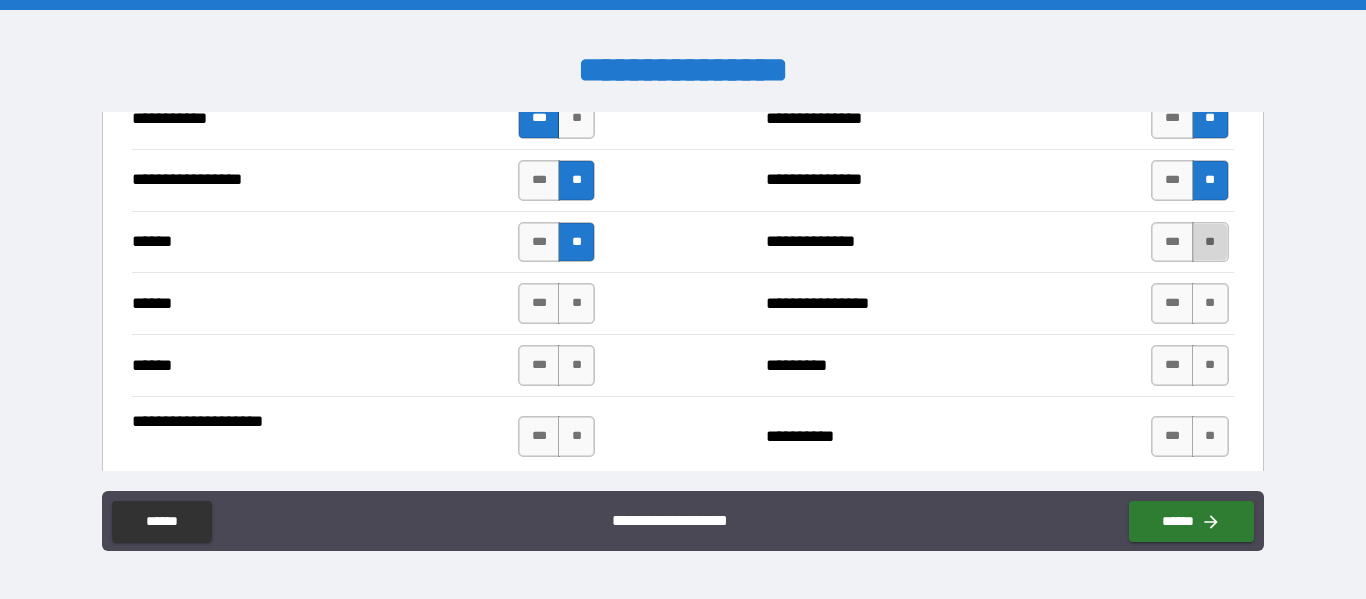 click on "**" at bounding box center (1210, 242) 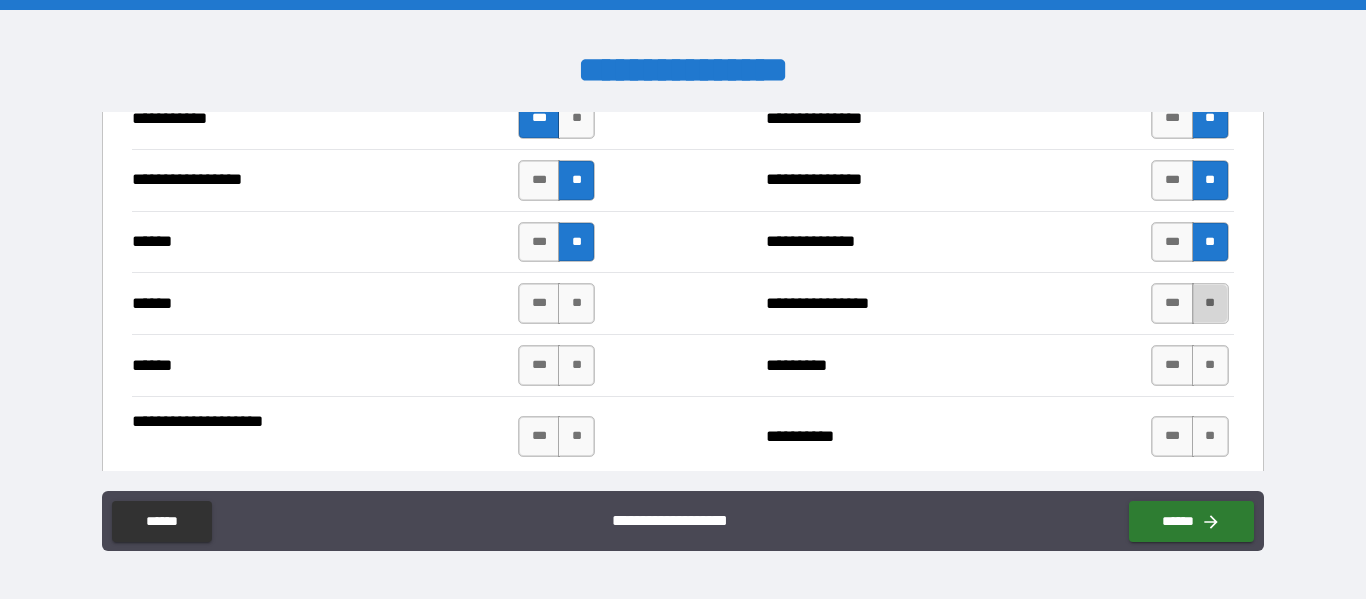 click on "**" at bounding box center [1210, 303] 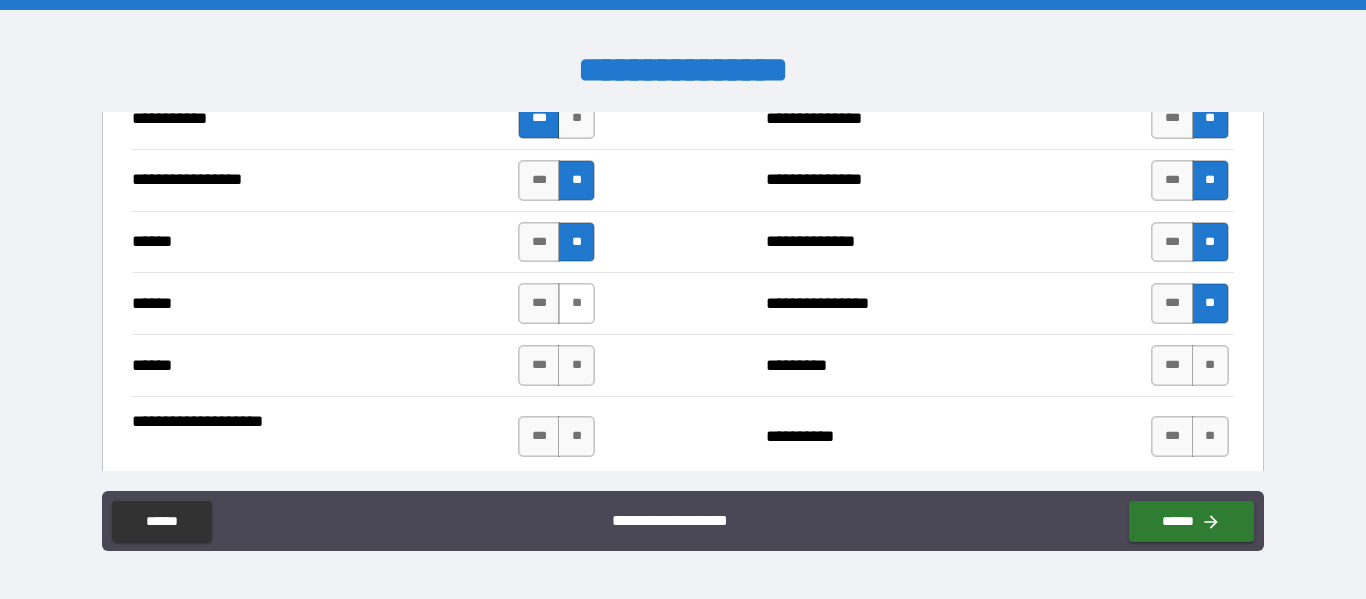 click on "**" at bounding box center [576, 303] 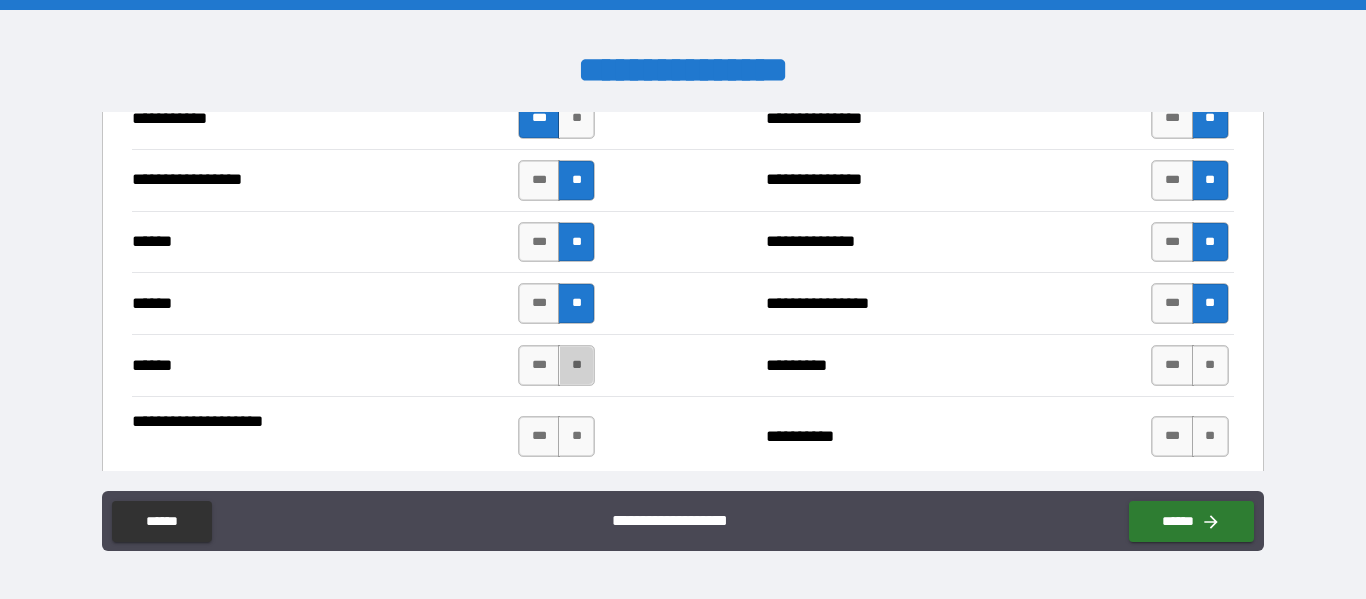 drag, startPoint x: 563, startPoint y: 368, endPoint x: 859, endPoint y: 366, distance: 296.00674 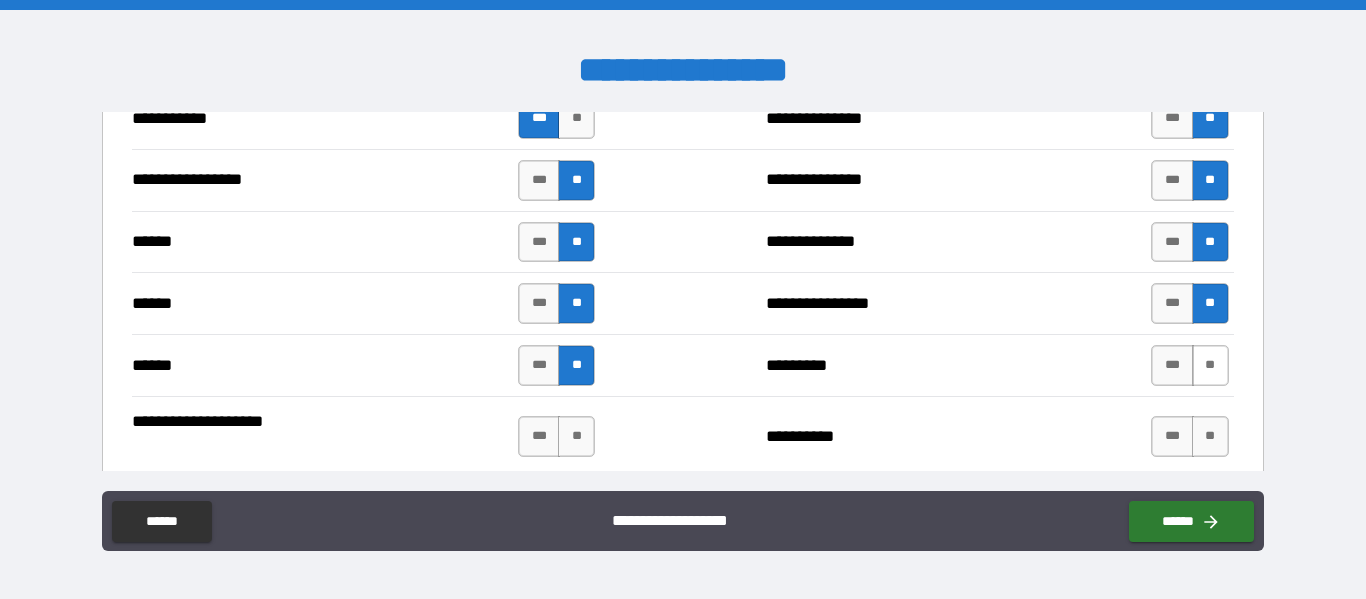 click on "**" at bounding box center (1210, 365) 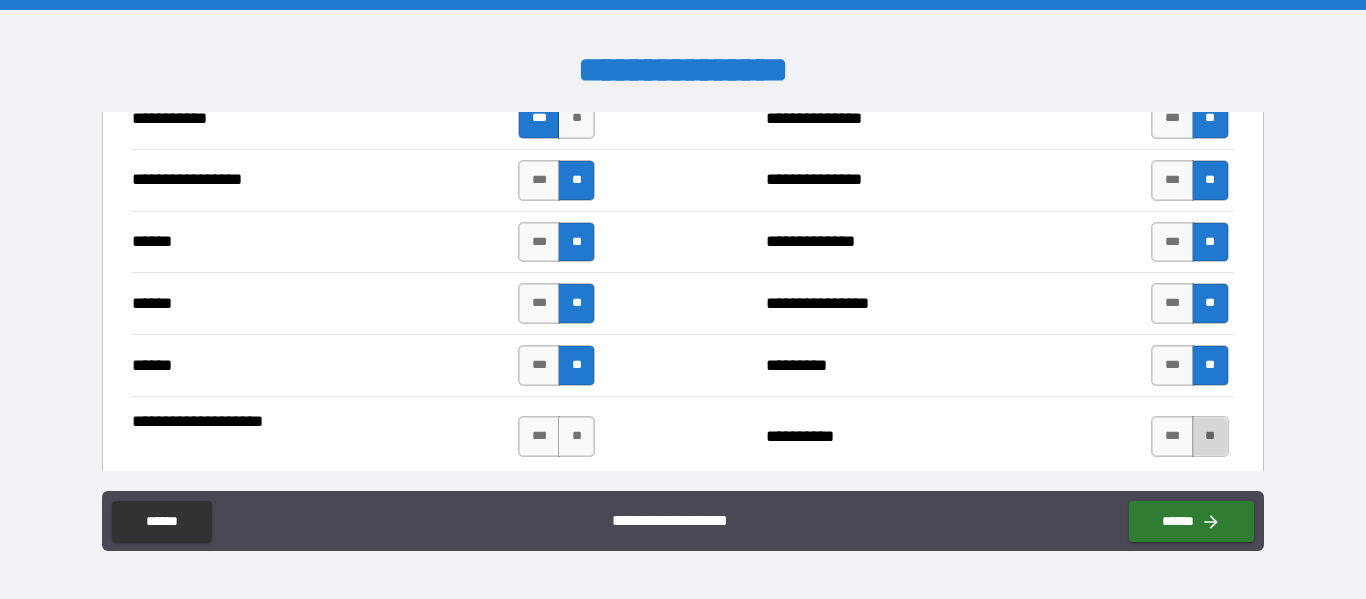 click on "**" at bounding box center (1210, 436) 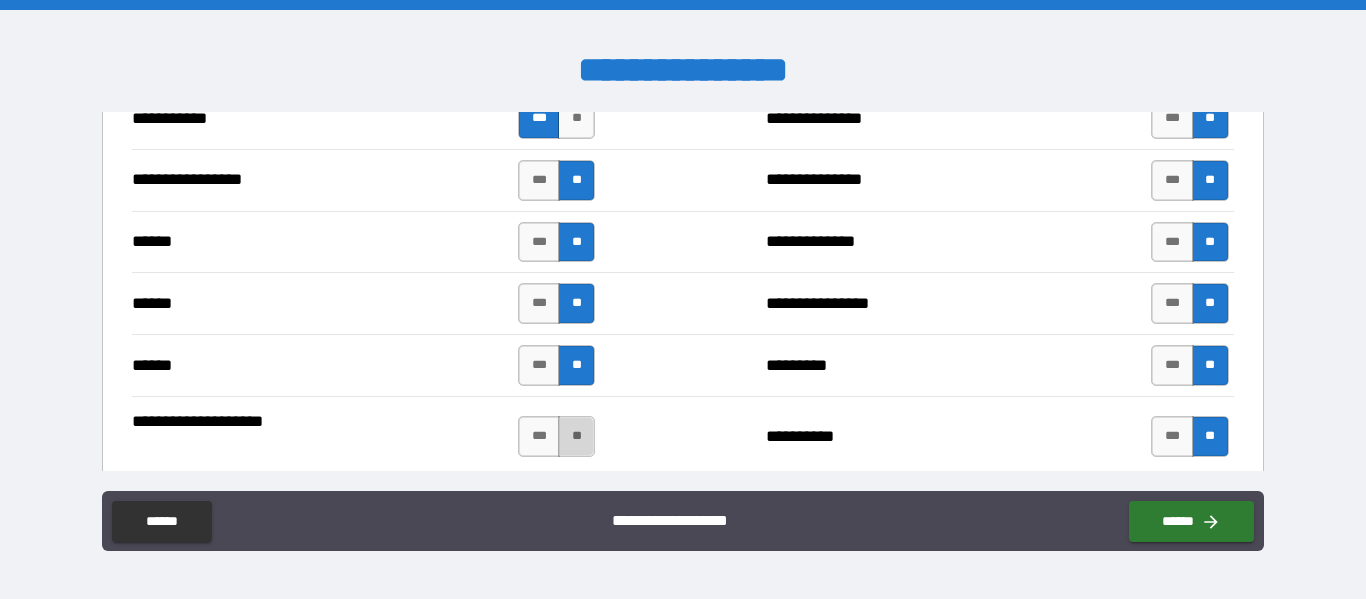 click on "**" at bounding box center (576, 436) 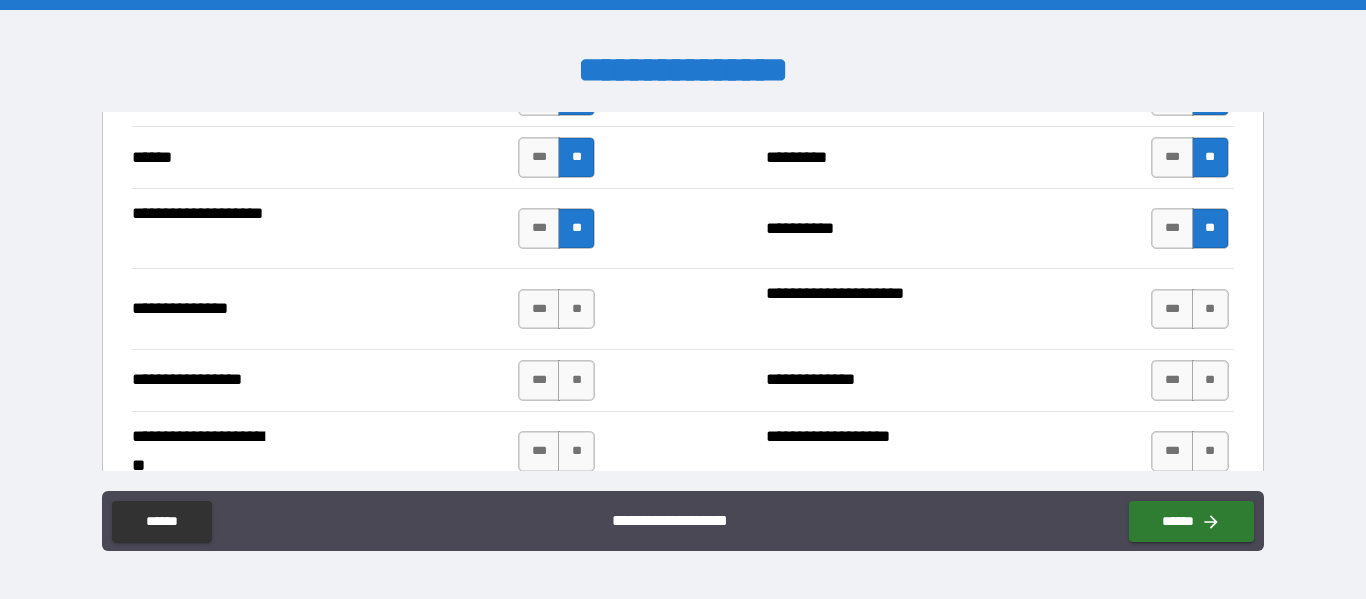 scroll, scrollTop: 2500, scrollLeft: 0, axis: vertical 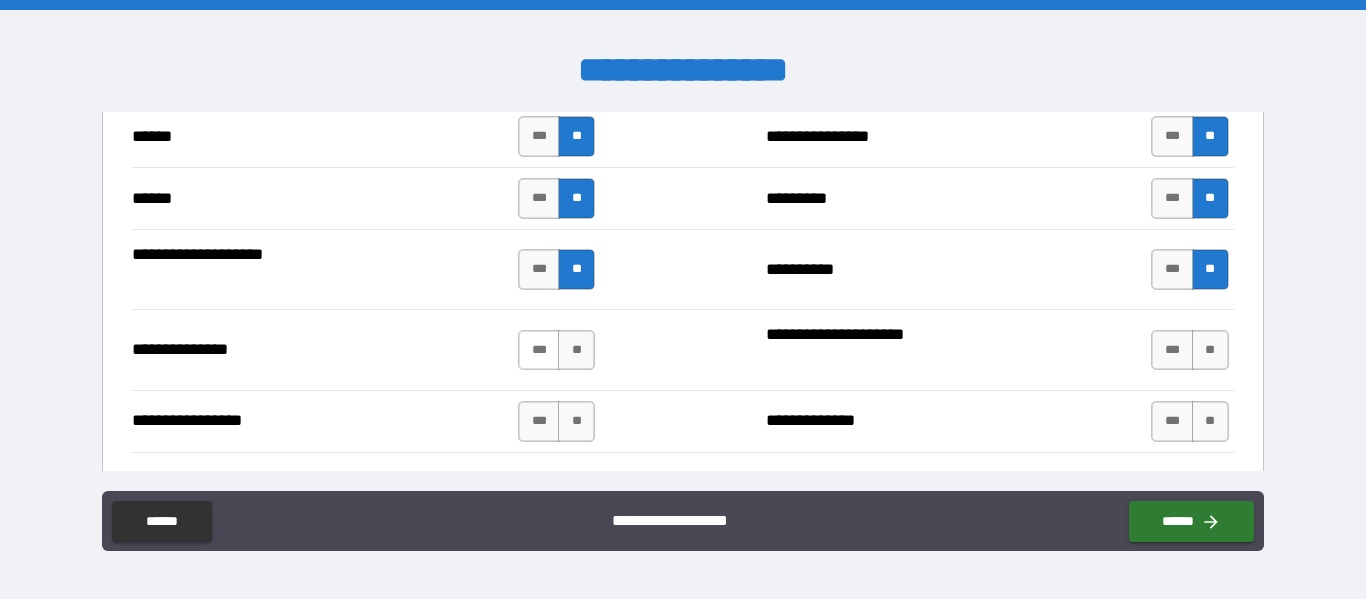 click on "***" at bounding box center [539, 350] 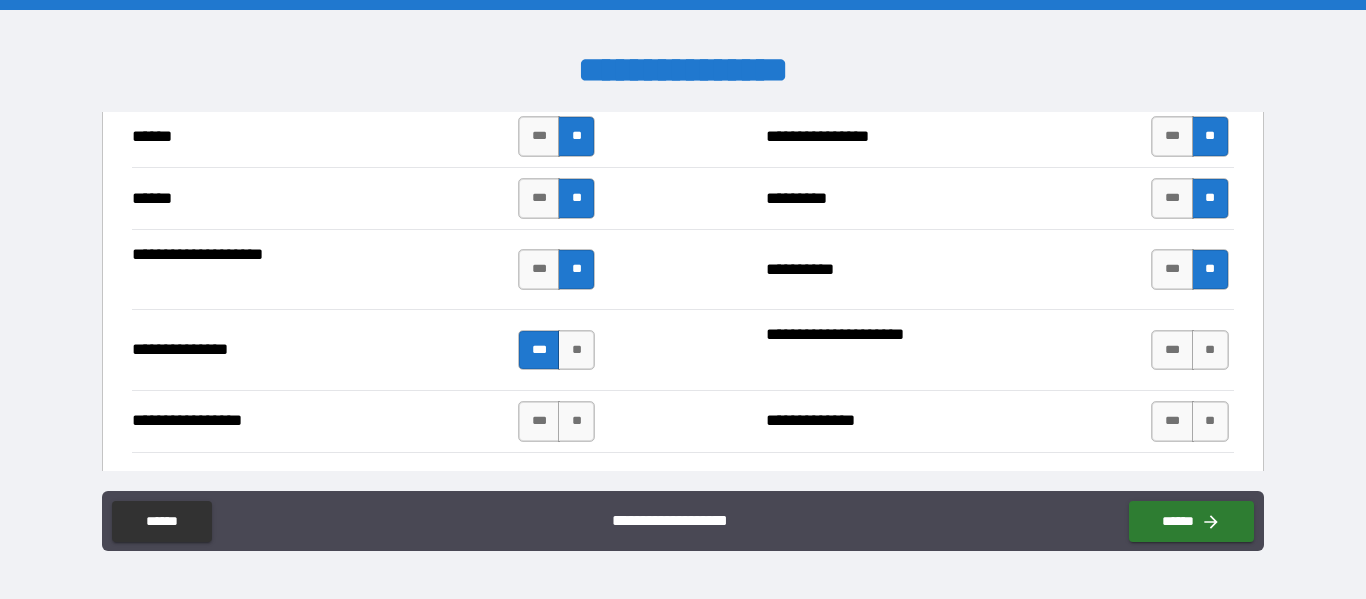 drag, startPoint x: 1198, startPoint y: 350, endPoint x: 1078, endPoint y: 372, distance: 122 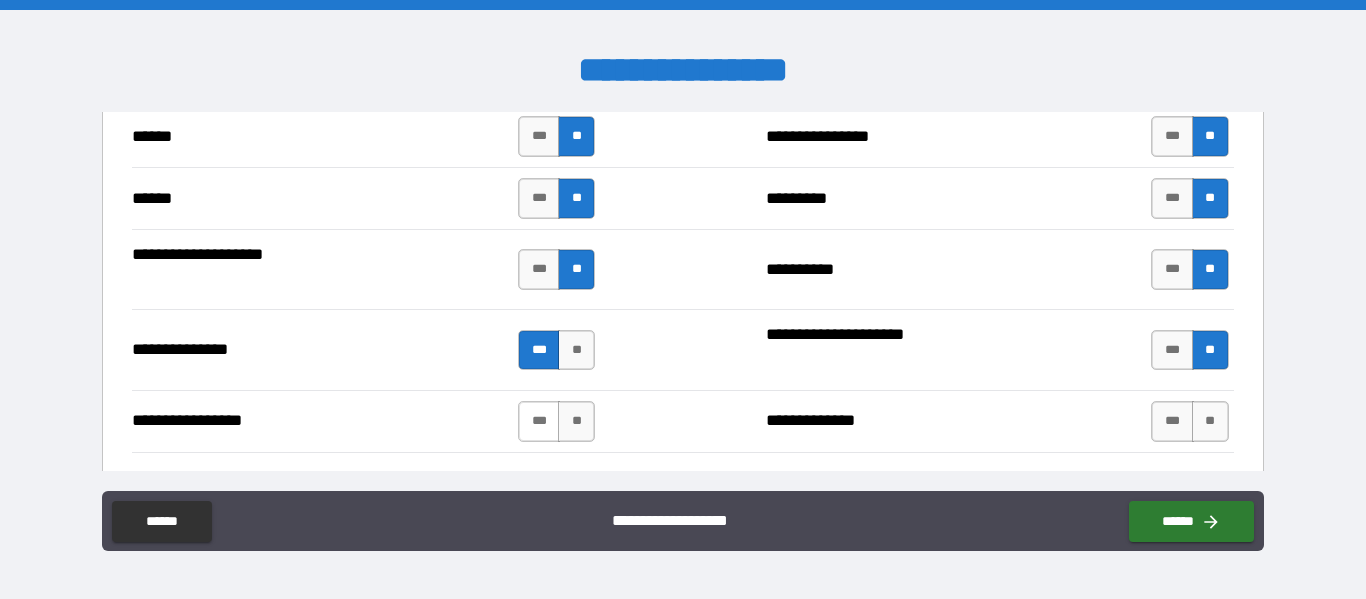click on "***" at bounding box center [539, 421] 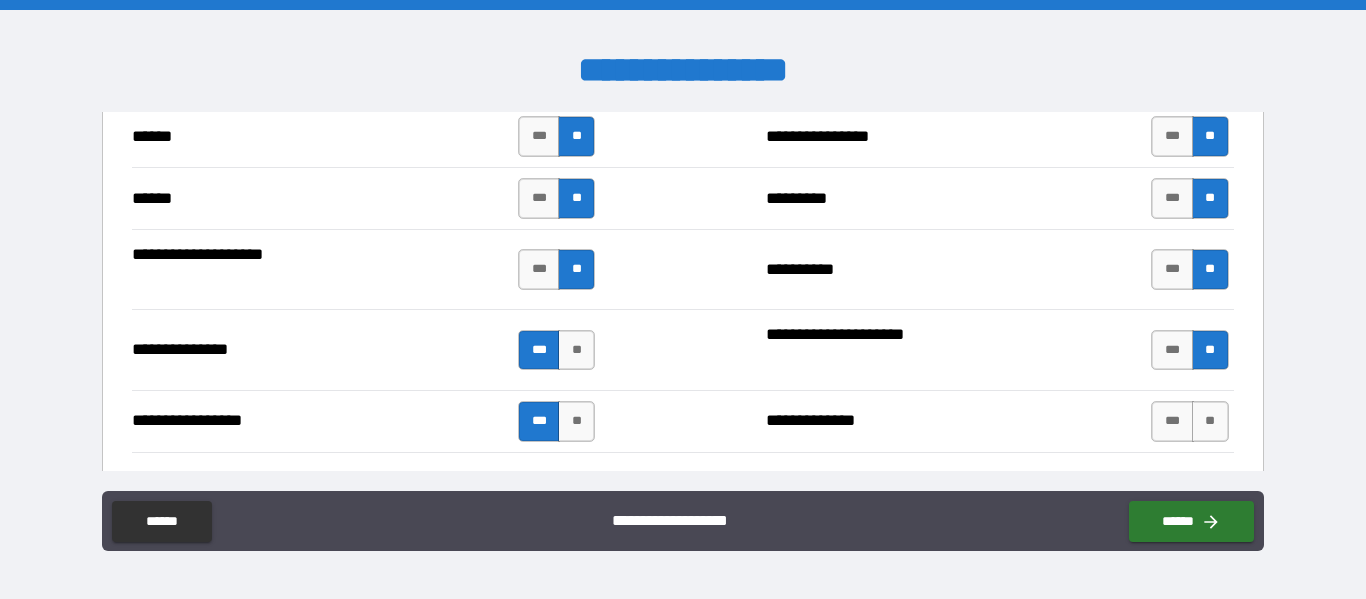 drag, startPoint x: 1204, startPoint y: 420, endPoint x: 1062, endPoint y: 337, distance: 164.47797 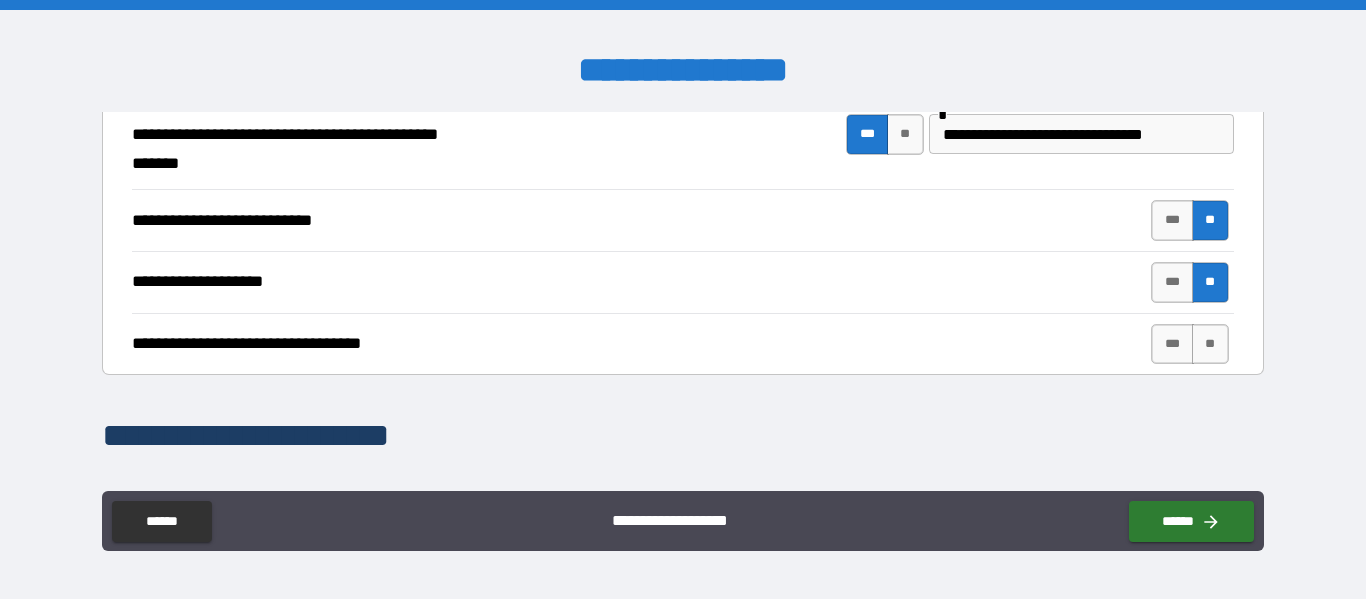 scroll, scrollTop: 500, scrollLeft: 0, axis: vertical 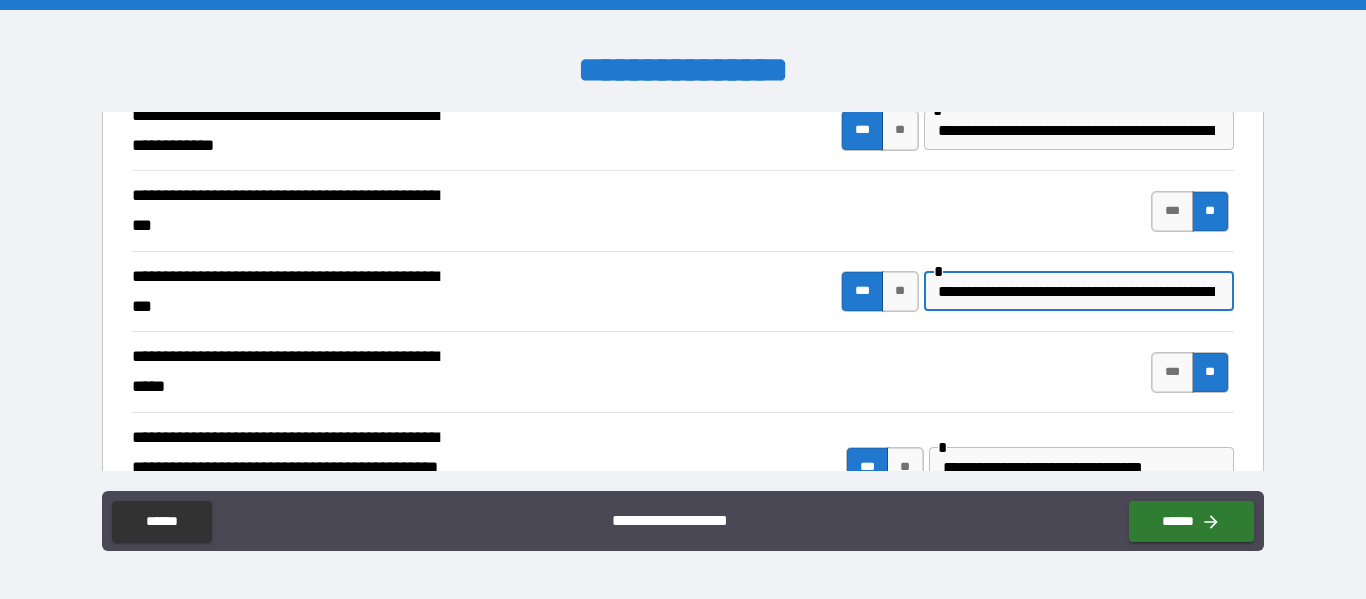 click on "**********" at bounding box center [1076, 291] 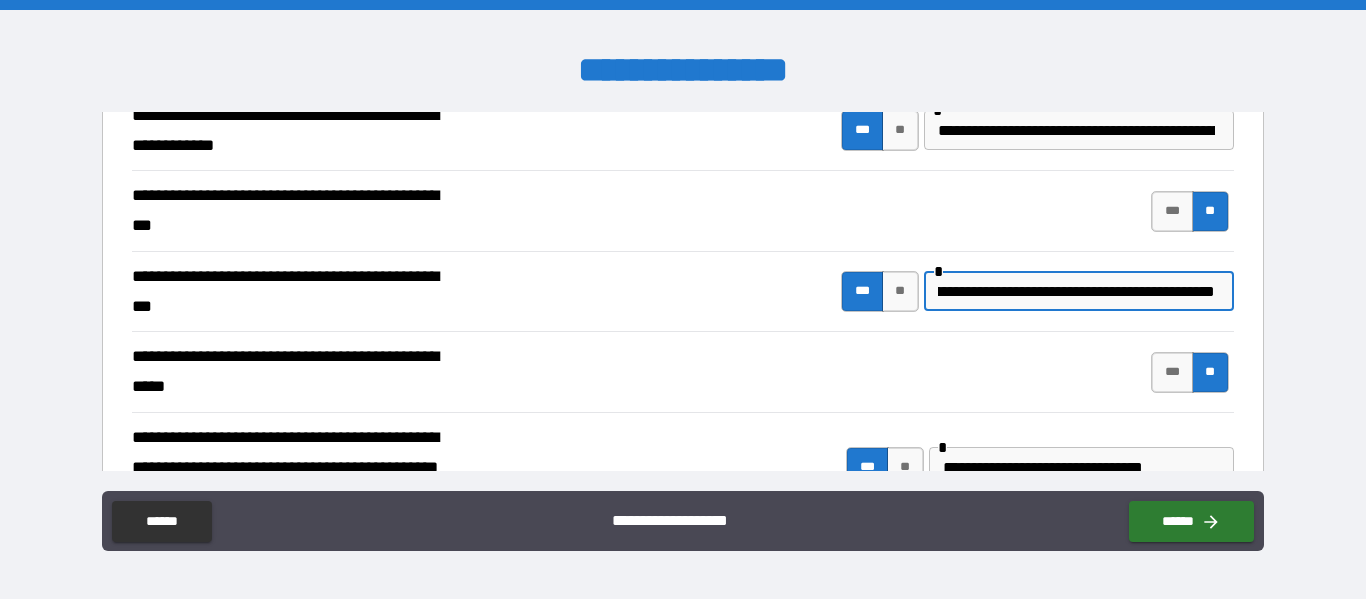 scroll, scrollTop: 0, scrollLeft: 215, axis: horizontal 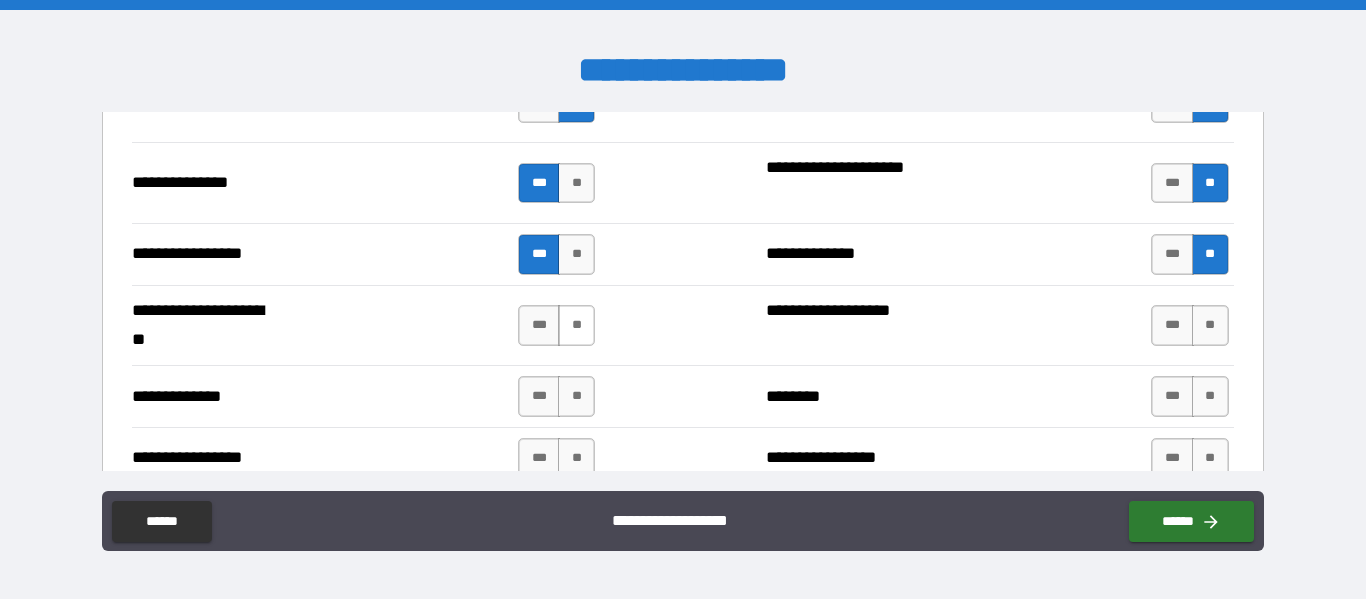 type on "**********" 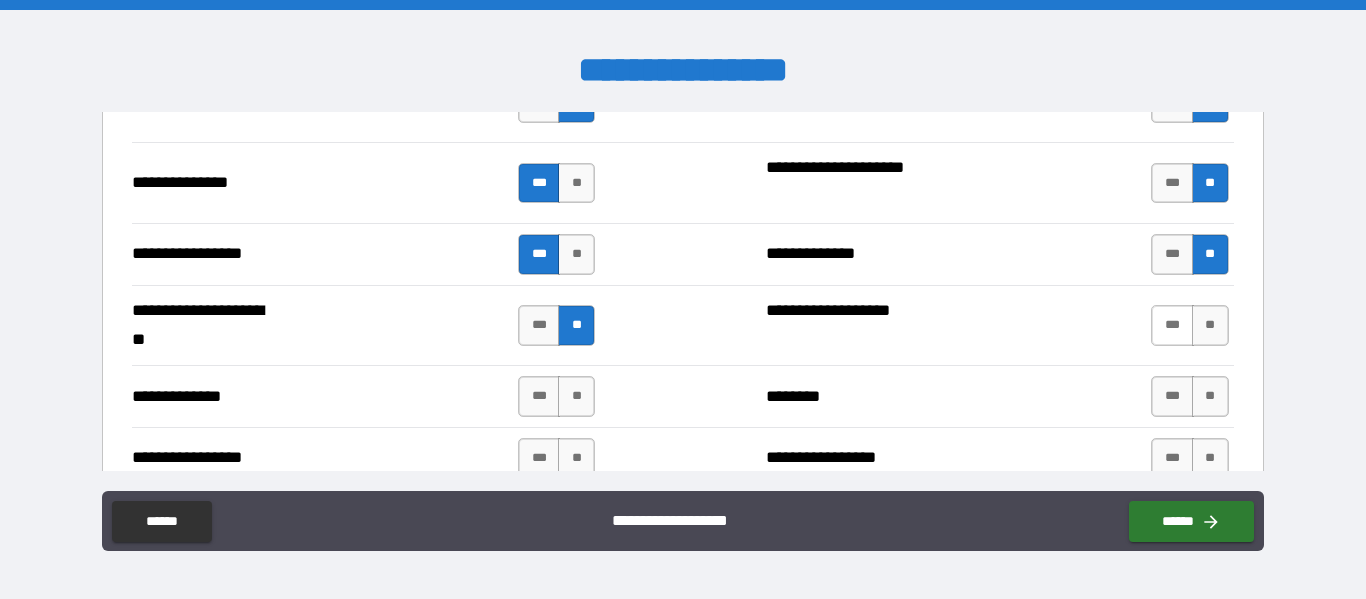 scroll, scrollTop: 0, scrollLeft: 0, axis: both 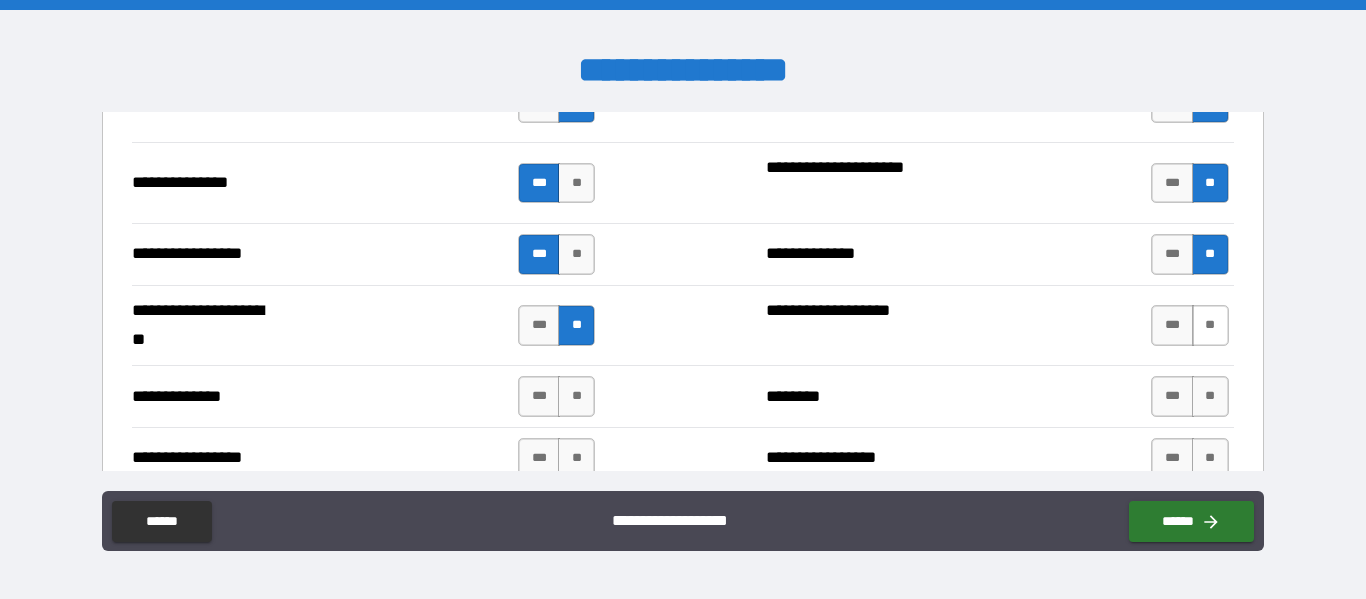 click on "**" at bounding box center [1210, 325] 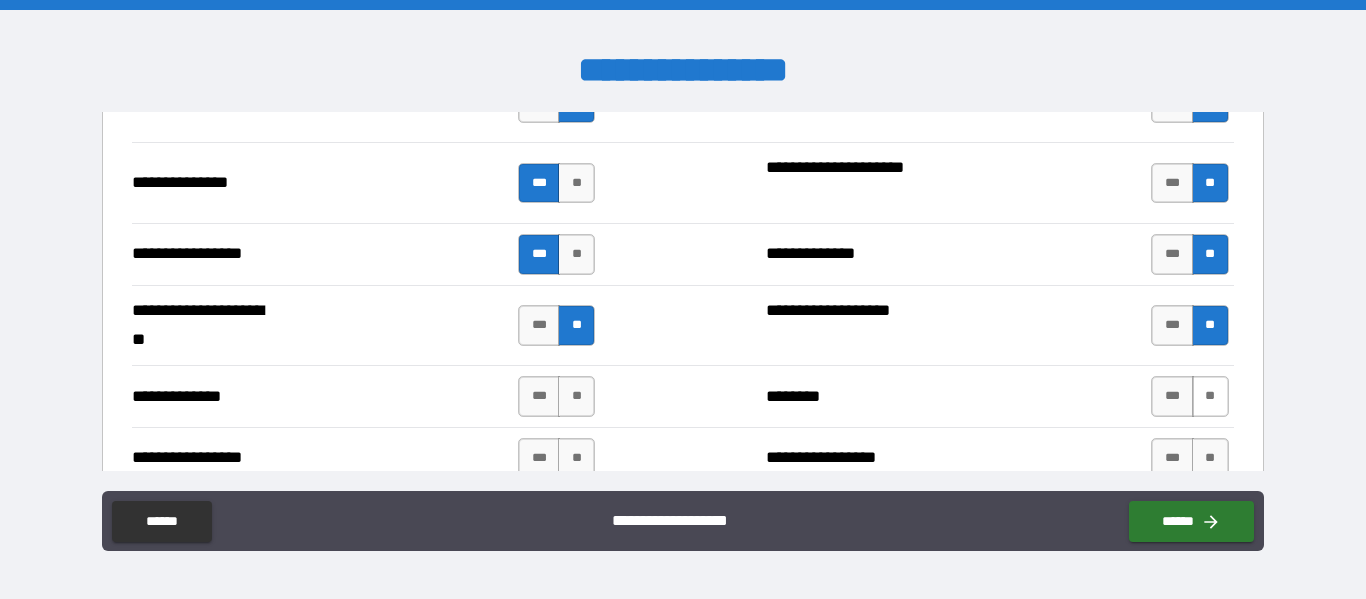 click on "**" at bounding box center (1210, 396) 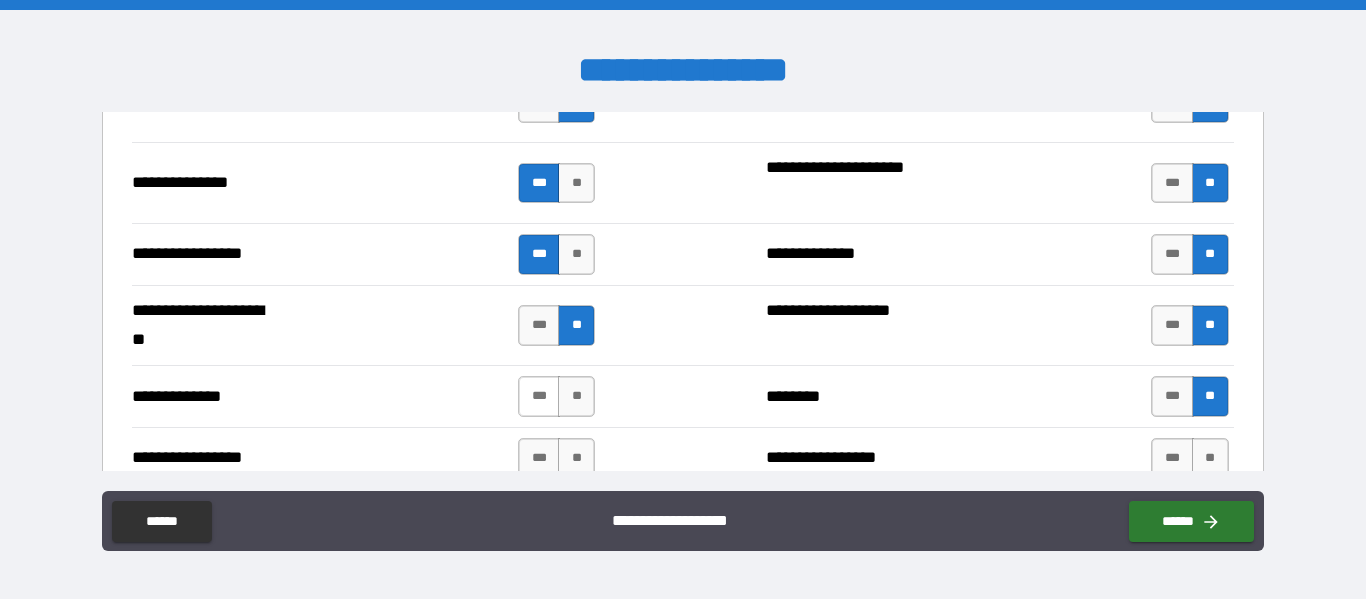 click on "***" at bounding box center [539, 396] 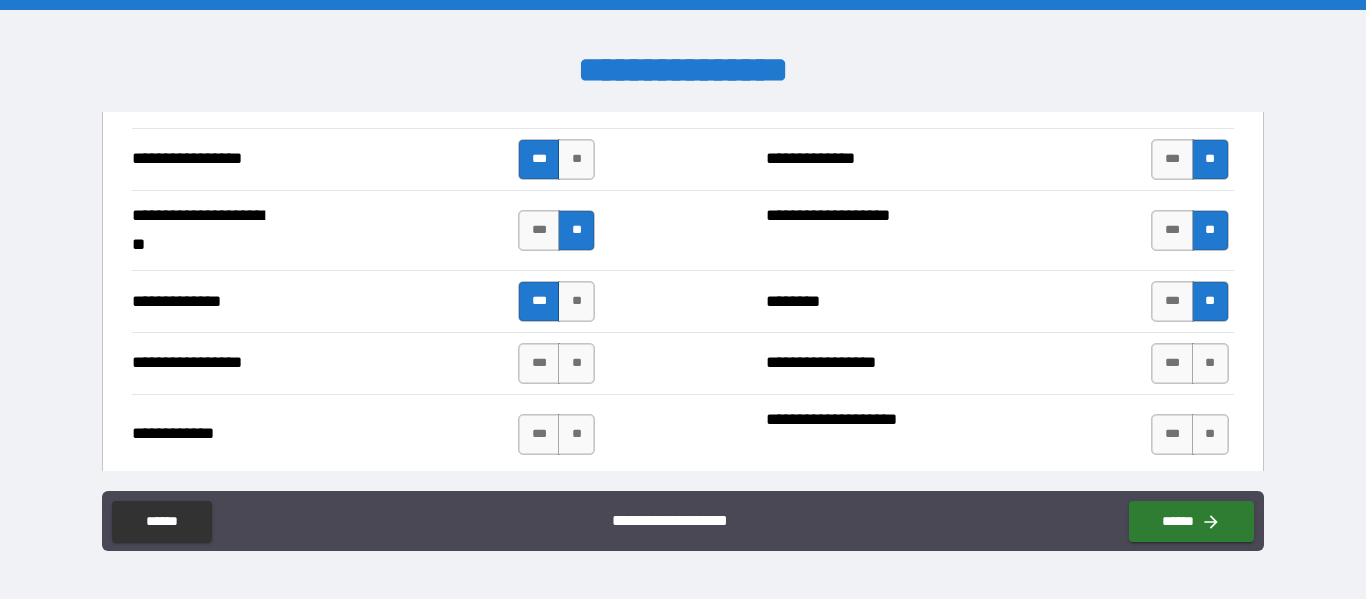 scroll, scrollTop: 2833, scrollLeft: 0, axis: vertical 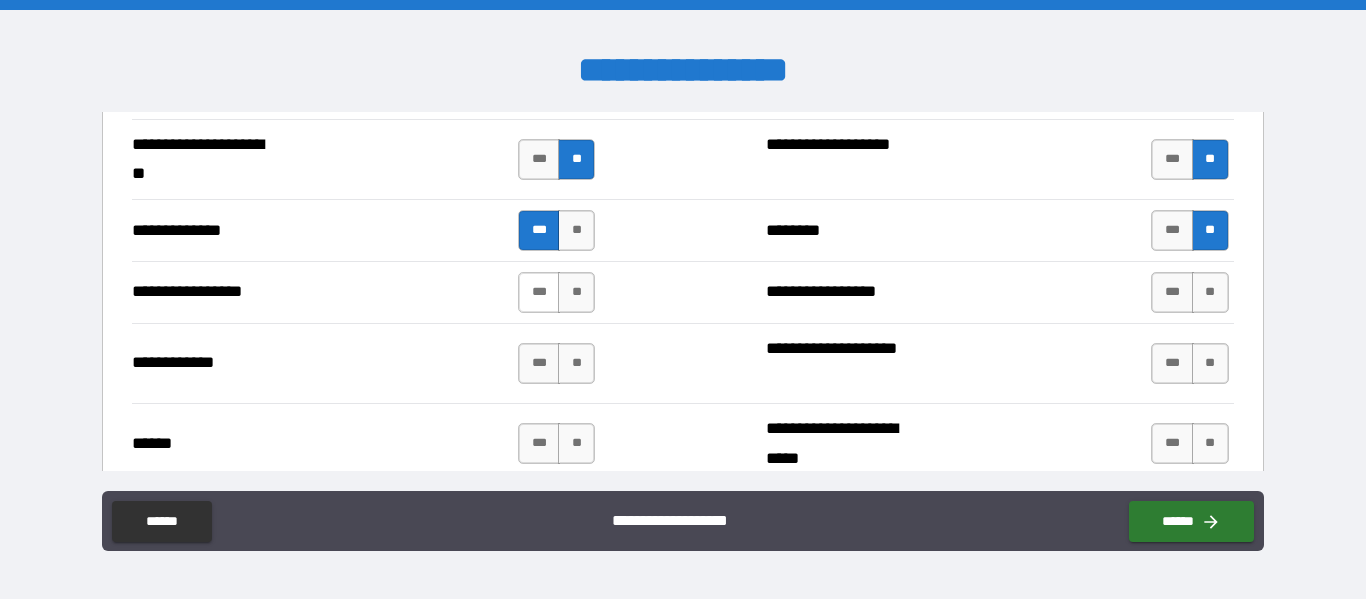 click on "***" at bounding box center [539, 292] 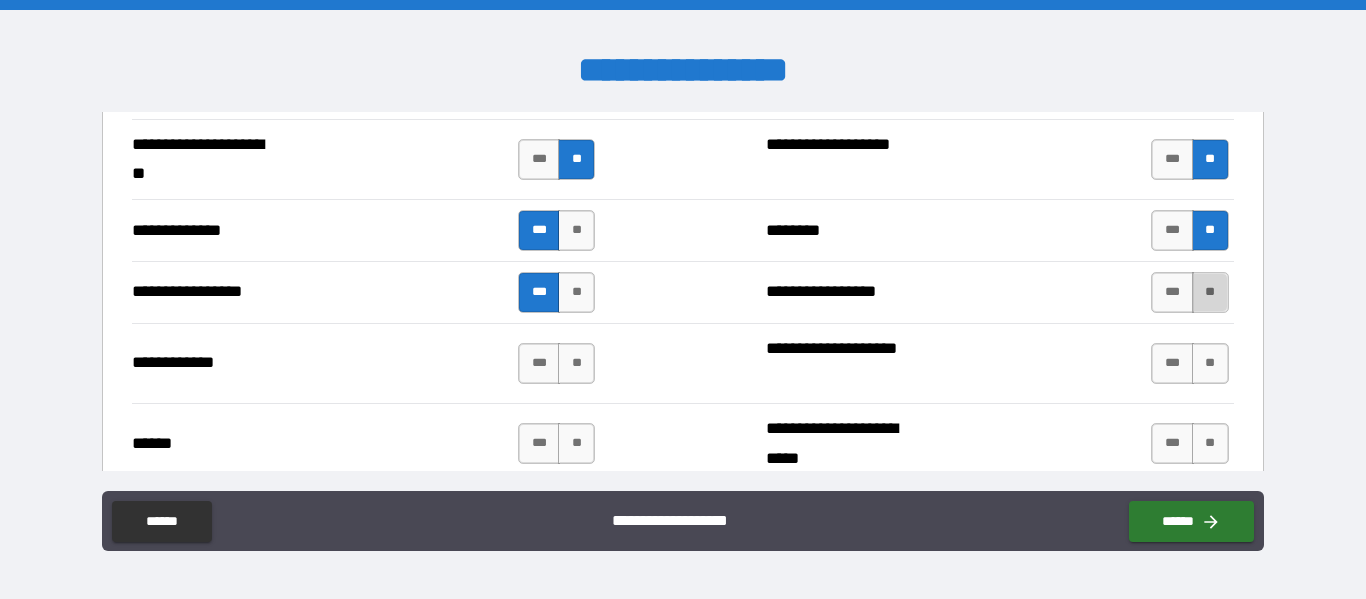 click on "**" at bounding box center [1210, 292] 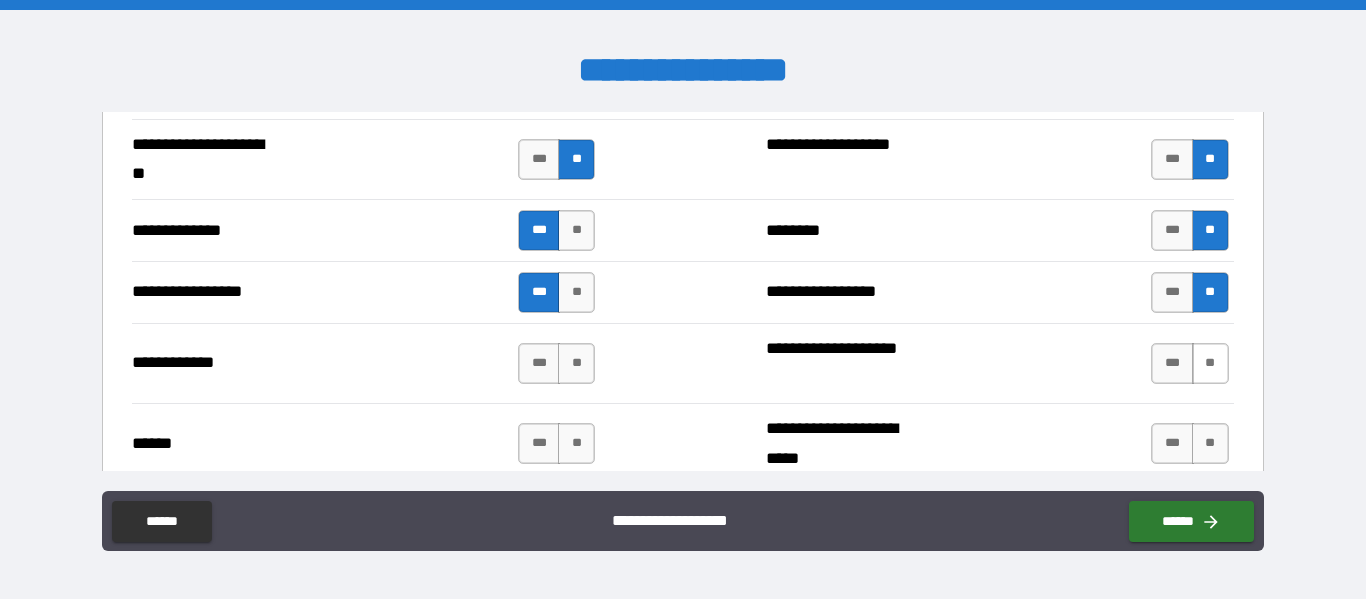 click on "**" at bounding box center (1210, 363) 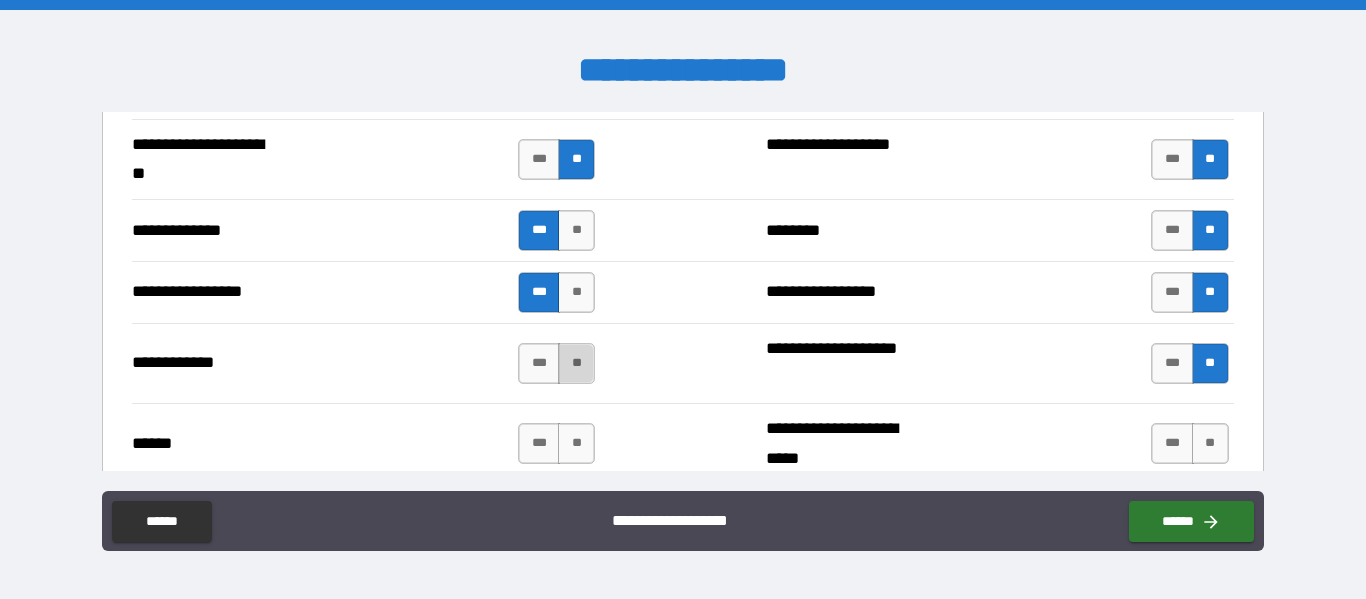 click on "**" at bounding box center [576, 363] 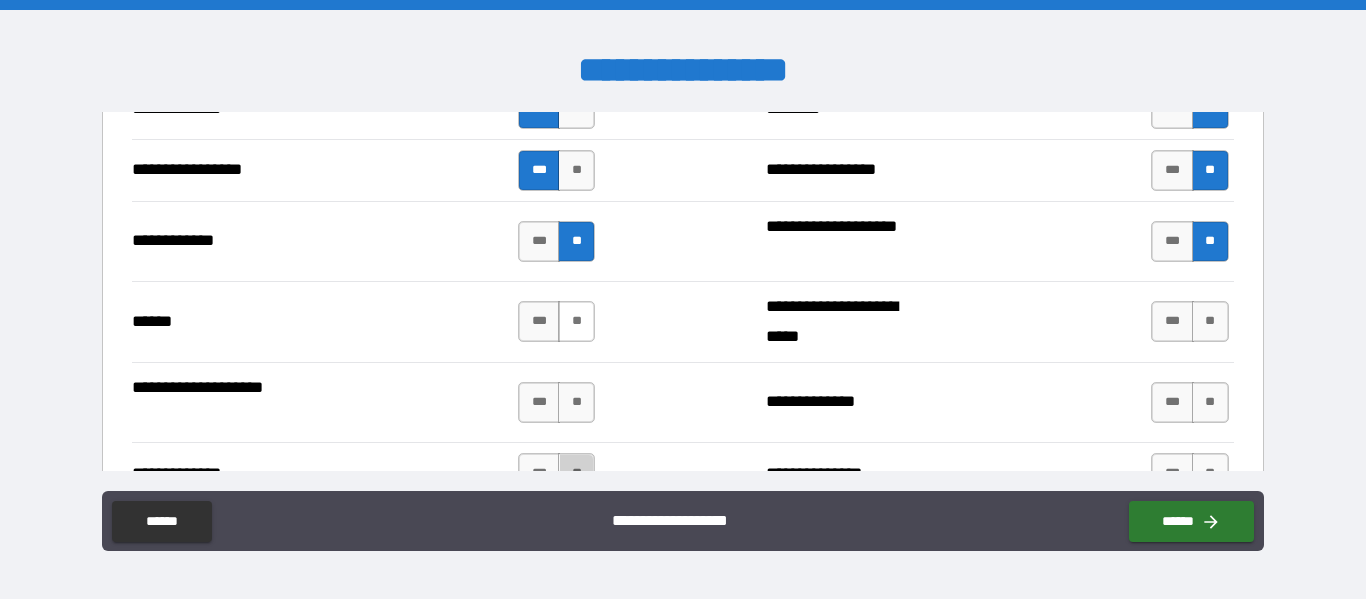 scroll, scrollTop: 3000, scrollLeft: 0, axis: vertical 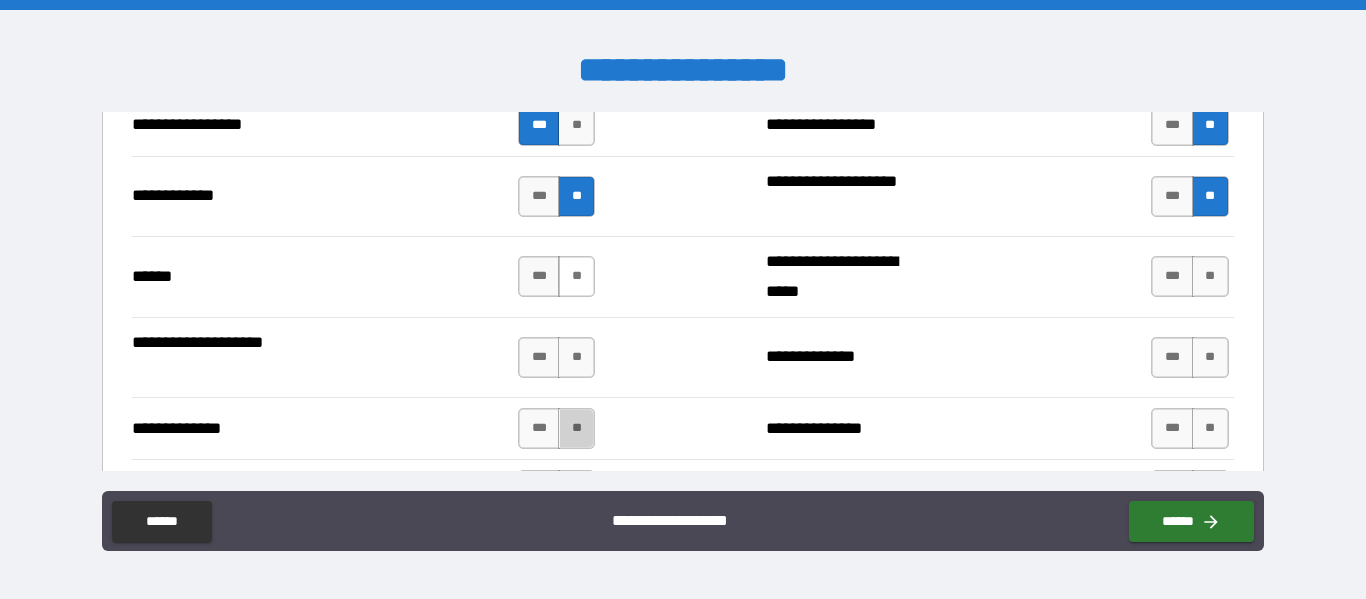 click on "**" at bounding box center [576, 428] 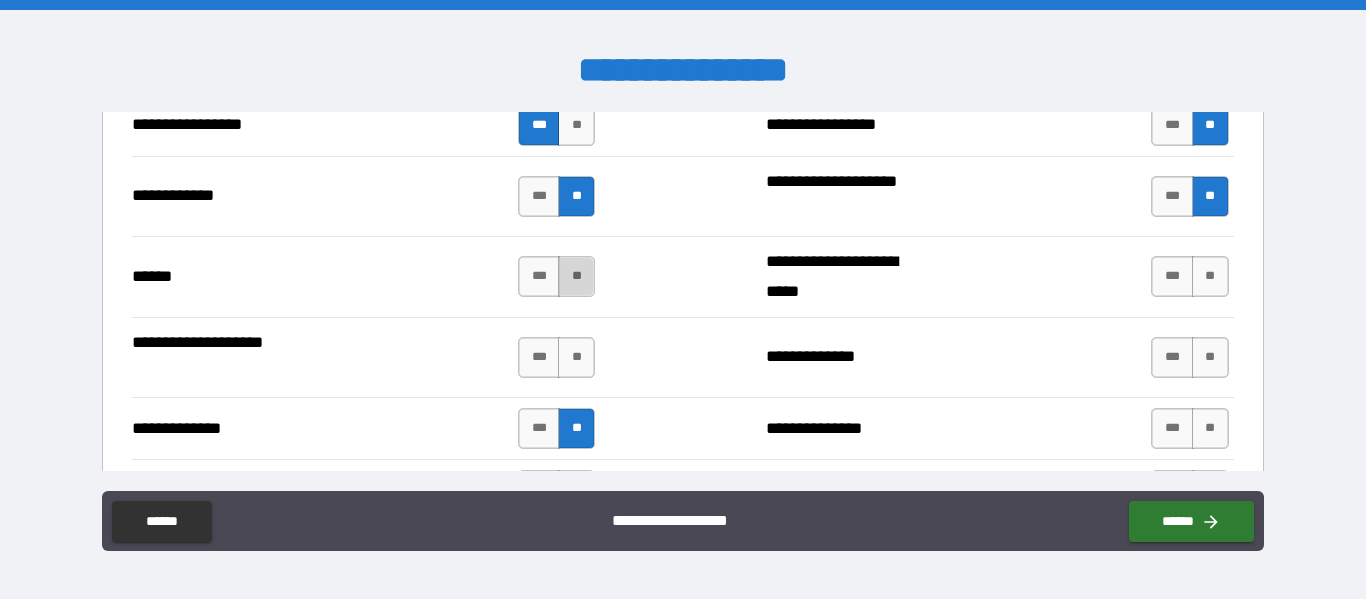click on "**" at bounding box center [576, 276] 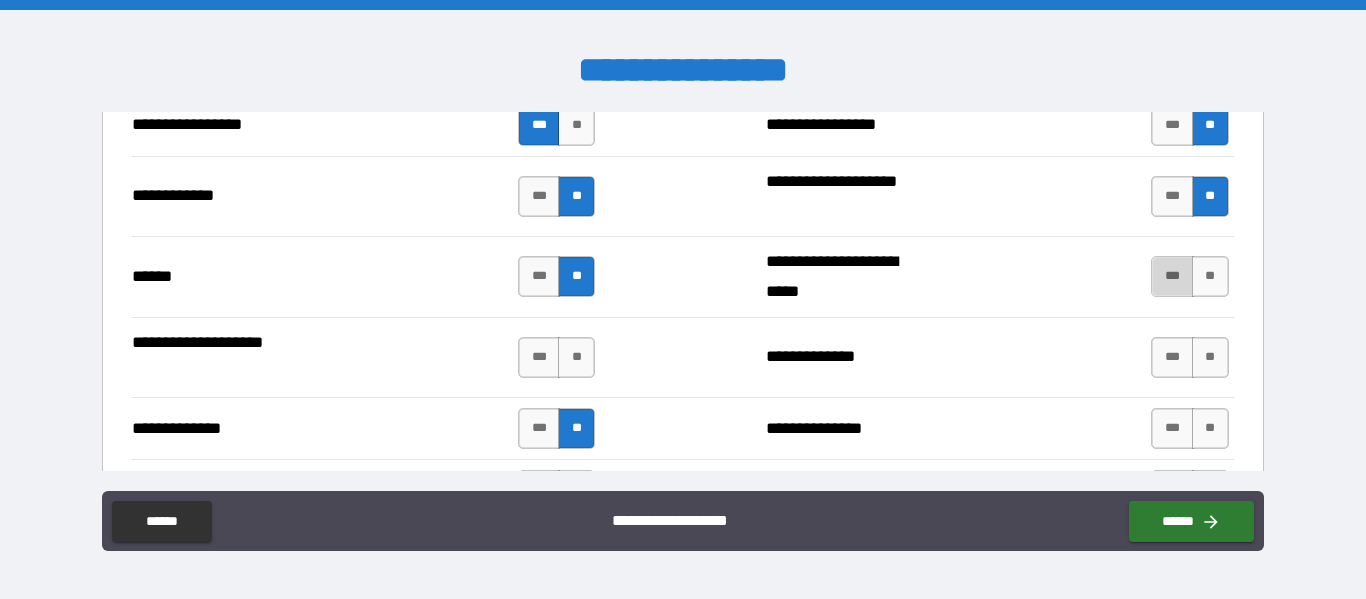 click on "***" at bounding box center [1172, 276] 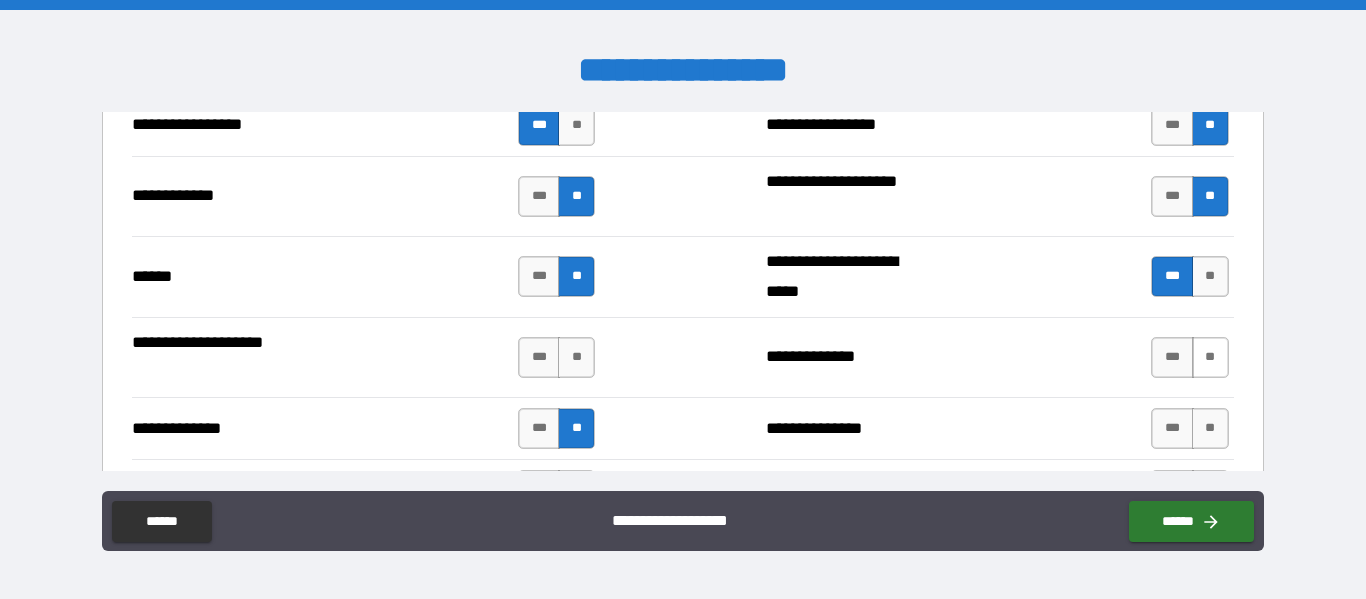 click on "**" at bounding box center (1210, 357) 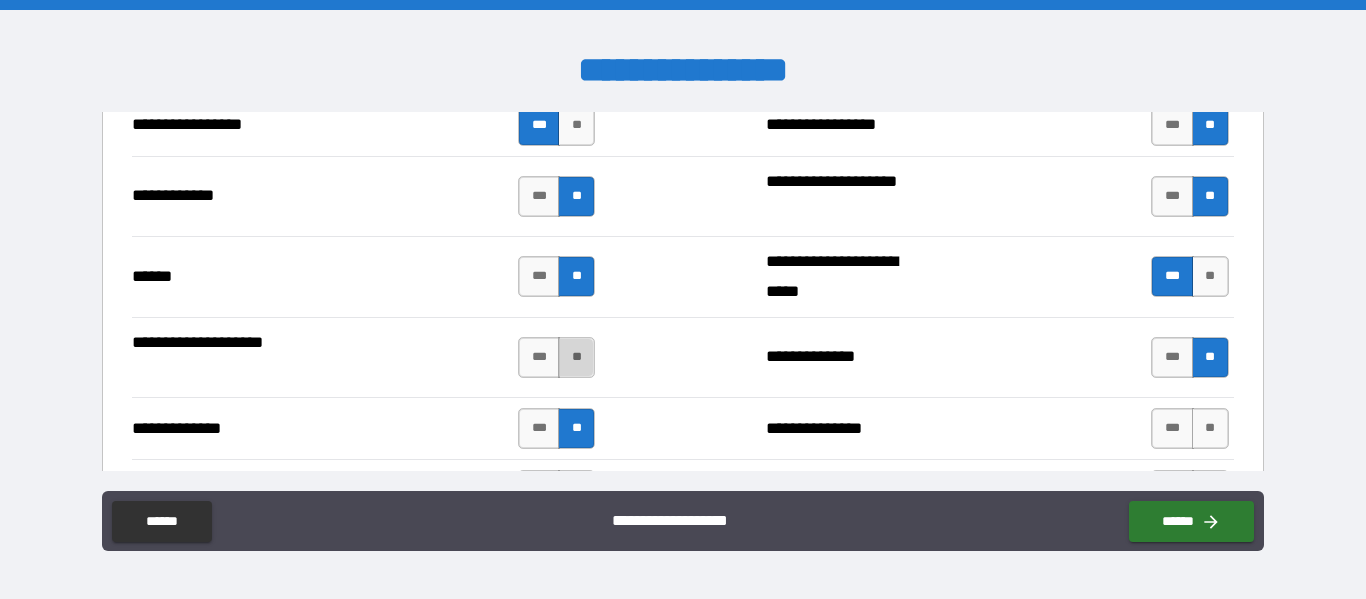 click on "**" at bounding box center (576, 357) 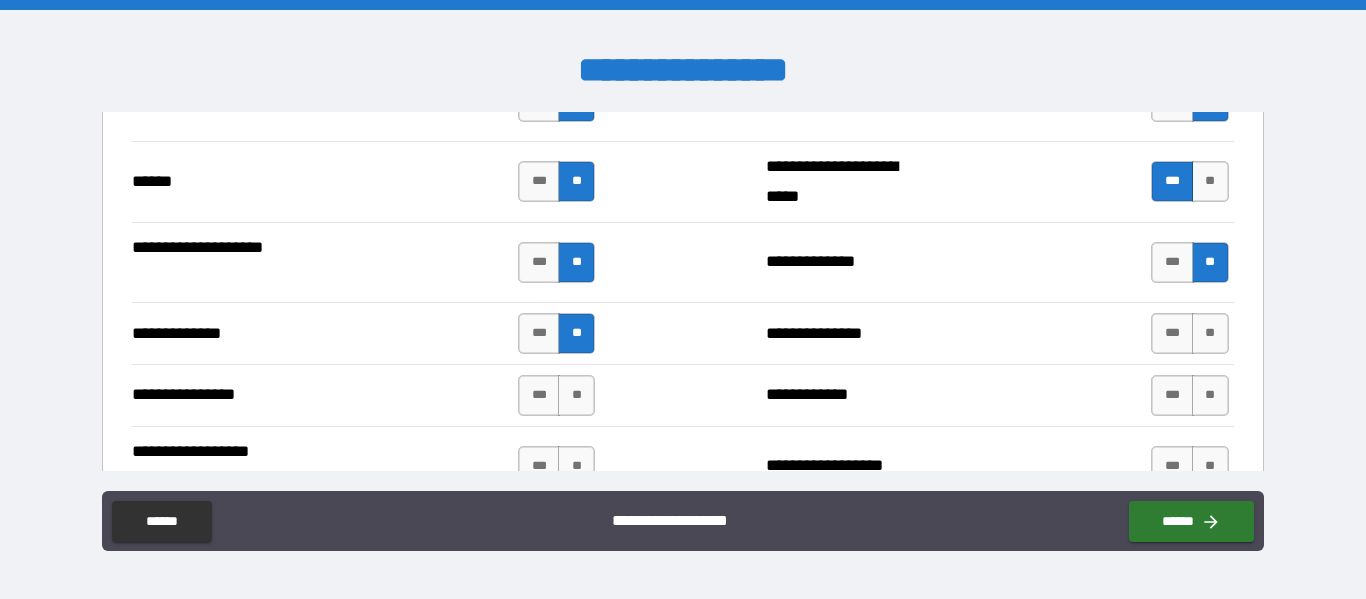 scroll, scrollTop: 3167, scrollLeft: 0, axis: vertical 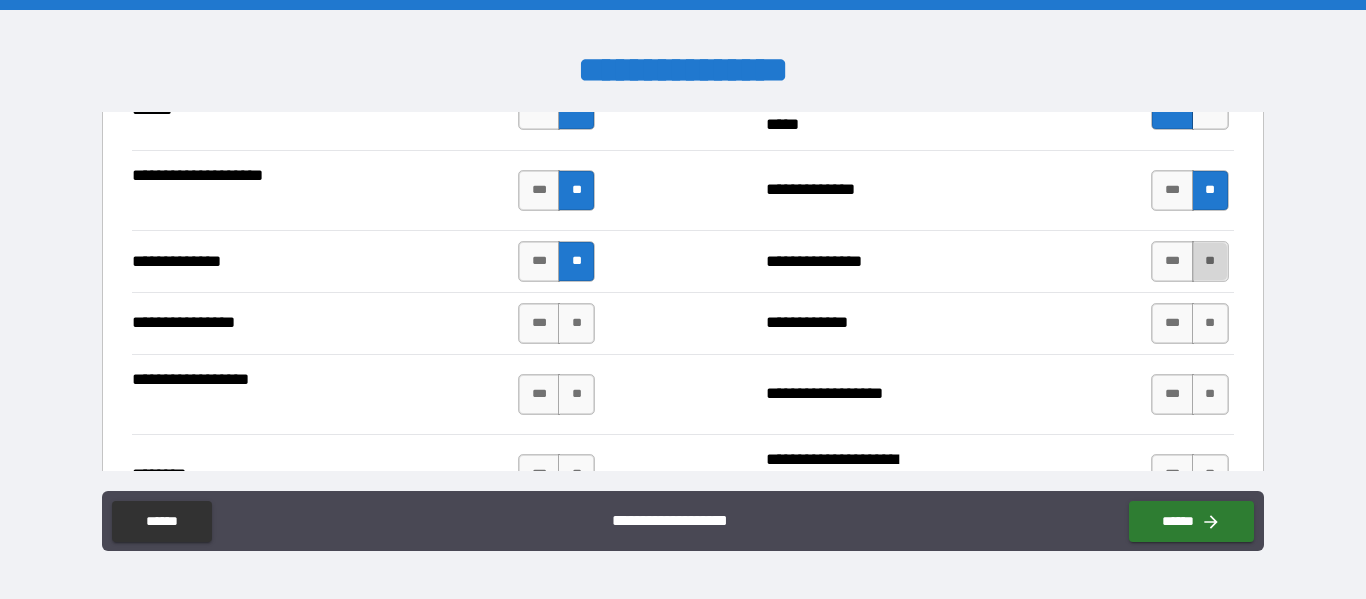 click on "**" at bounding box center [1210, 261] 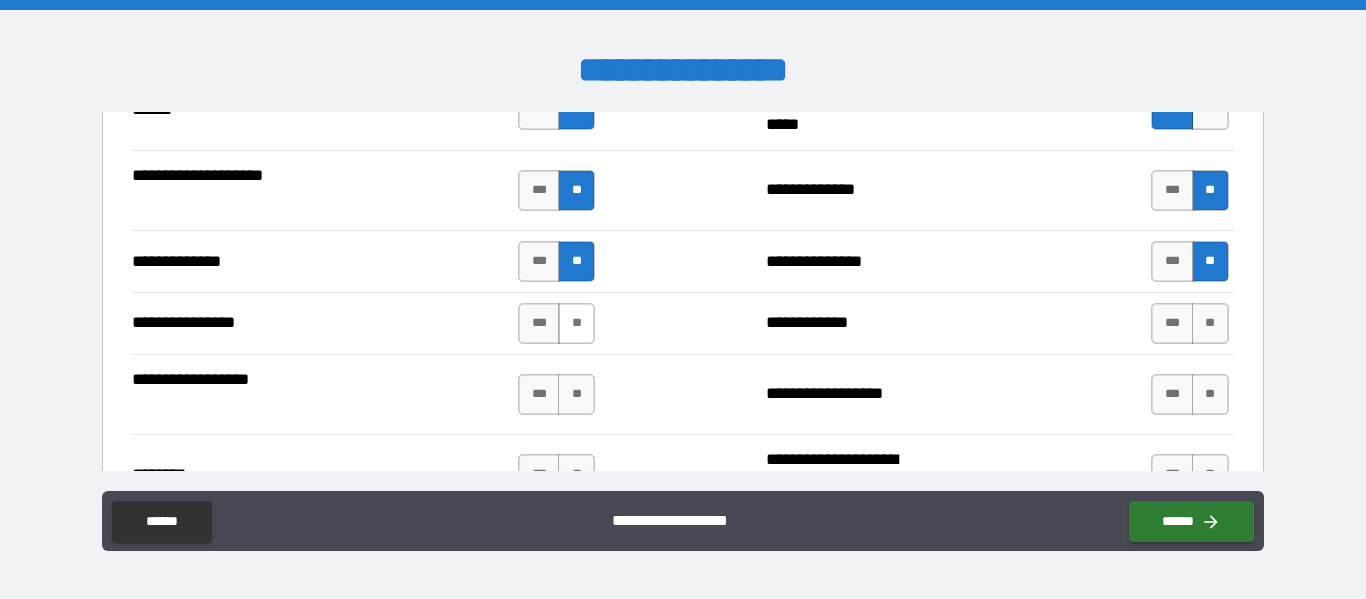 click on "**" at bounding box center (576, 323) 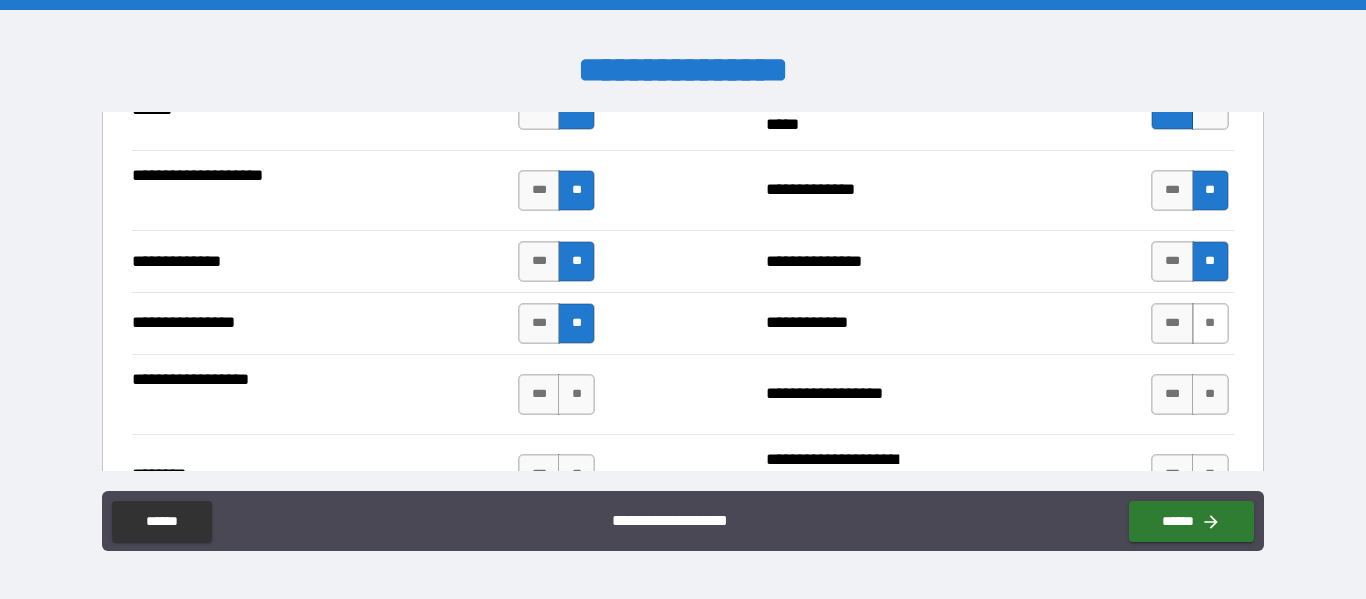 click on "**" at bounding box center (1210, 323) 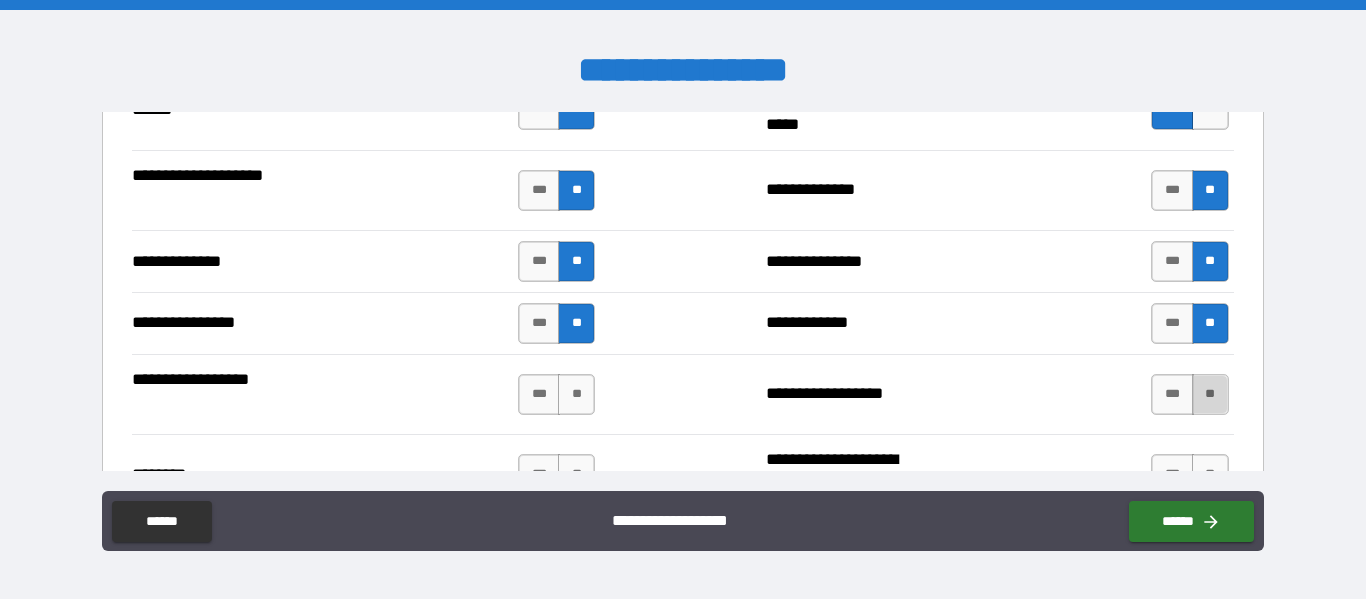 click on "**" at bounding box center [1210, 394] 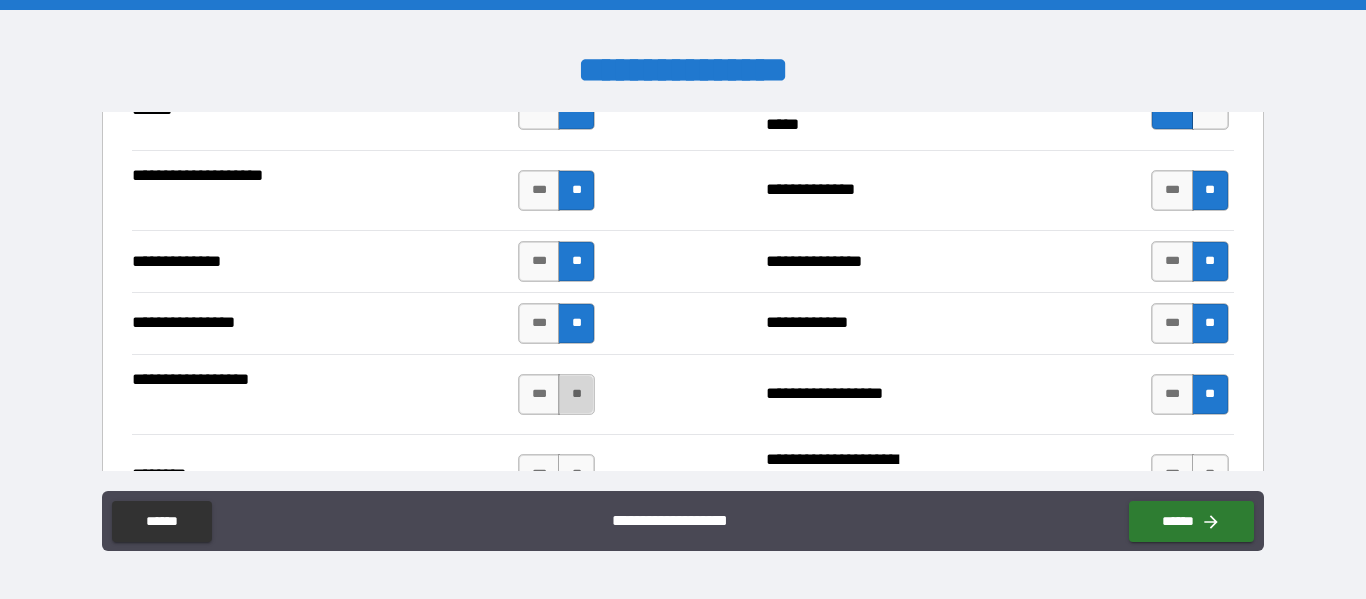click on "**" at bounding box center (576, 394) 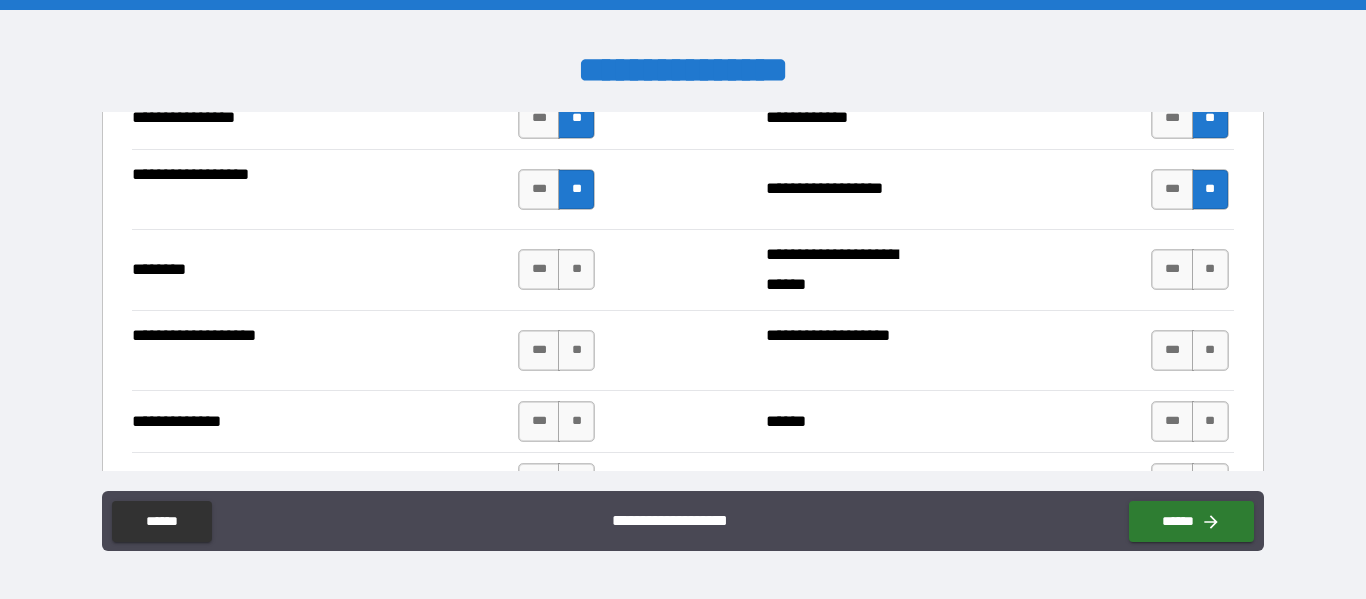 scroll, scrollTop: 3333, scrollLeft: 0, axis: vertical 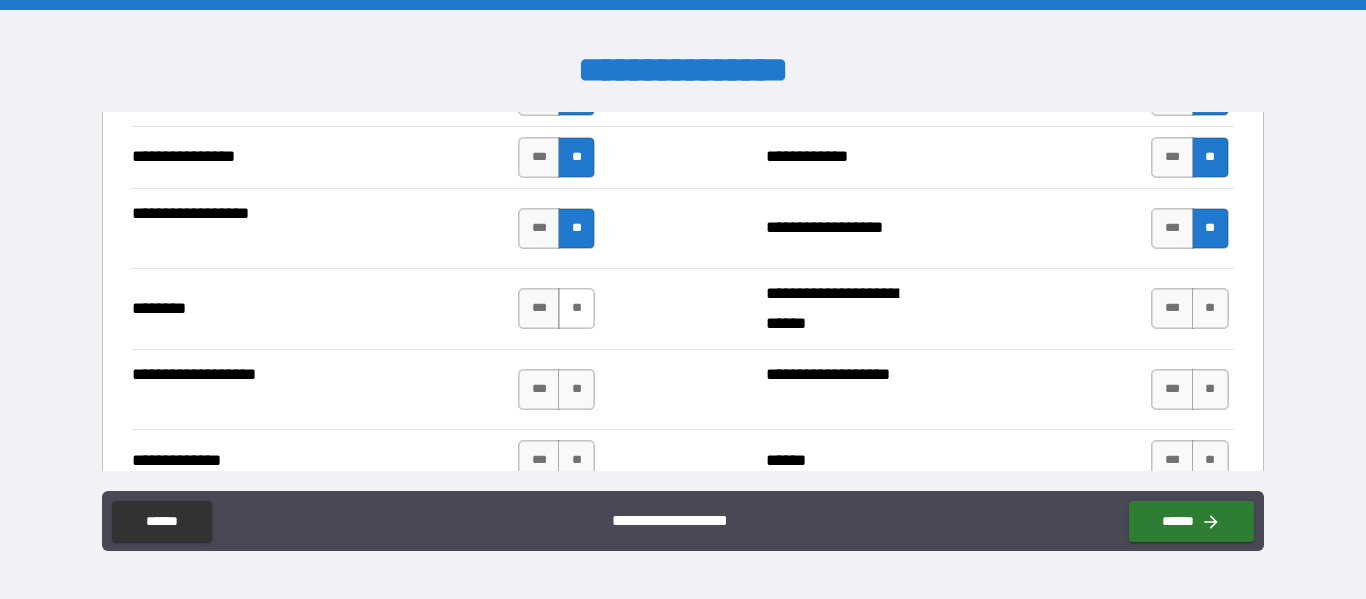 click on "**" at bounding box center [576, 308] 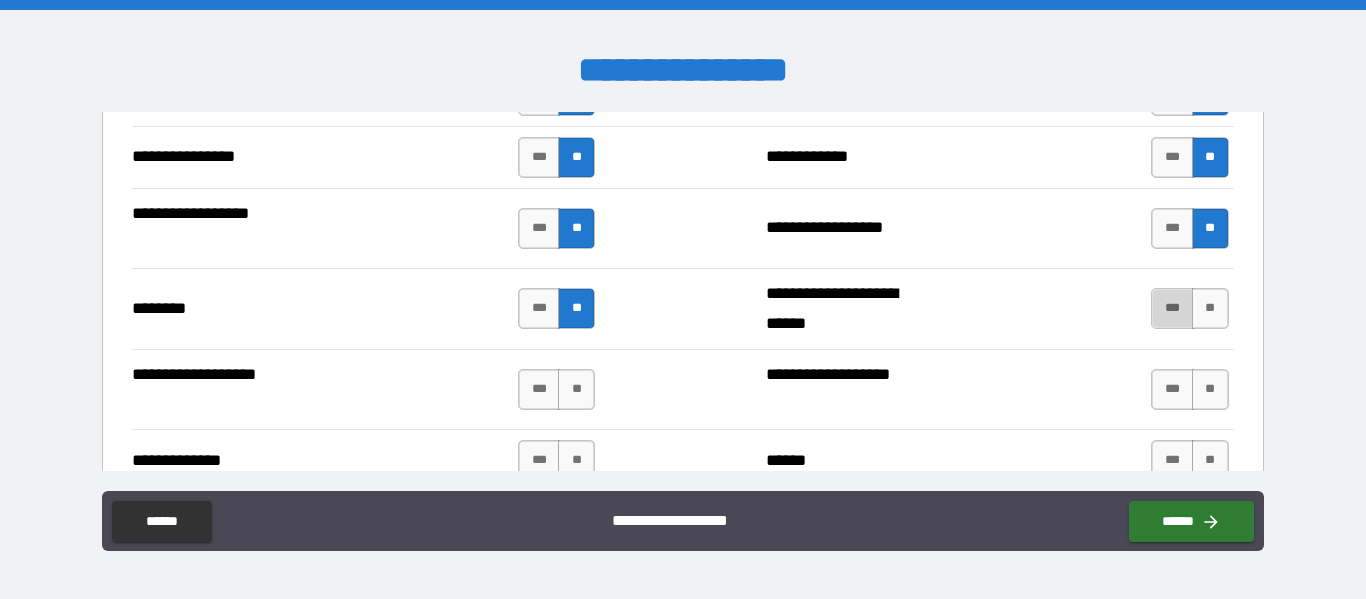 click on "***" at bounding box center [1172, 308] 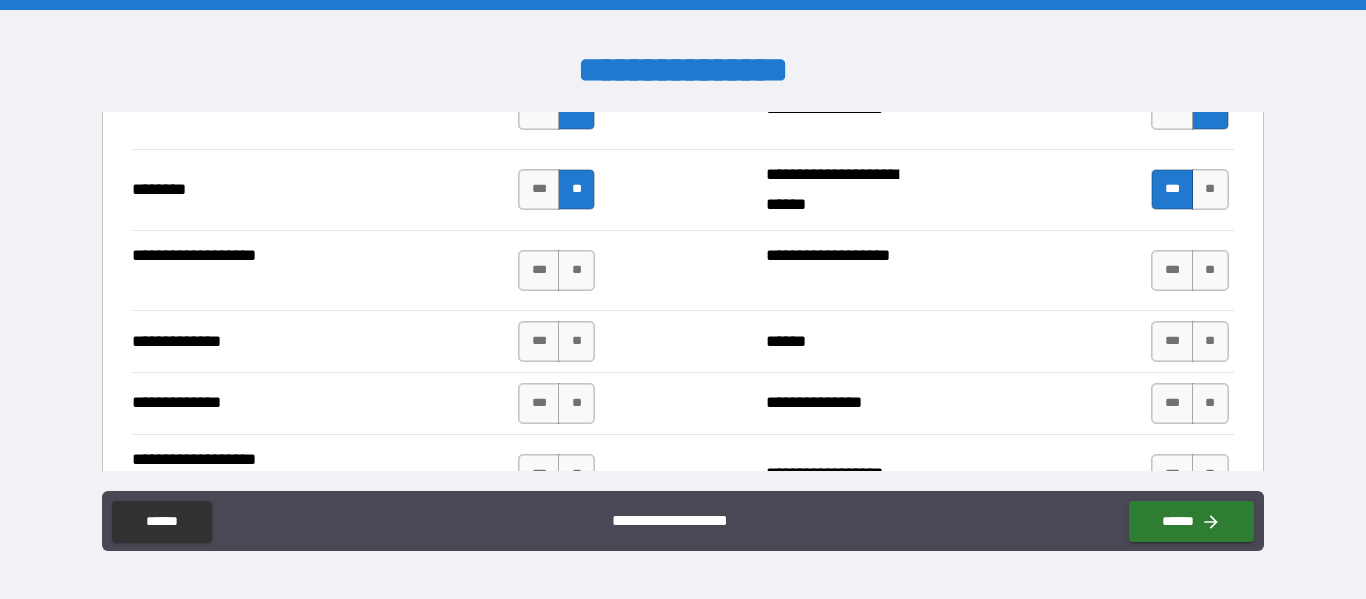 scroll, scrollTop: 3500, scrollLeft: 0, axis: vertical 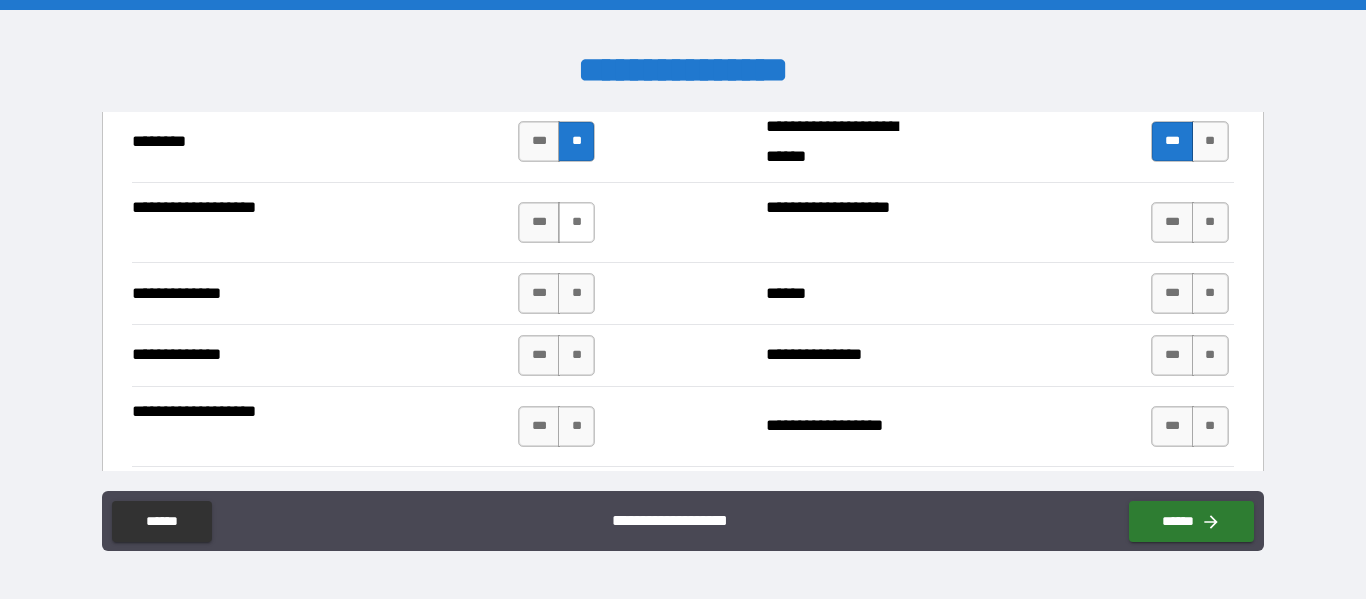 click on "**" at bounding box center (576, 222) 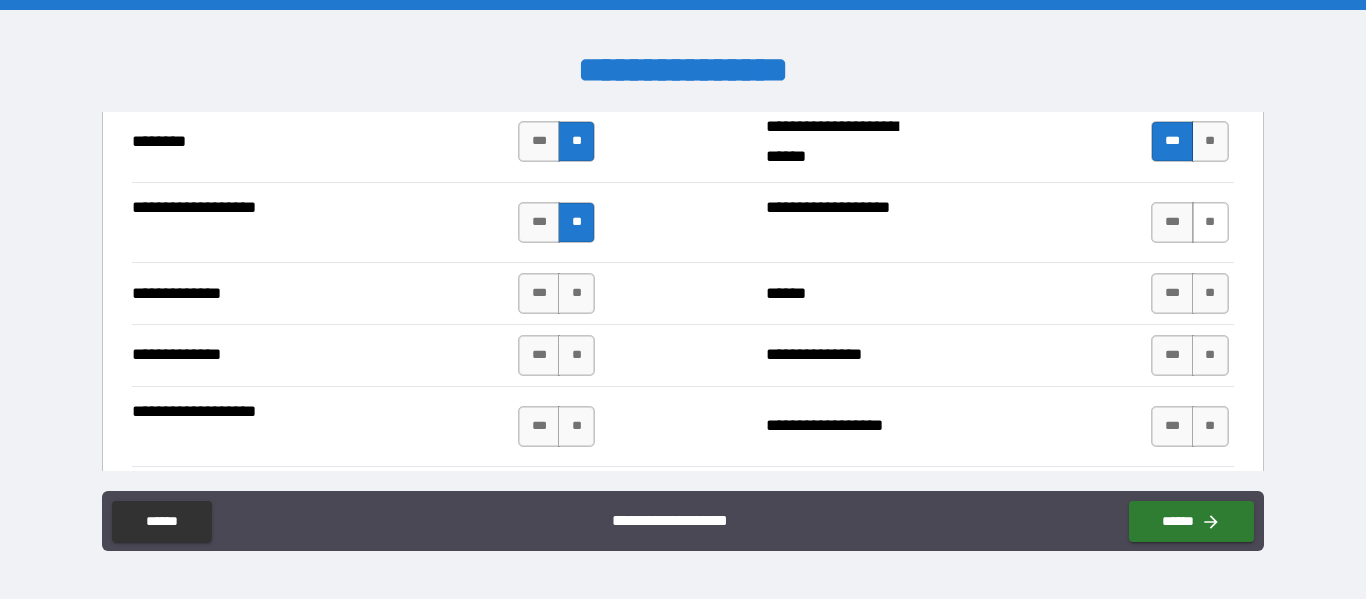 click on "**" at bounding box center [1210, 222] 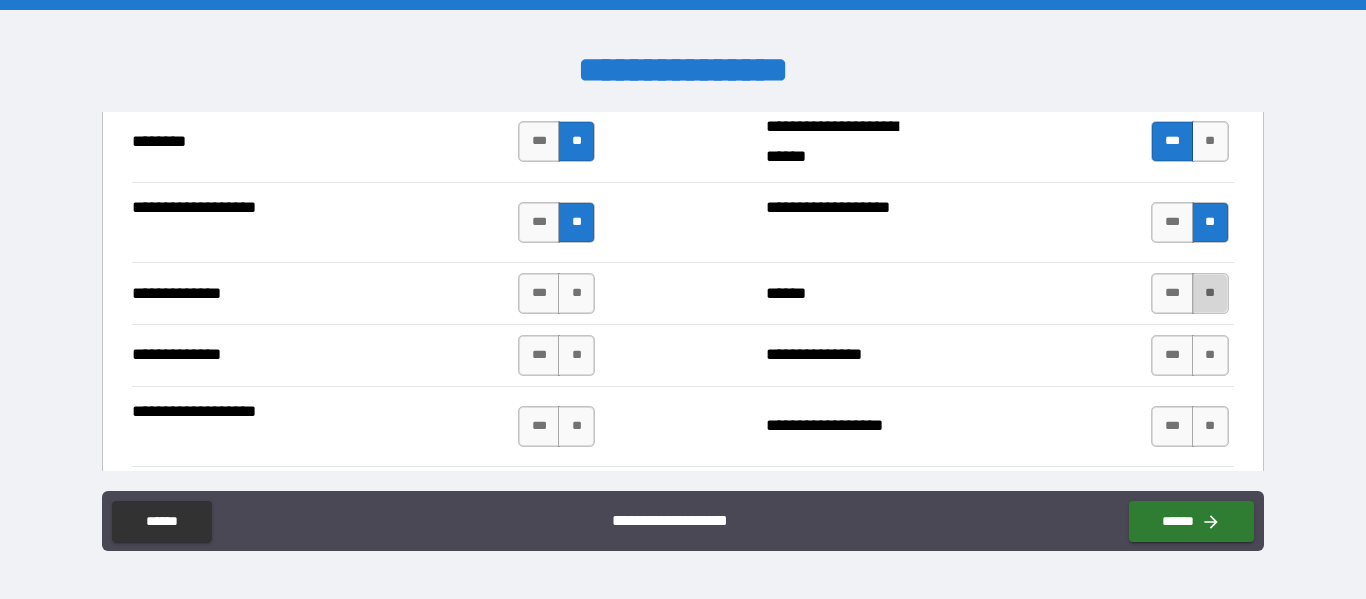 click on "**" at bounding box center [1210, 293] 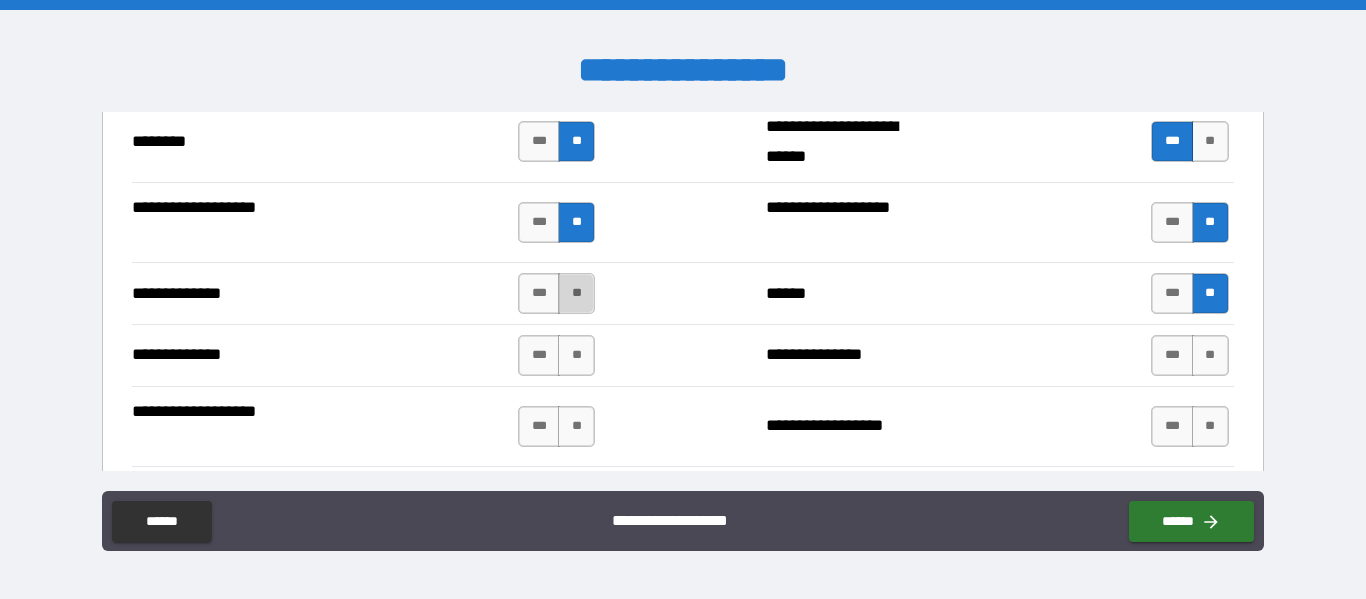 click on "**" at bounding box center [576, 293] 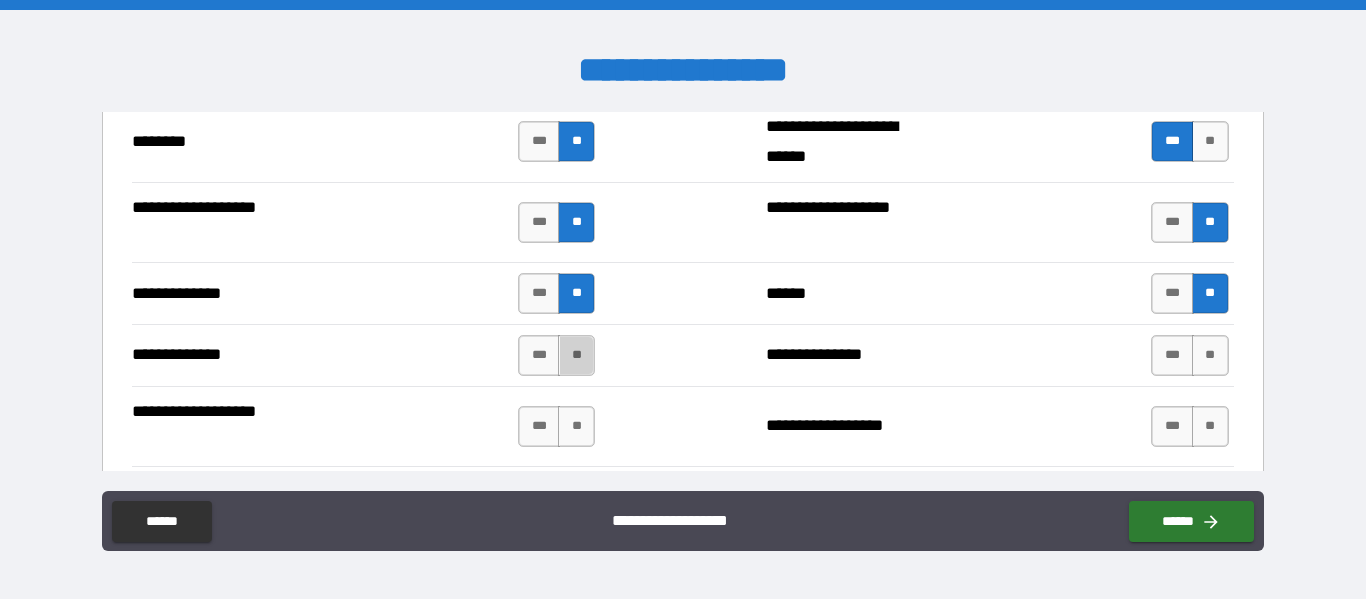 drag, startPoint x: 578, startPoint y: 358, endPoint x: 793, endPoint y: 359, distance: 215.00232 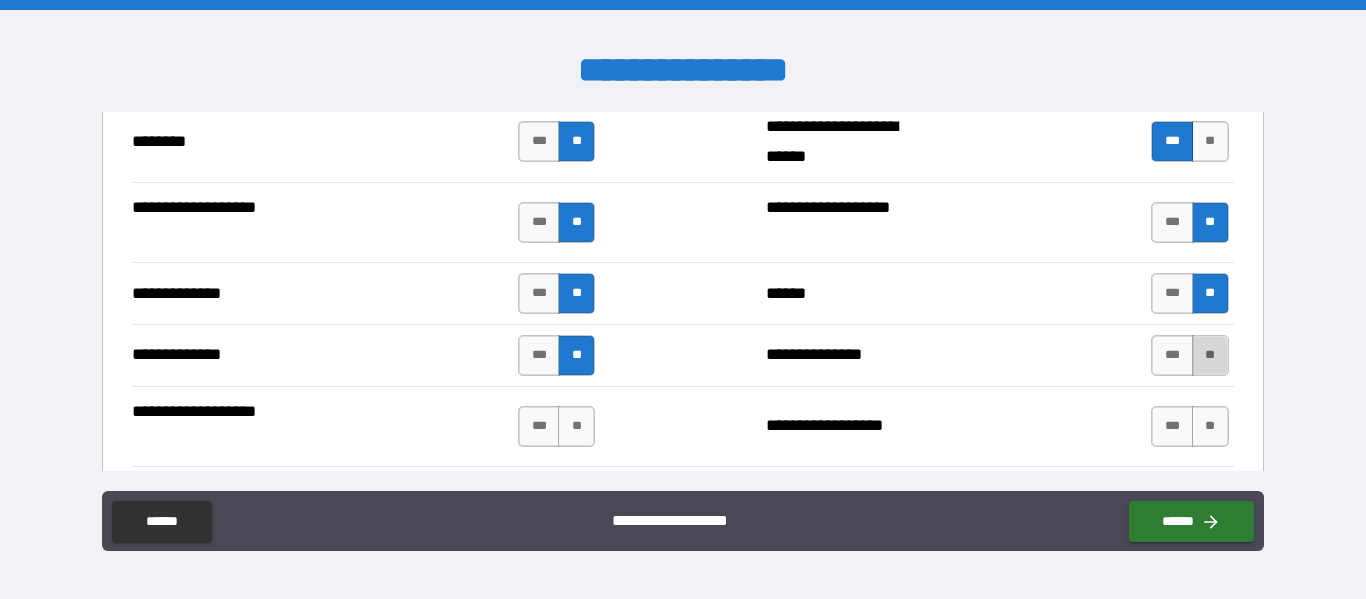 click on "**" at bounding box center (1210, 355) 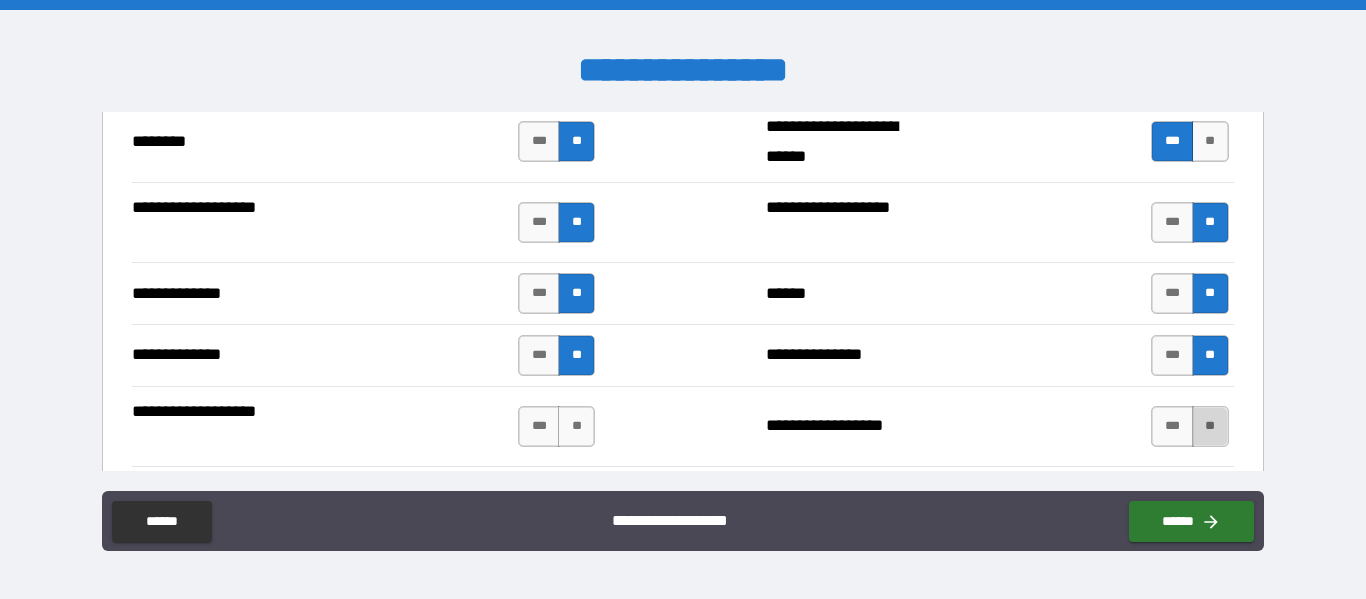 click on "**" at bounding box center (1210, 426) 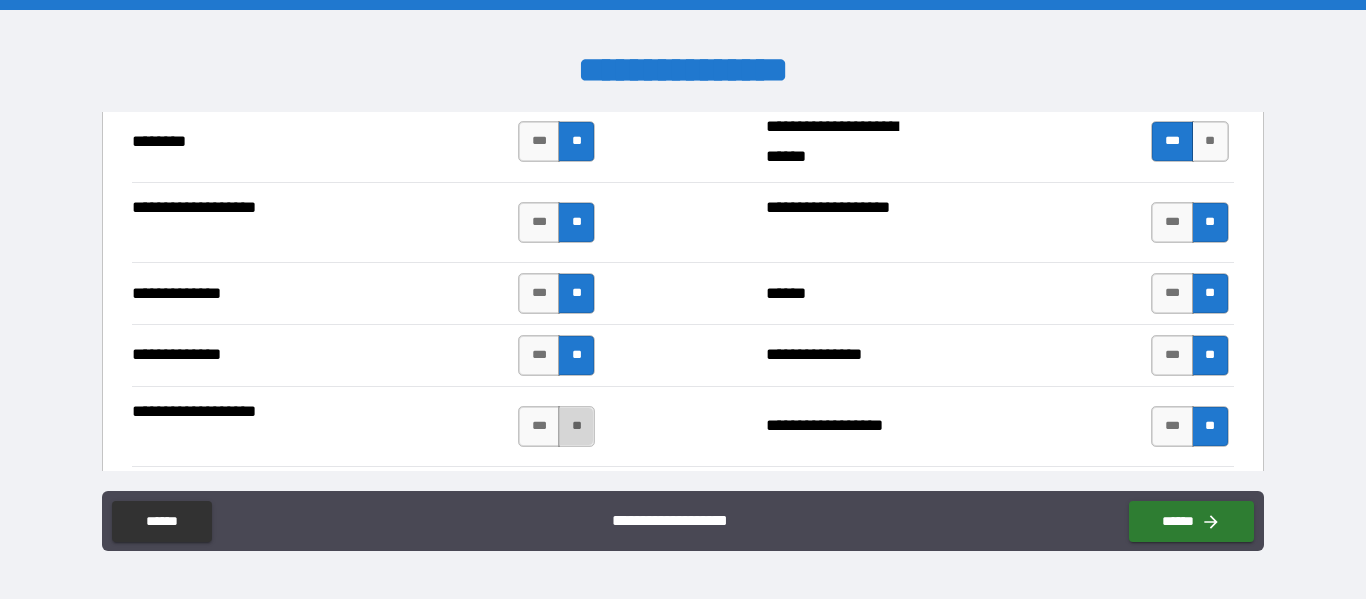 click on "**" at bounding box center [576, 426] 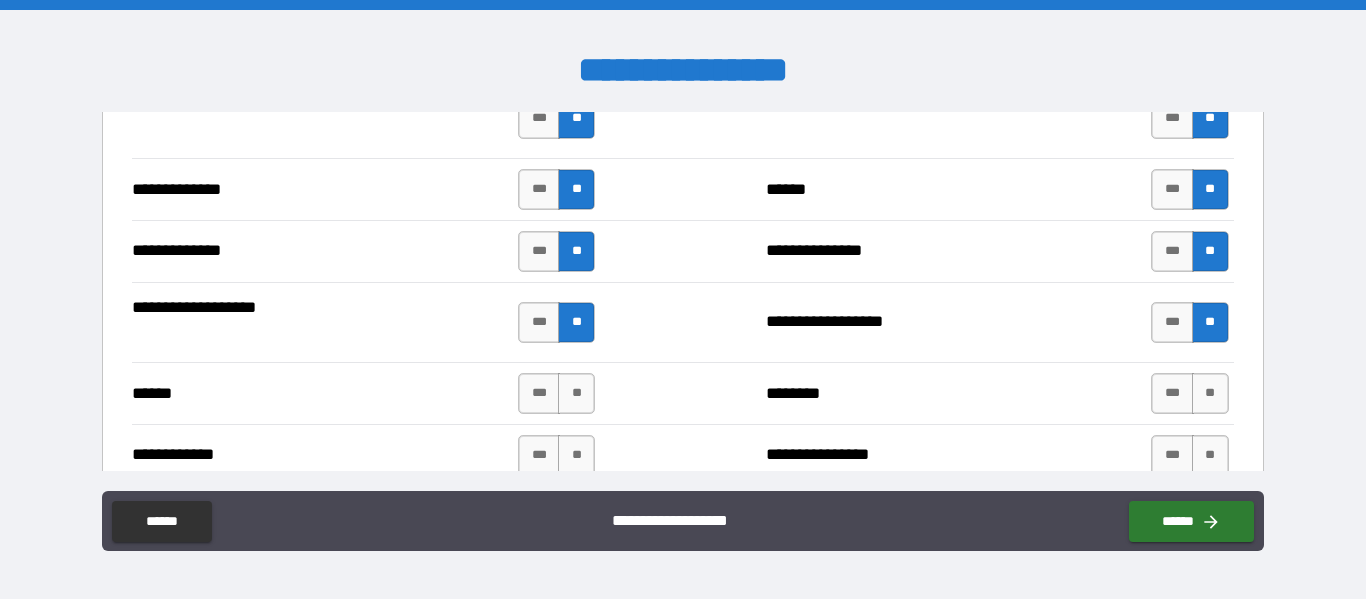 scroll, scrollTop: 3667, scrollLeft: 0, axis: vertical 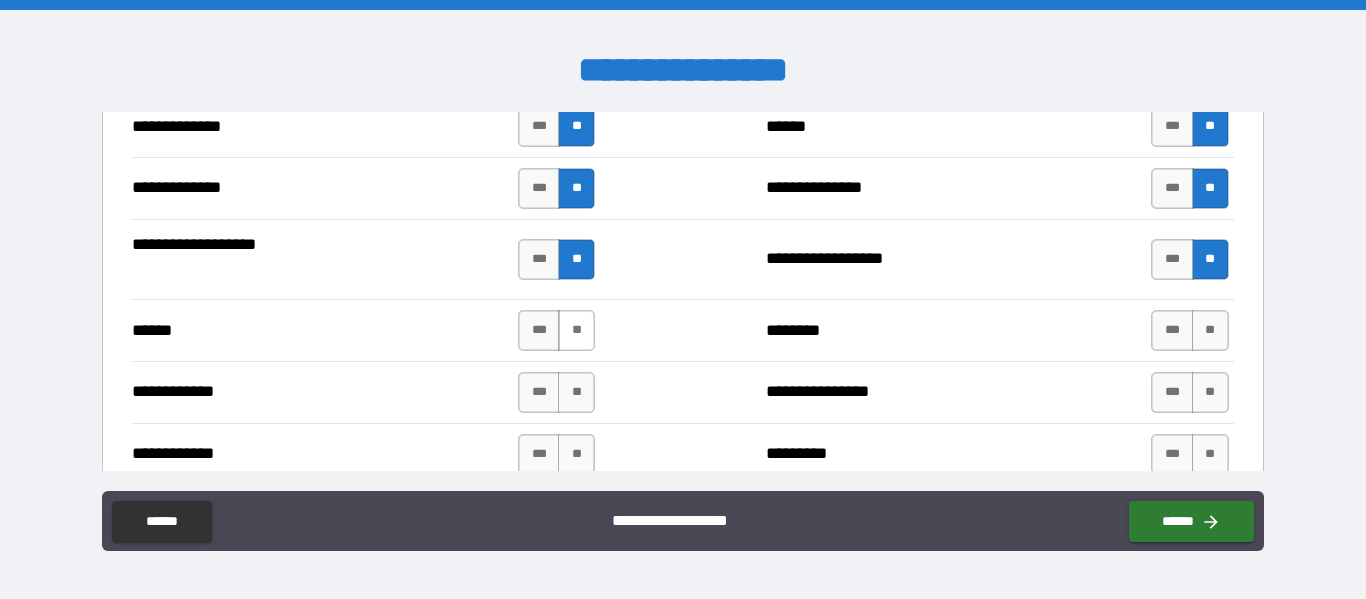drag, startPoint x: 569, startPoint y: 333, endPoint x: 848, endPoint y: 363, distance: 280.60828 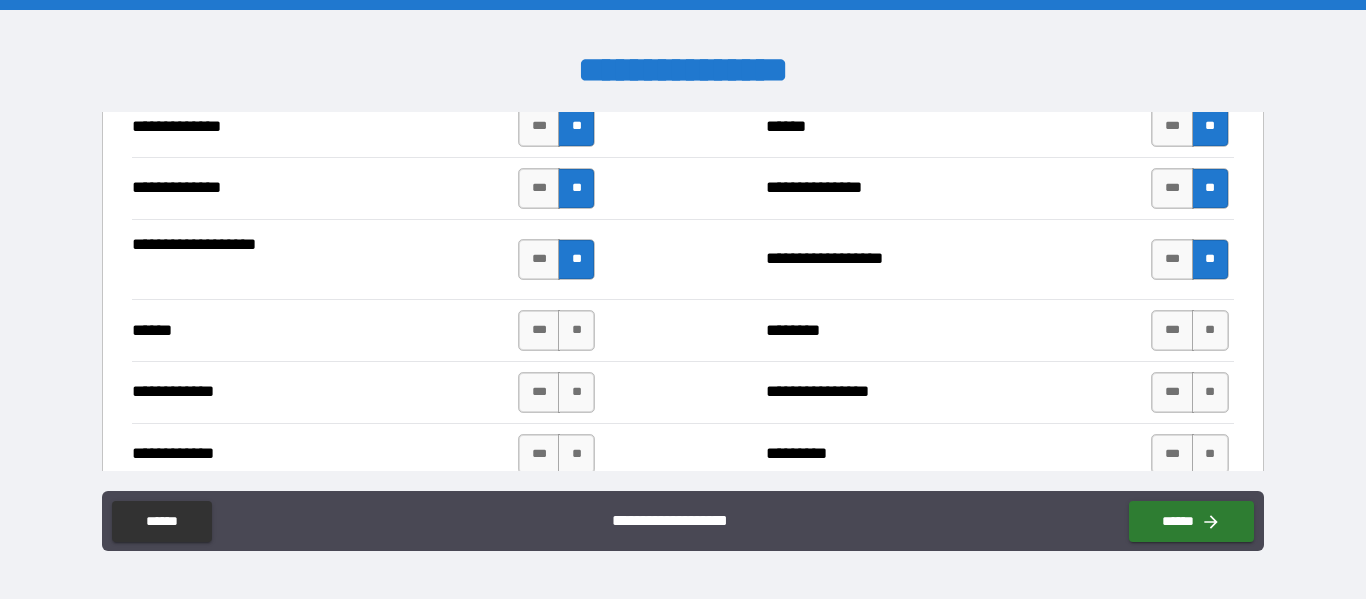 click on "**" at bounding box center (576, 330) 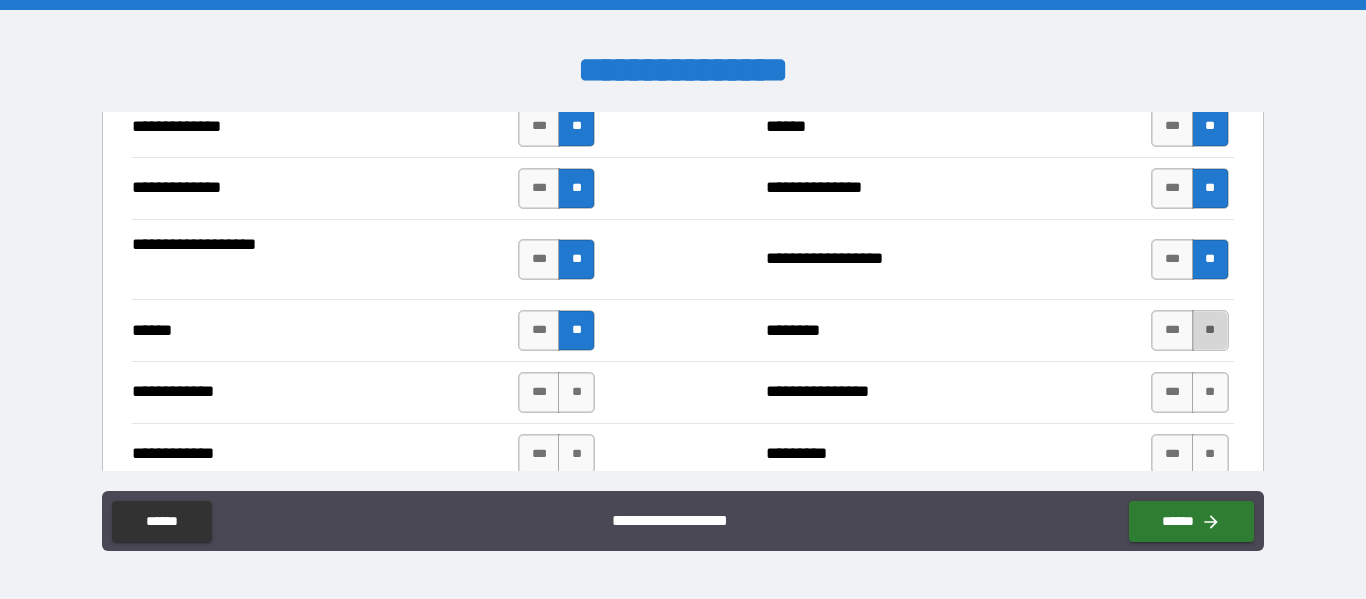 click on "**" at bounding box center [1210, 330] 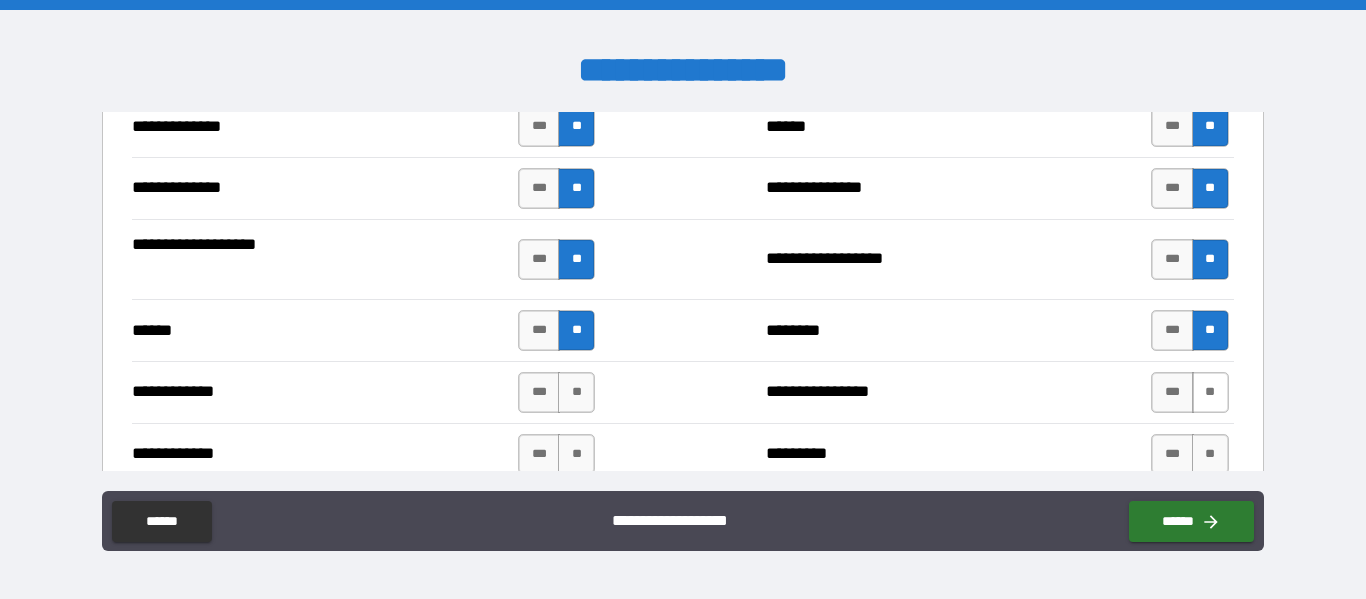 click on "**" at bounding box center [1210, 392] 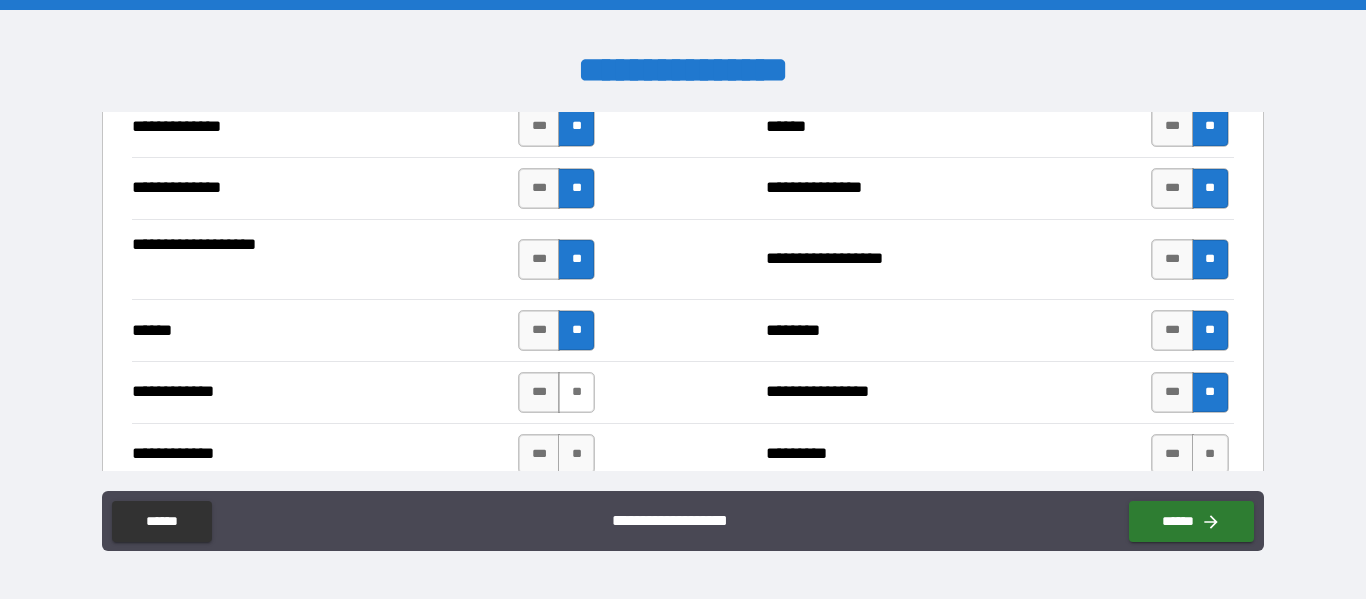 click on "**" at bounding box center [576, 392] 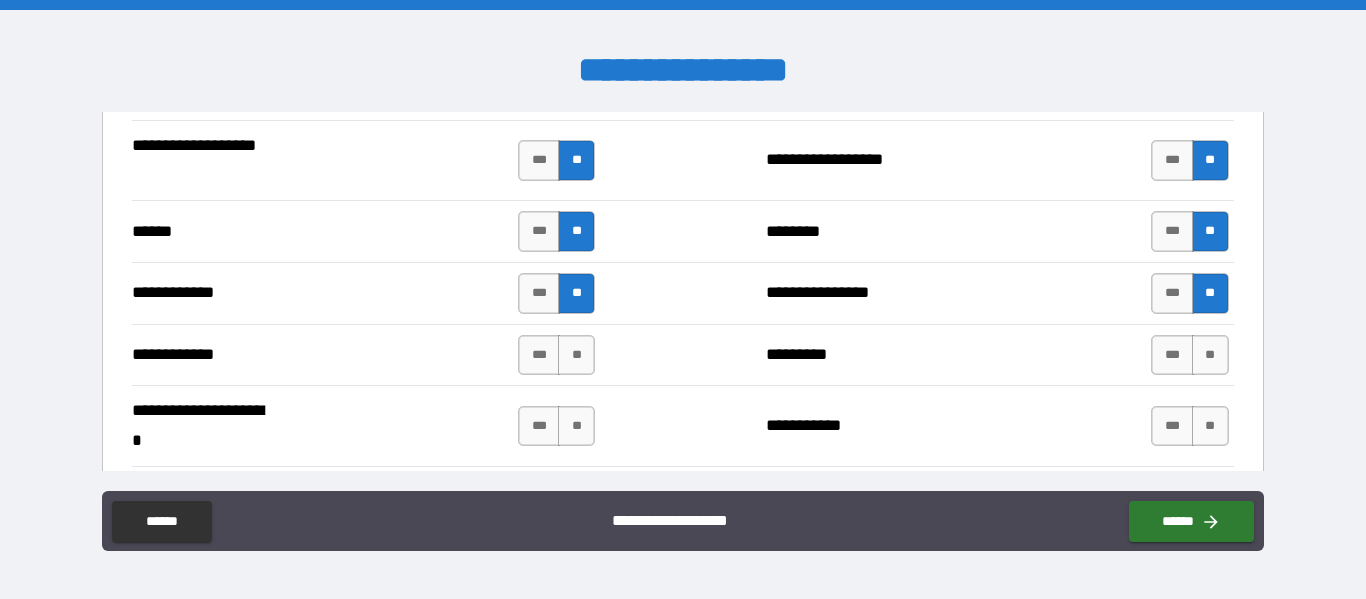 scroll, scrollTop: 3833, scrollLeft: 0, axis: vertical 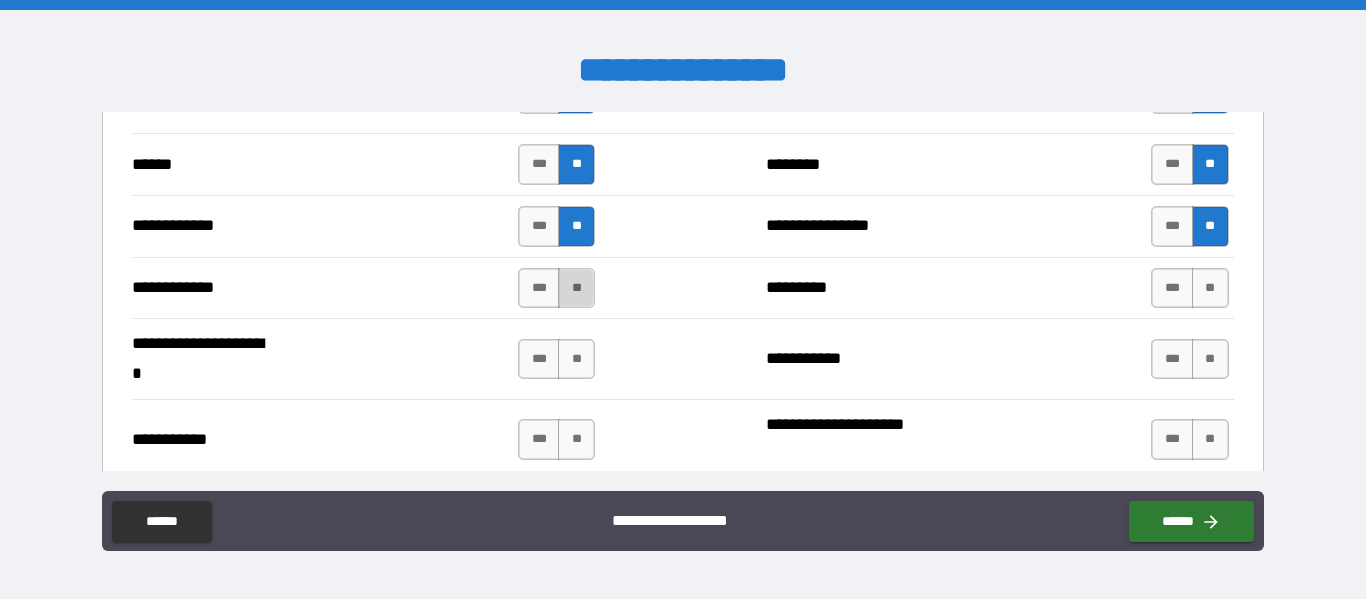 click on "**" at bounding box center [576, 288] 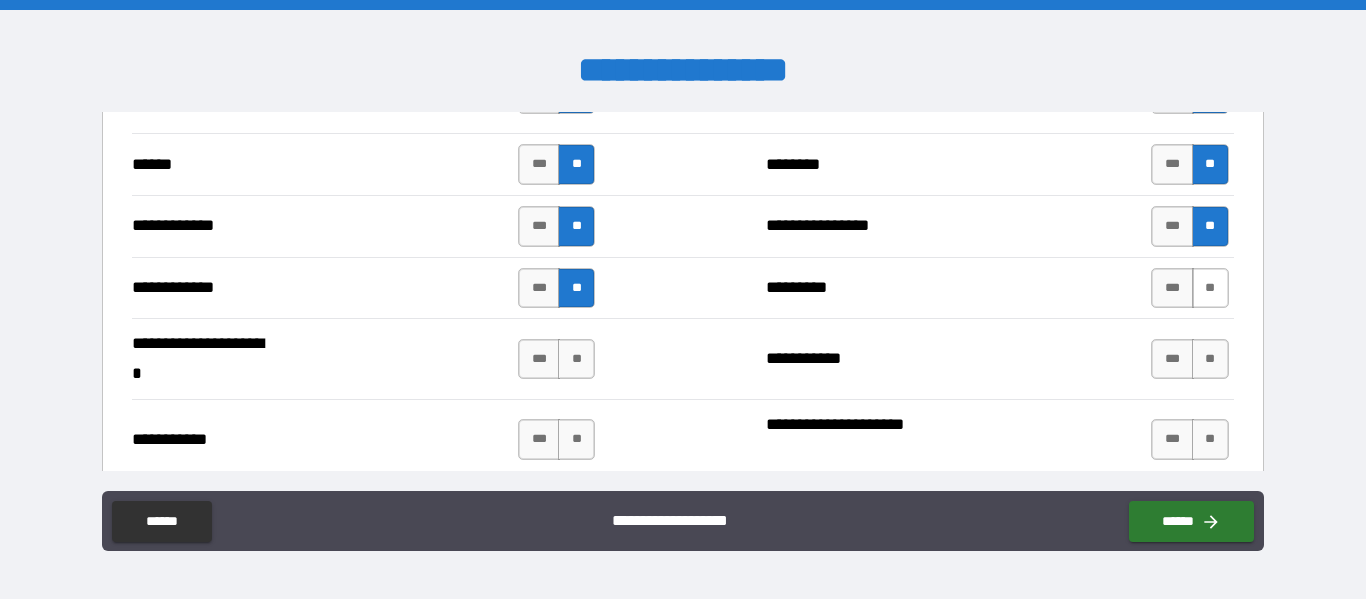 click on "**" at bounding box center (1210, 288) 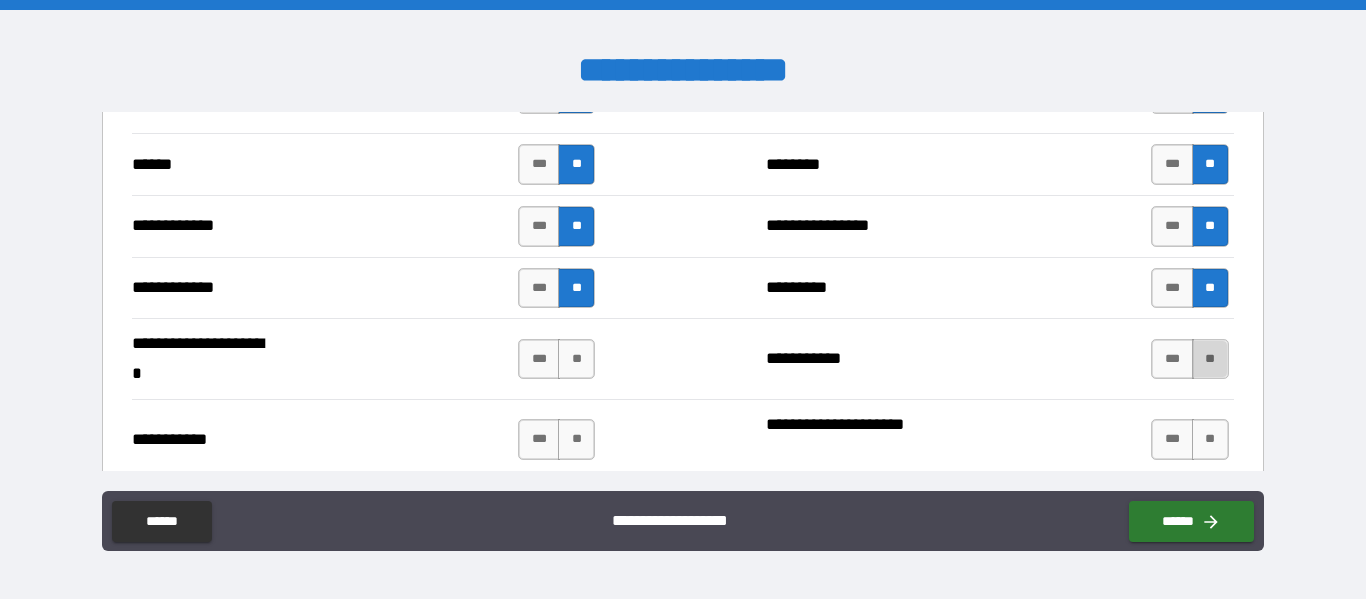 click on "**" at bounding box center (1210, 359) 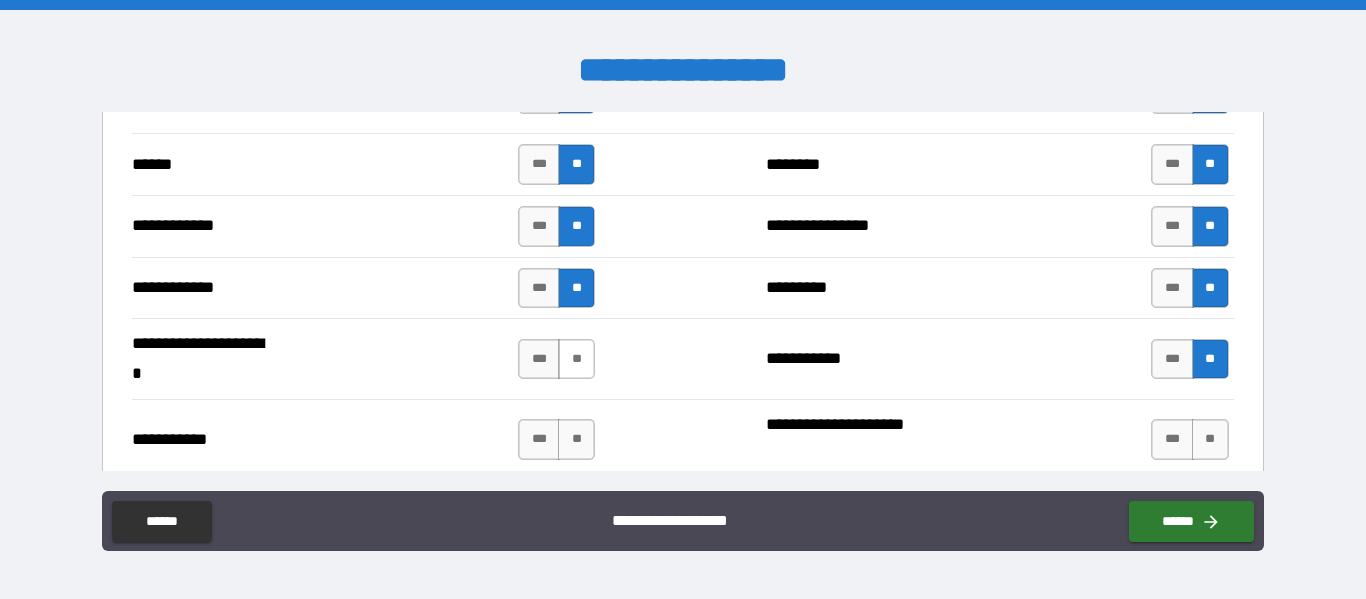 click on "**" at bounding box center [576, 359] 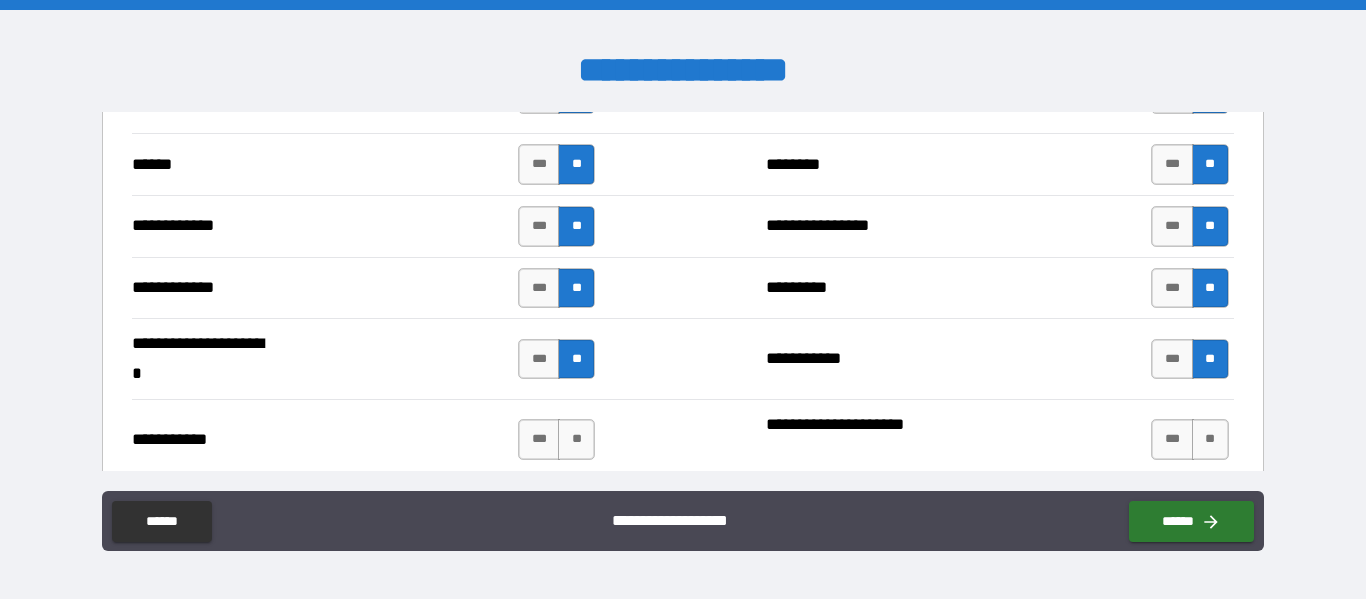 drag, startPoint x: 577, startPoint y: 437, endPoint x: 715, endPoint y: 437, distance: 138 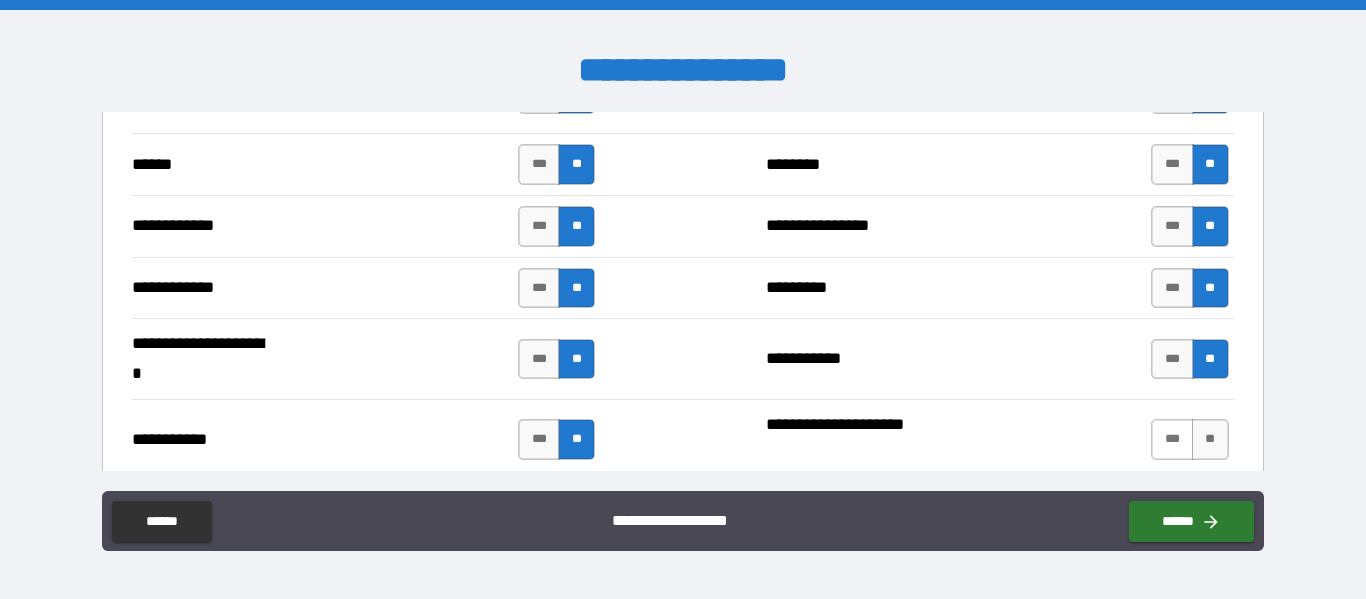 click on "***" at bounding box center [1172, 439] 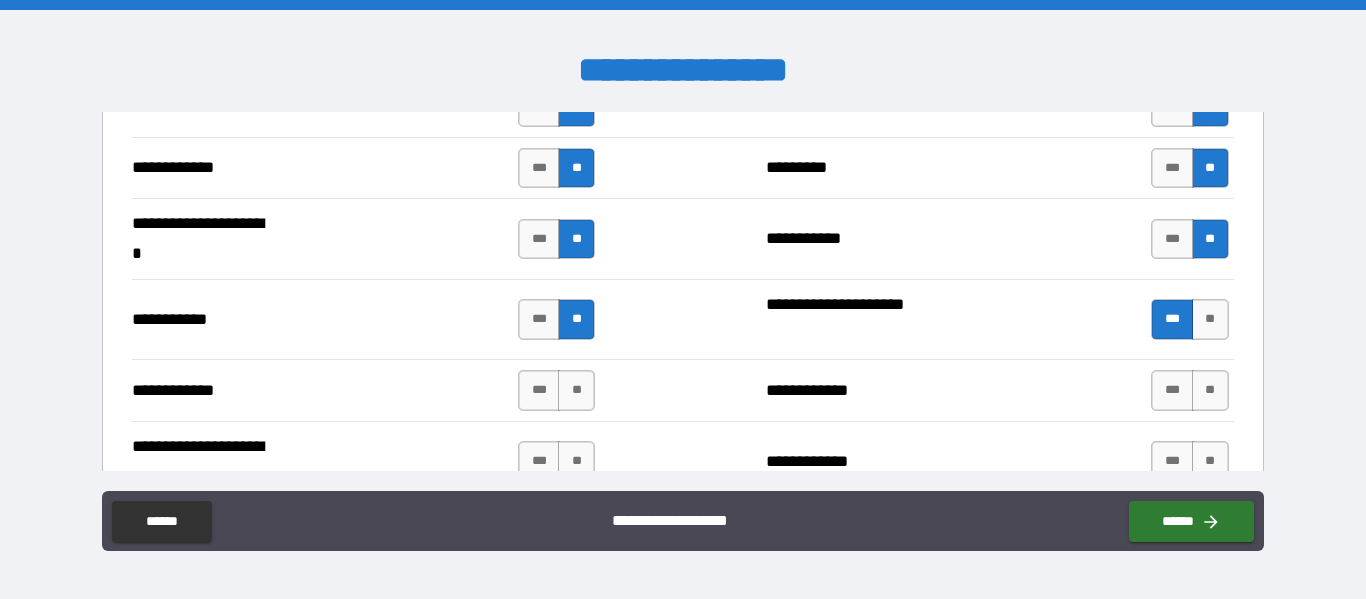 scroll, scrollTop: 4000, scrollLeft: 0, axis: vertical 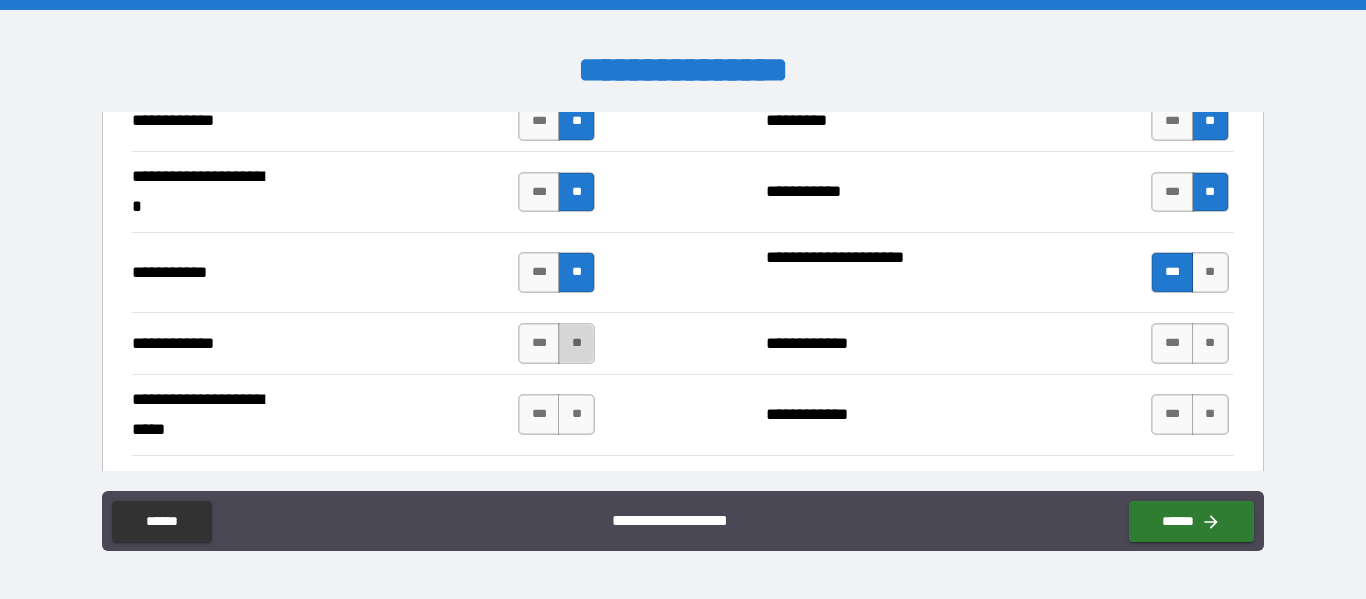drag, startPoint x: 563, startPoint y: 346, endPoint x: 778, endPoint y: 360, distance: 215.45534 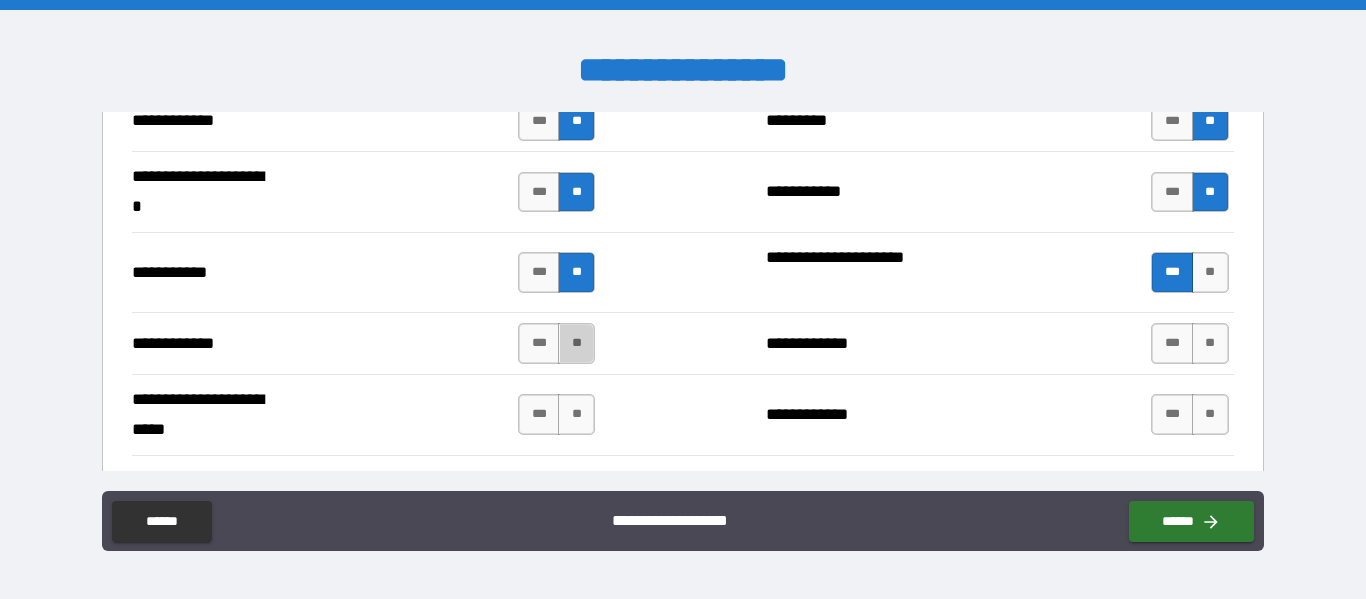 click on "**" at bounding box center [576, 343] 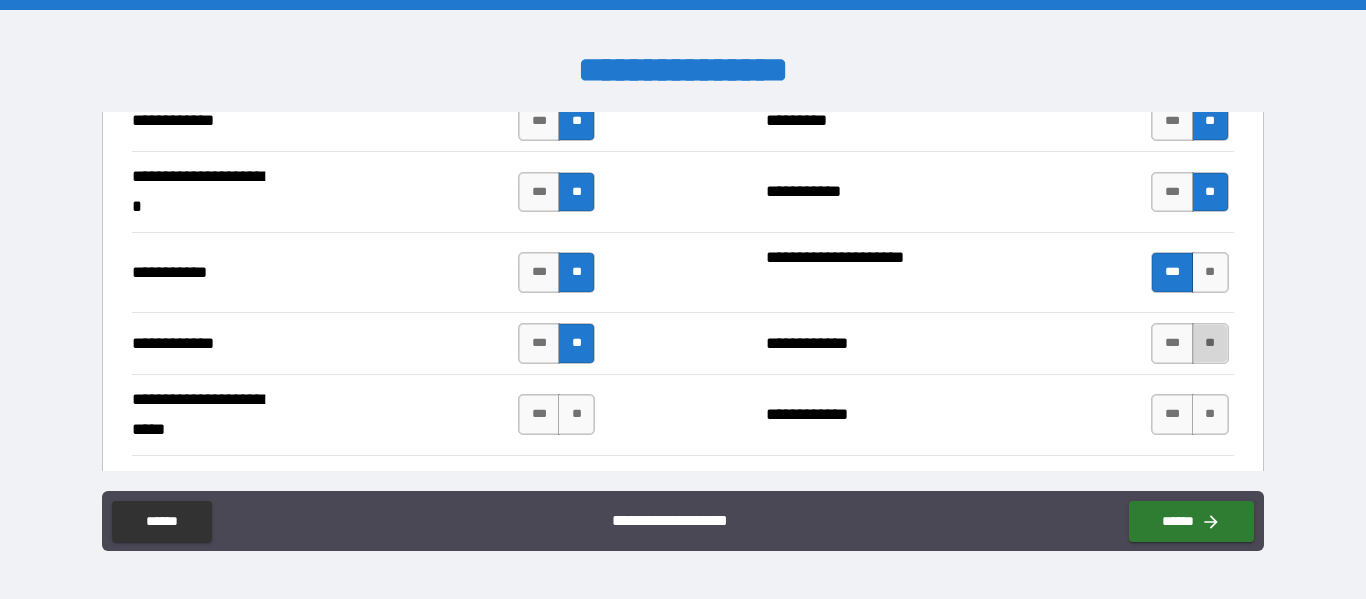 click on "**" at bounding box center [1210, 343] 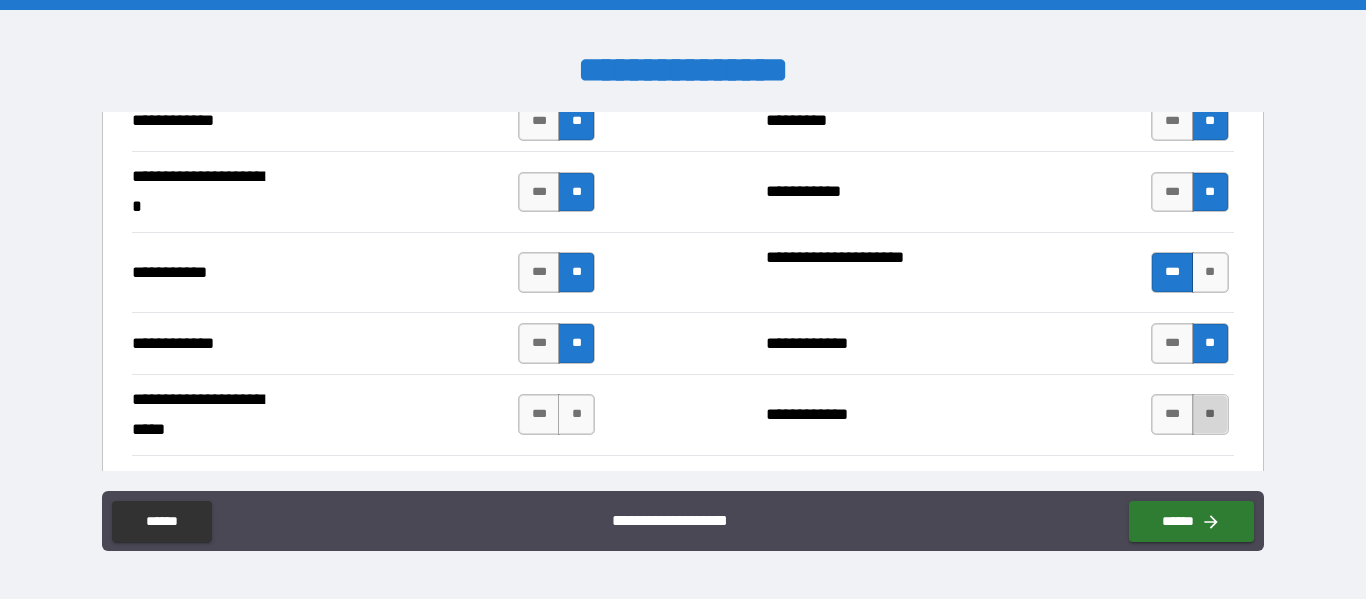 click on "**" at bounding box center [1210, 414] 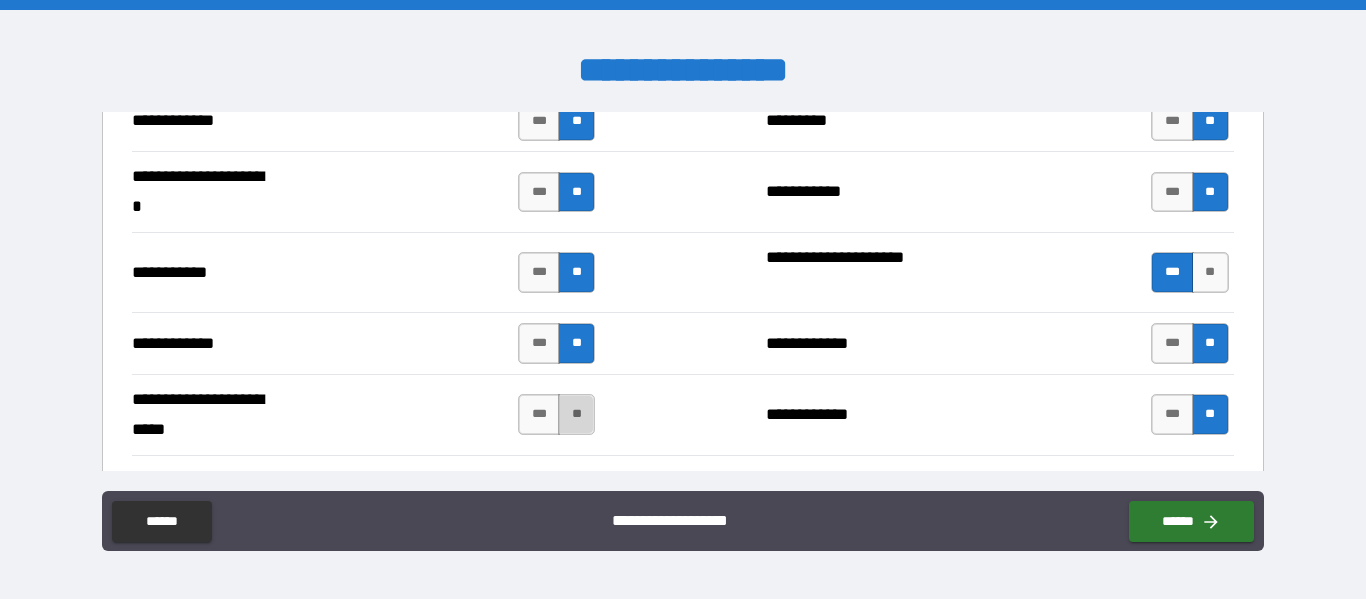 click on "**" at bounding box center [576, 414] 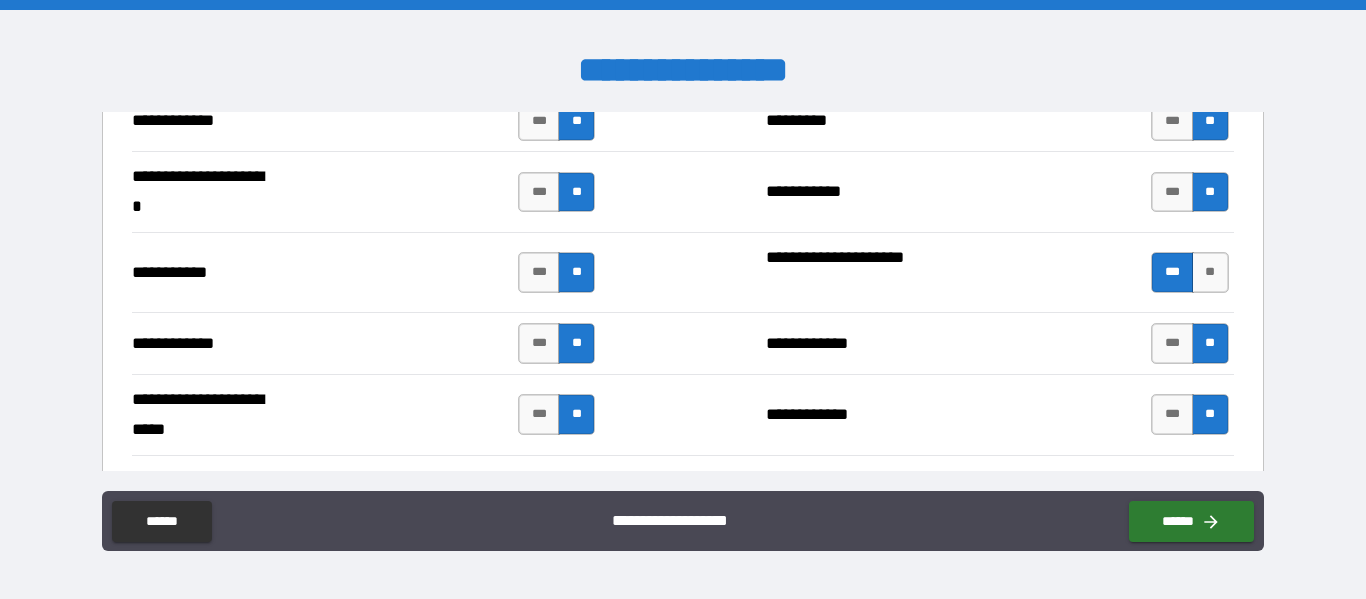 scroll, scrollTop: 4167, scrollLeft: 0, axis: vertical 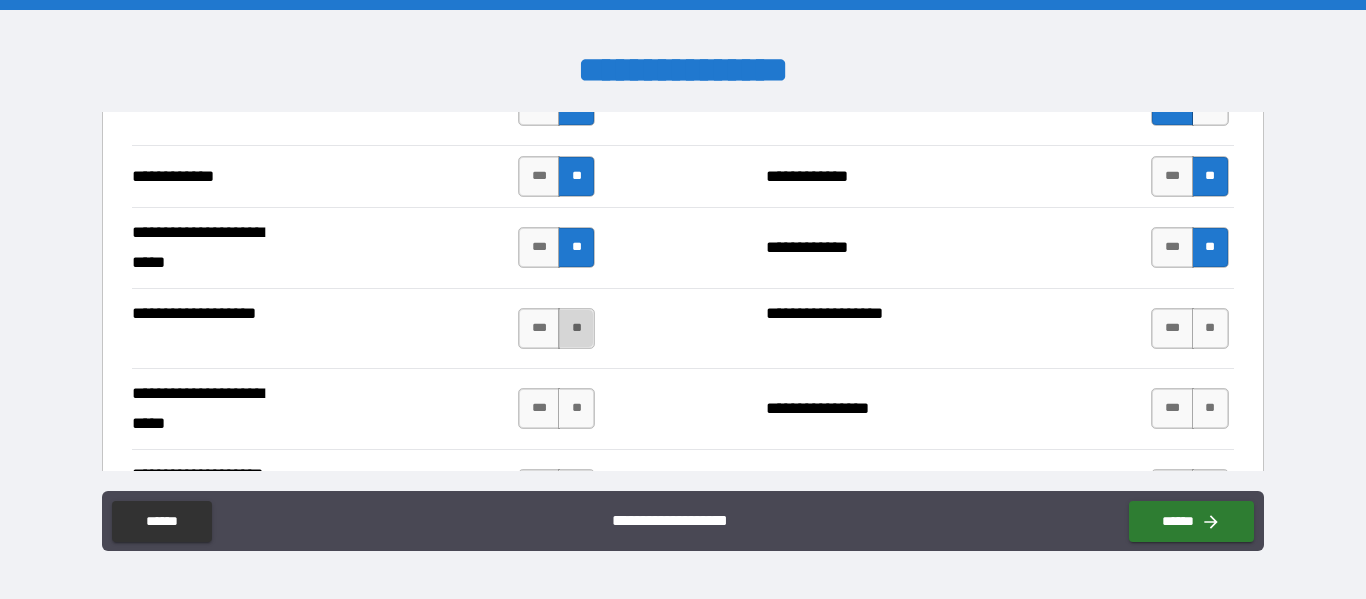click on "**" at bounding box center (576, 328) 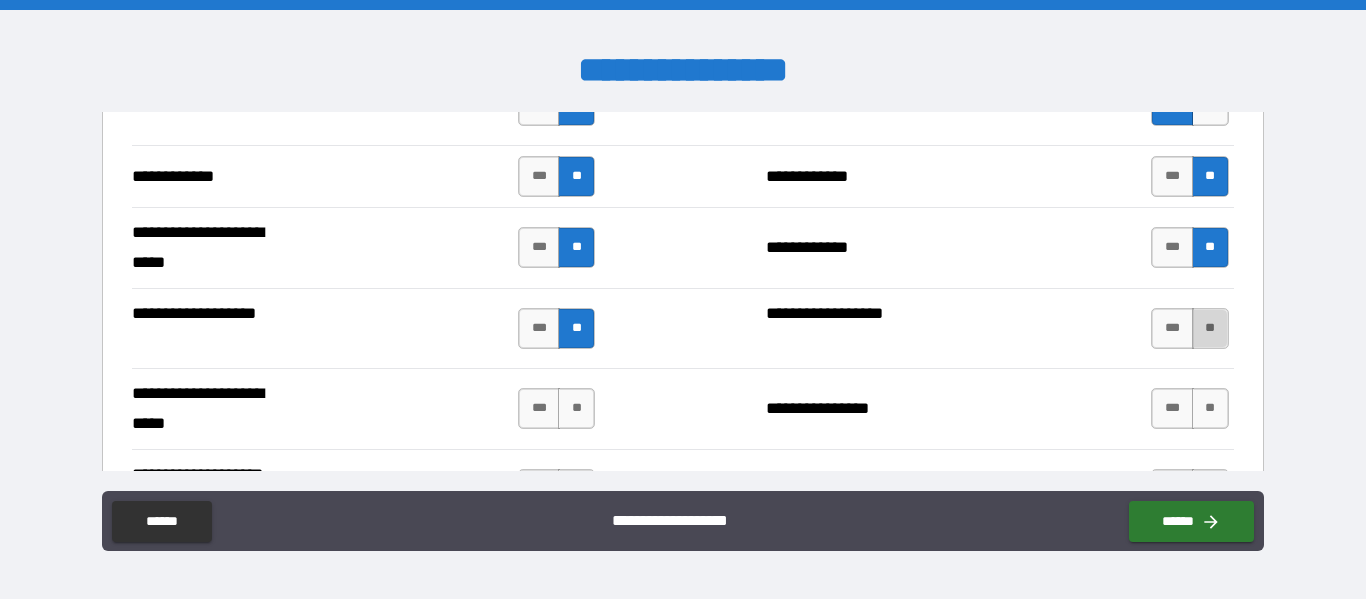 click on "**" at bounding box center [1210, 328] 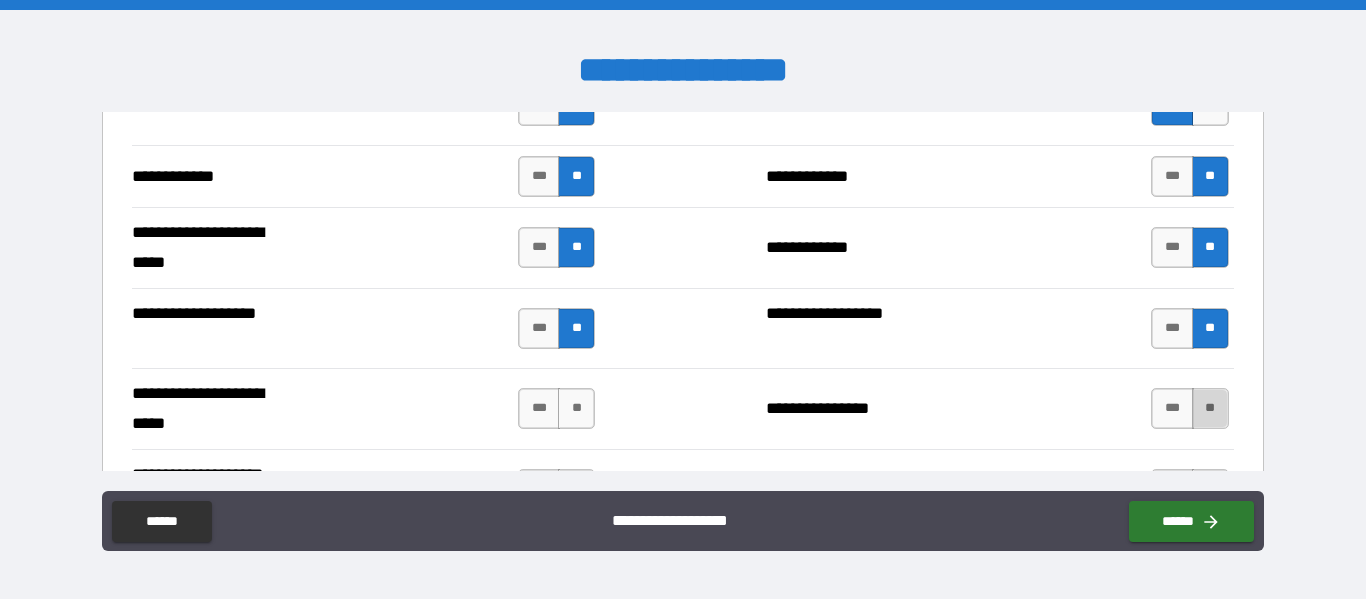 click on "**" at bounding box center [1210, 408] 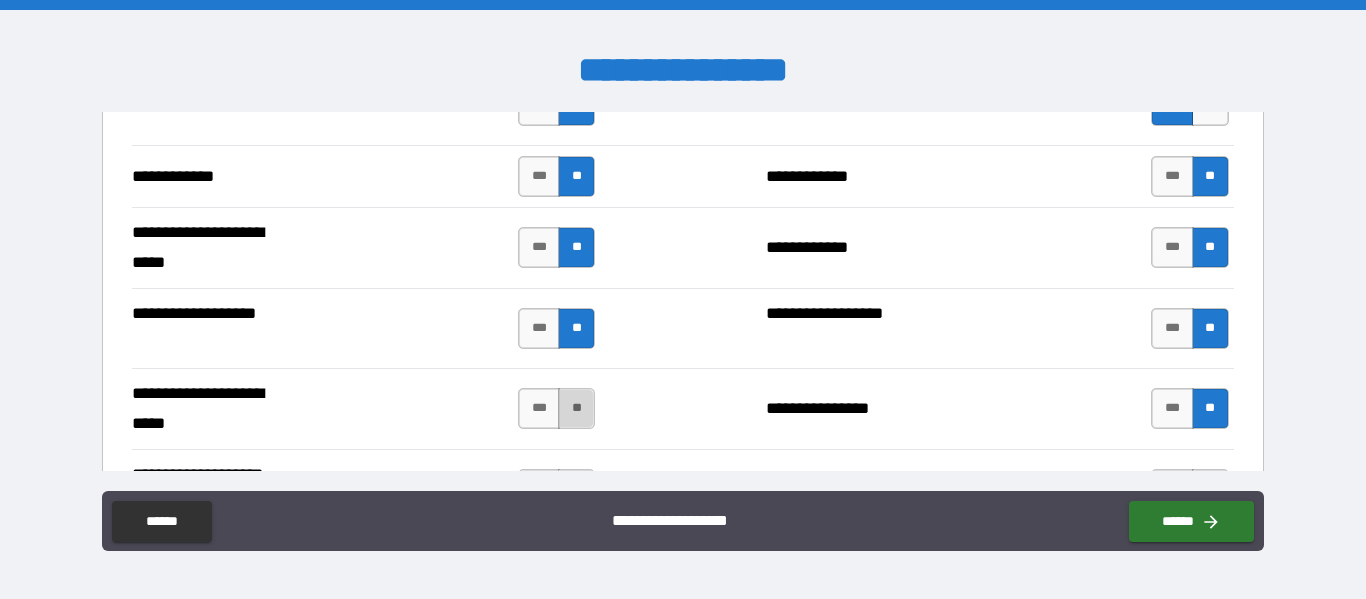 click on "**" at bounding box center (576, 408) 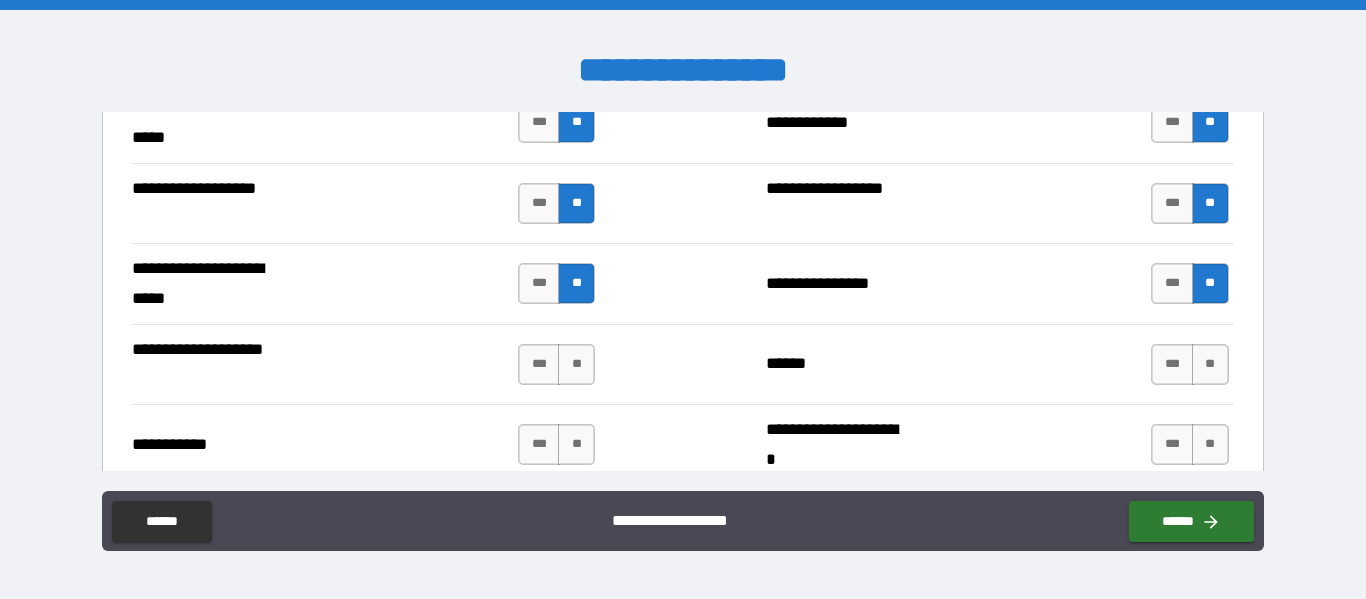 scroll, scrollTop: 4333, scrollLeft: 0, axis: vertical 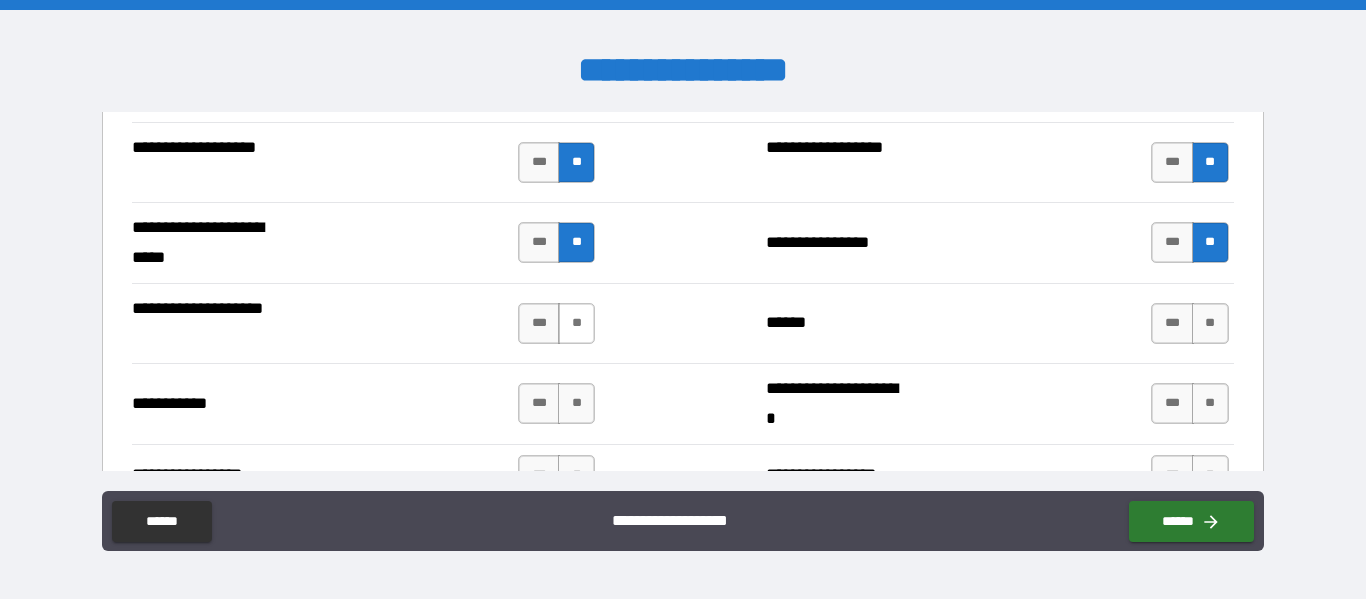 click on "**" at bounding box center [576, 323] 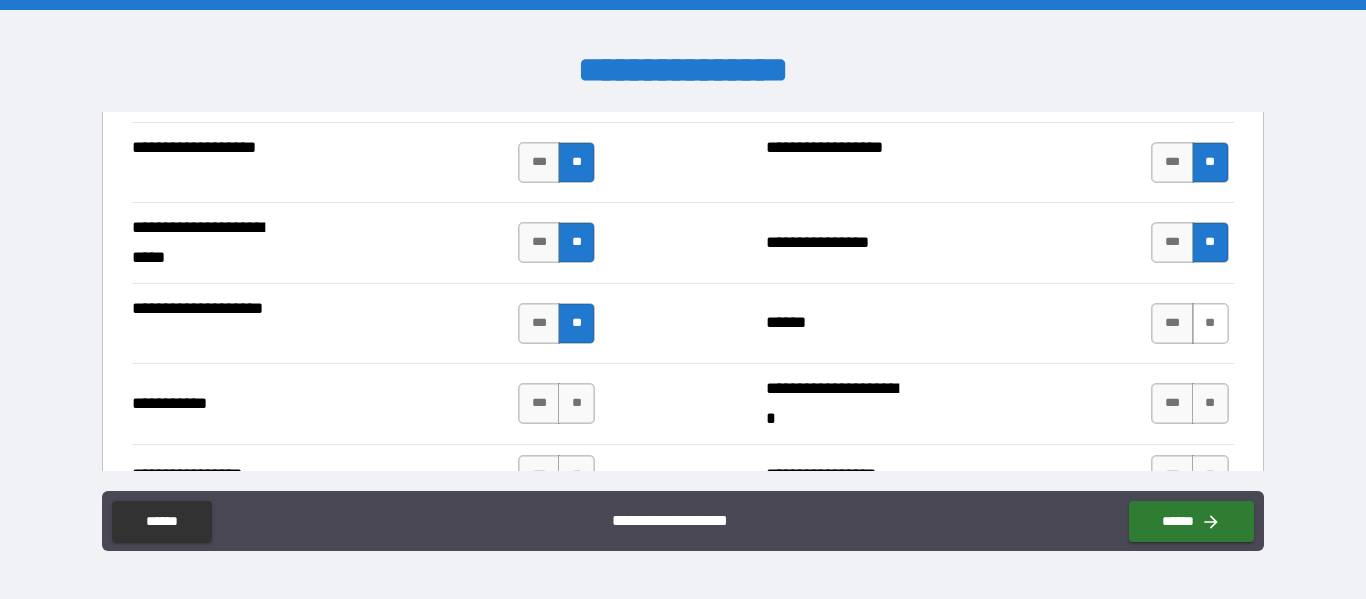 click on "**" at bounding box center [1210, 323] 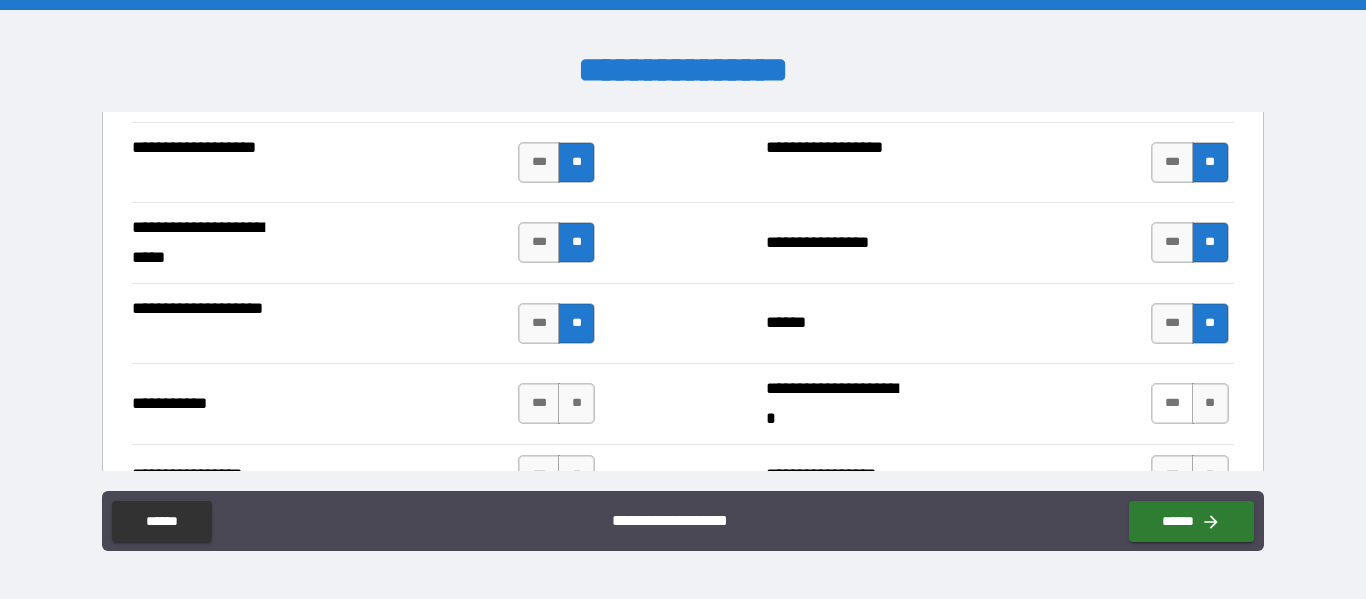 click on "***" at bounding box center [1172, 403] 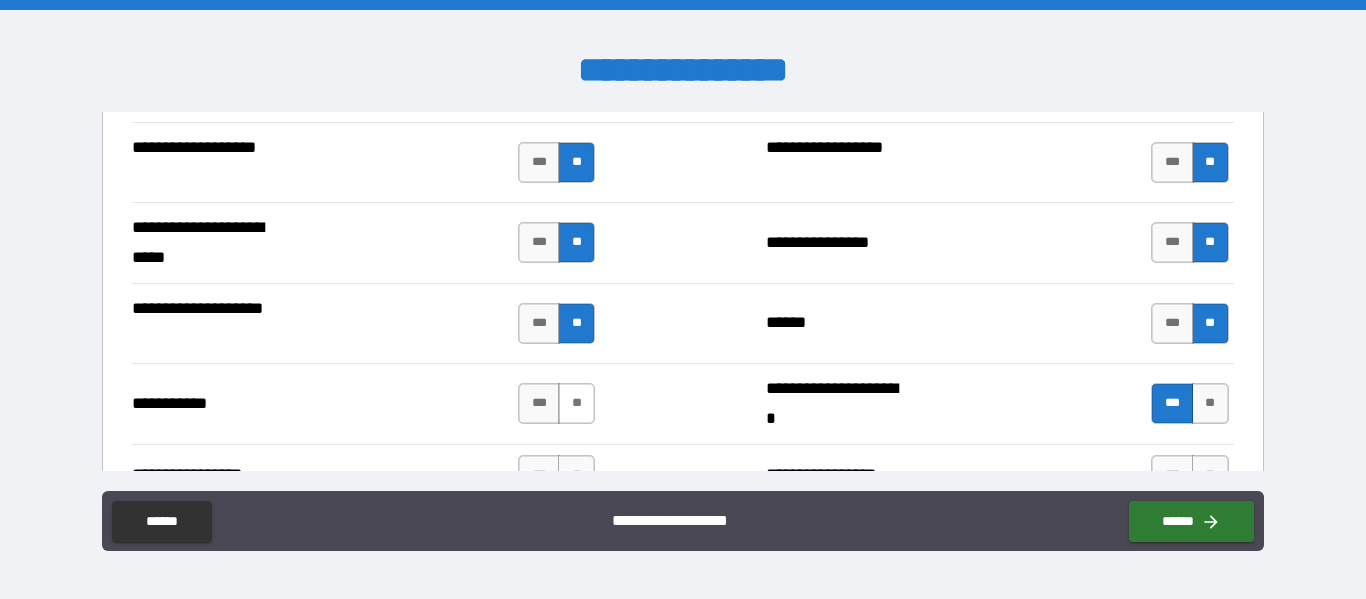 click on "**" at bounding box center (576, 403) 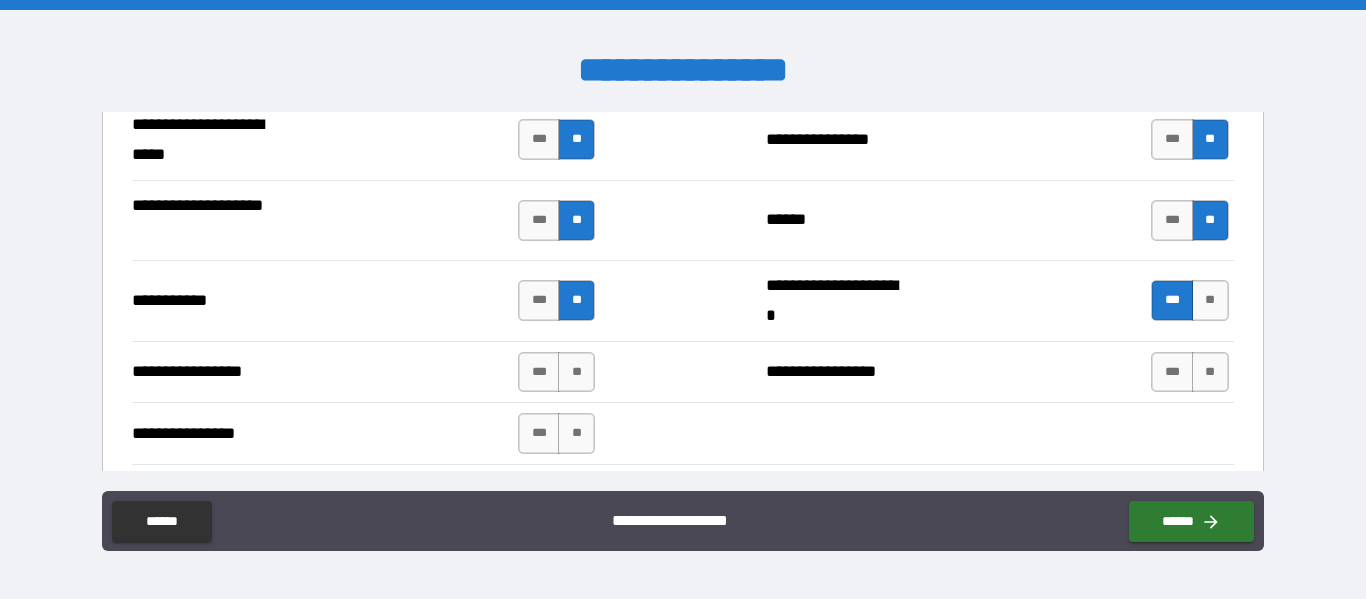 scroll, scrollTop: 4500, scrollLeft: 0, axis: vertical 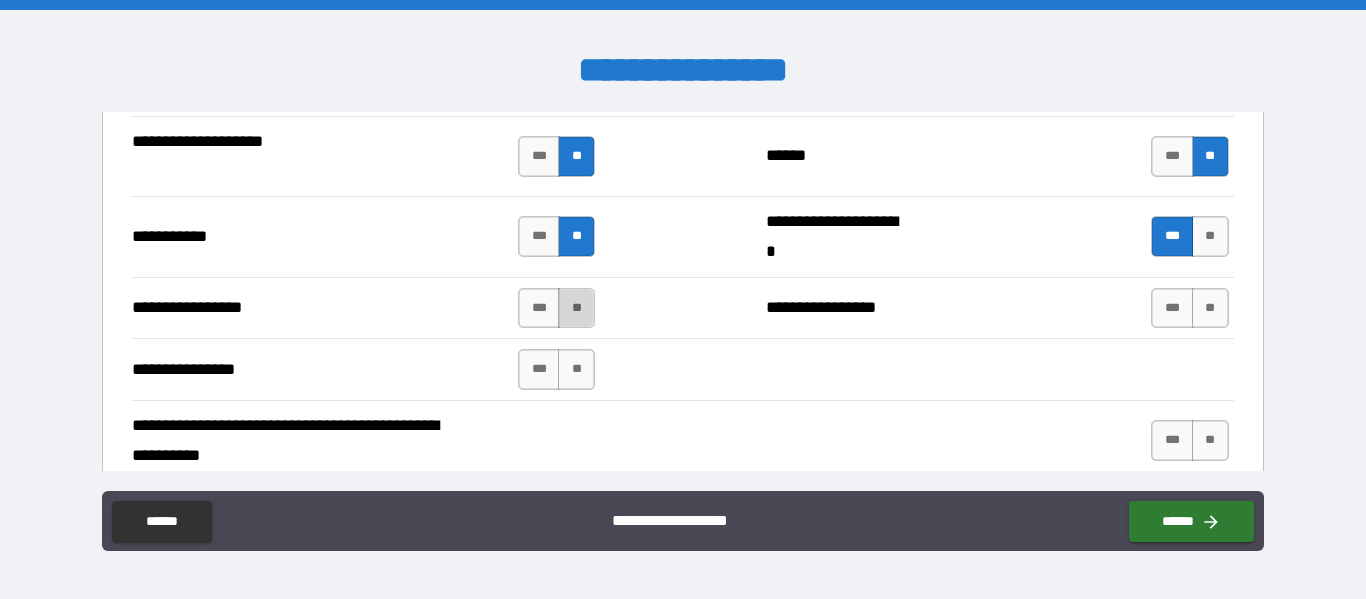 click on "**" at bounding box center [576, 308] 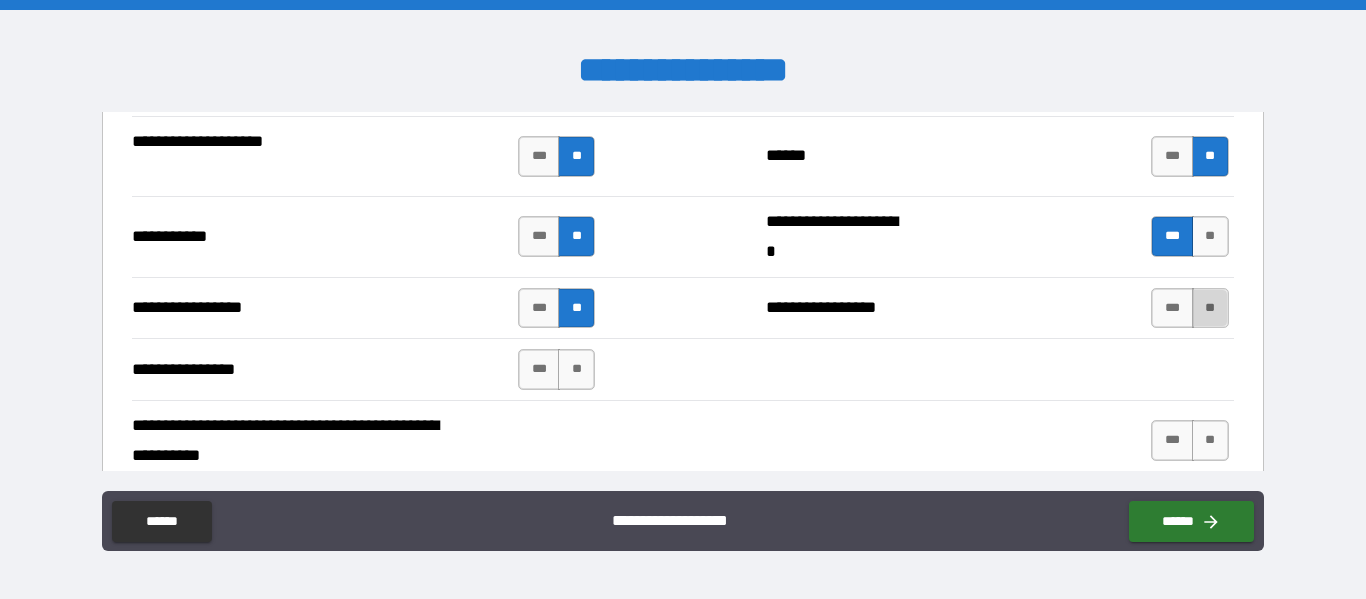 click on "**" at bounding box center [1210, 308] 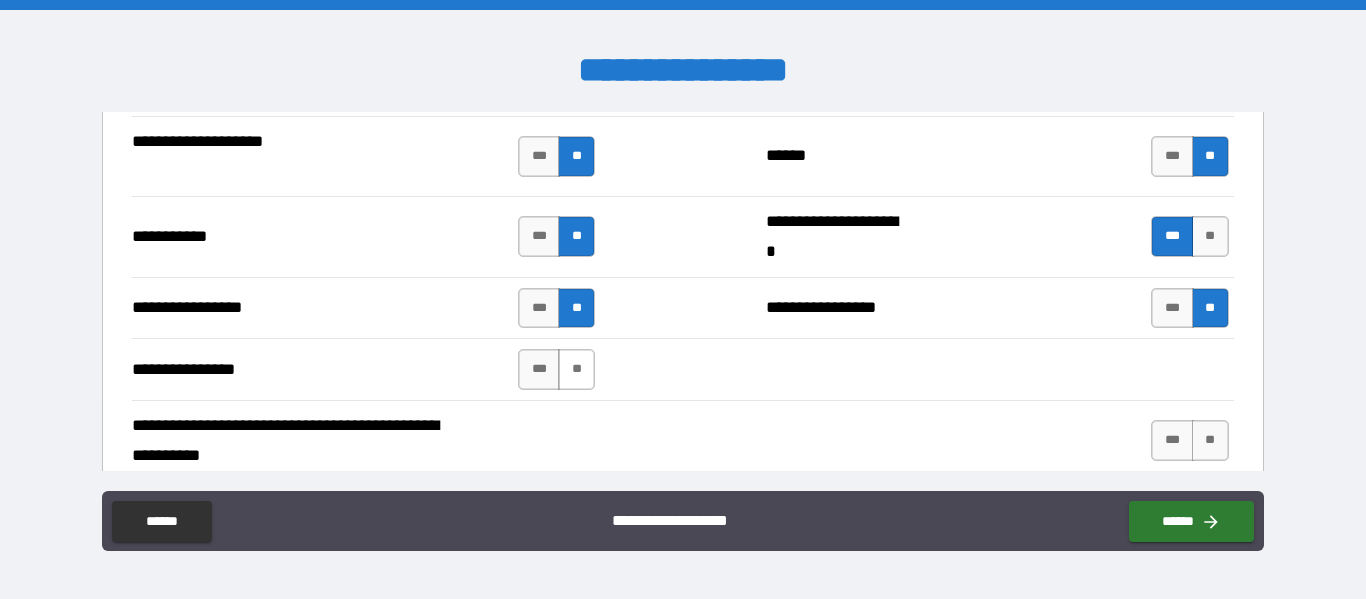click on "**" at bounding box center (576, 369) 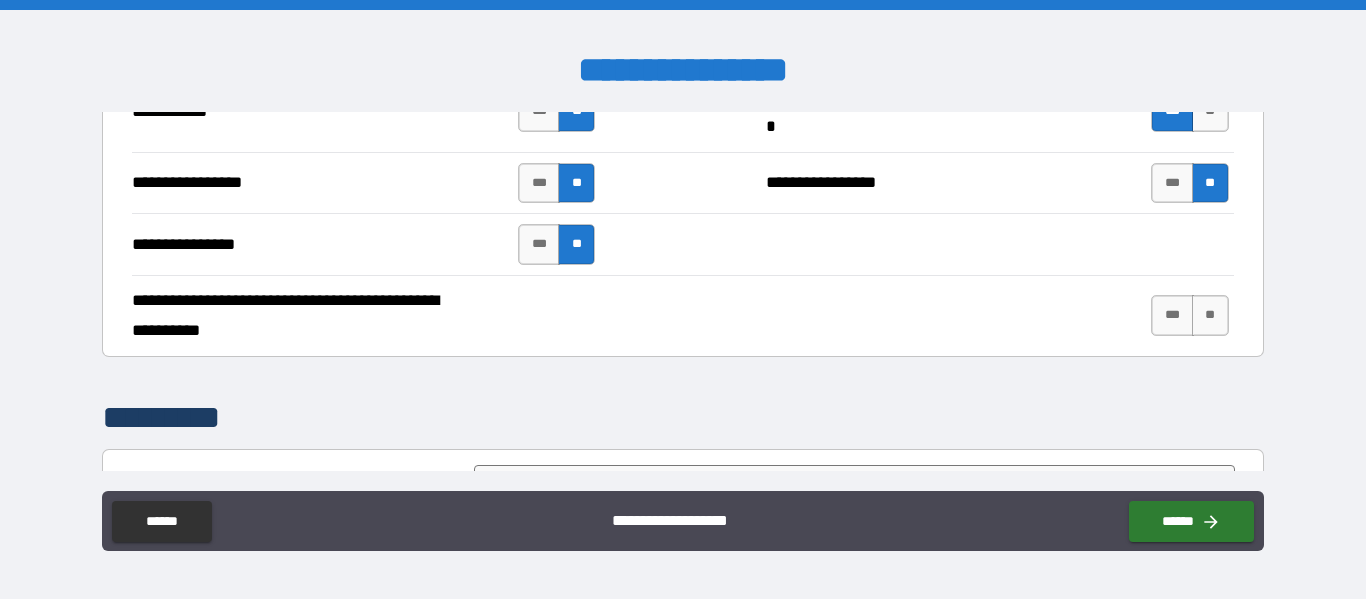 scroll, scrollTop: 4667, scrollLeft: 0, axis: vertical 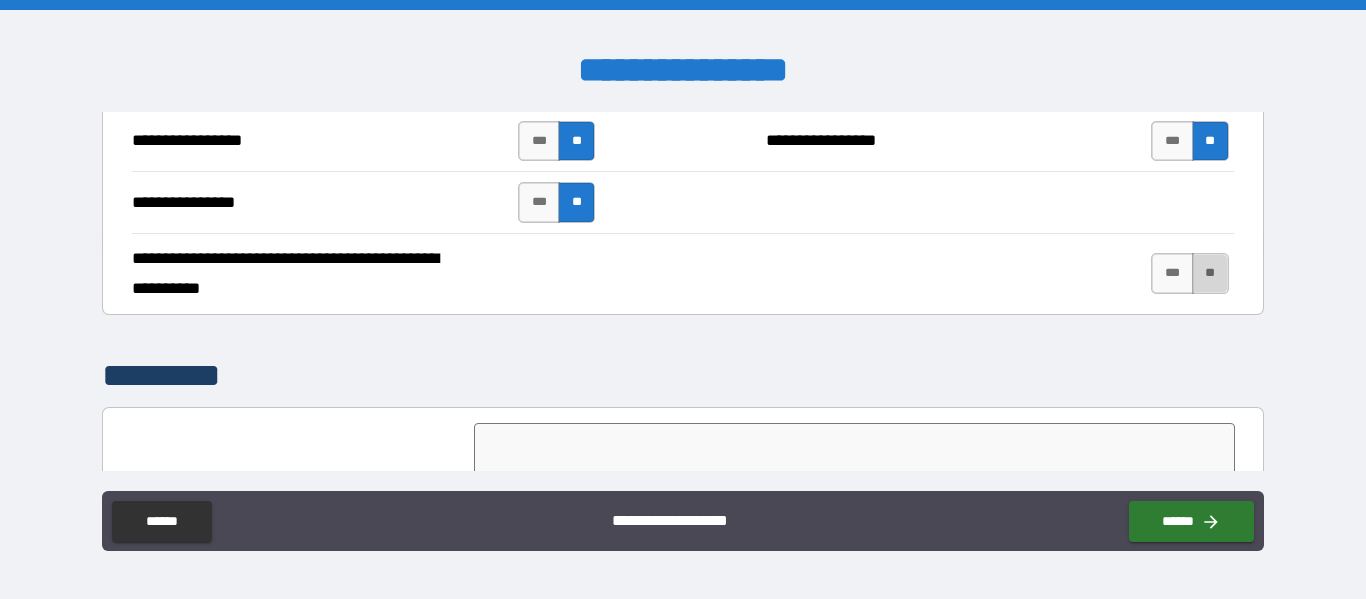 click on "**" at bounding box center (1210, 273) 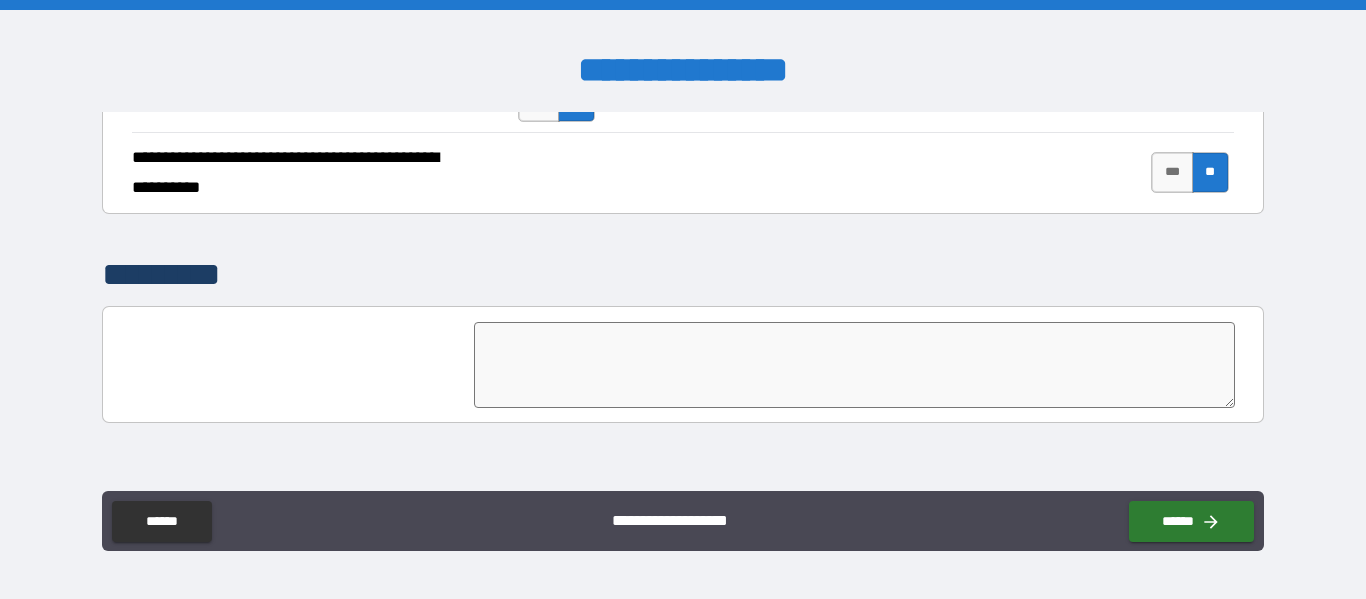 scroll, scrollTop: 4971, scrollLeft: 0, axis: vertical 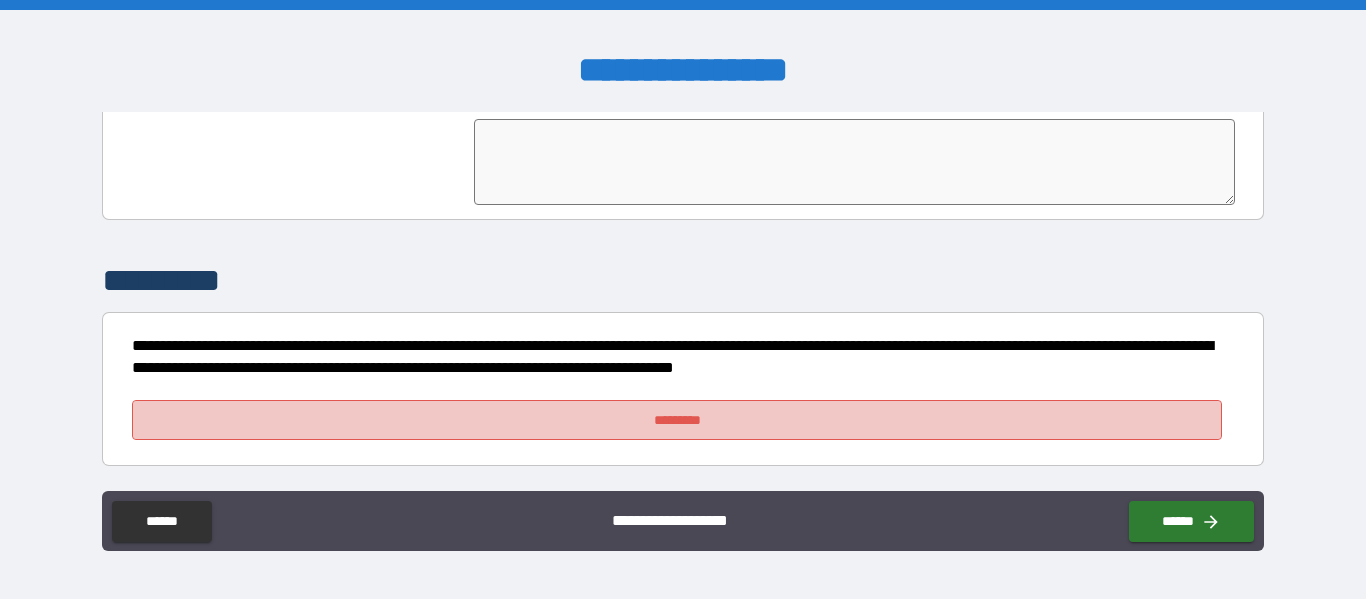 click on "*********" at bounding box center (677, 420) 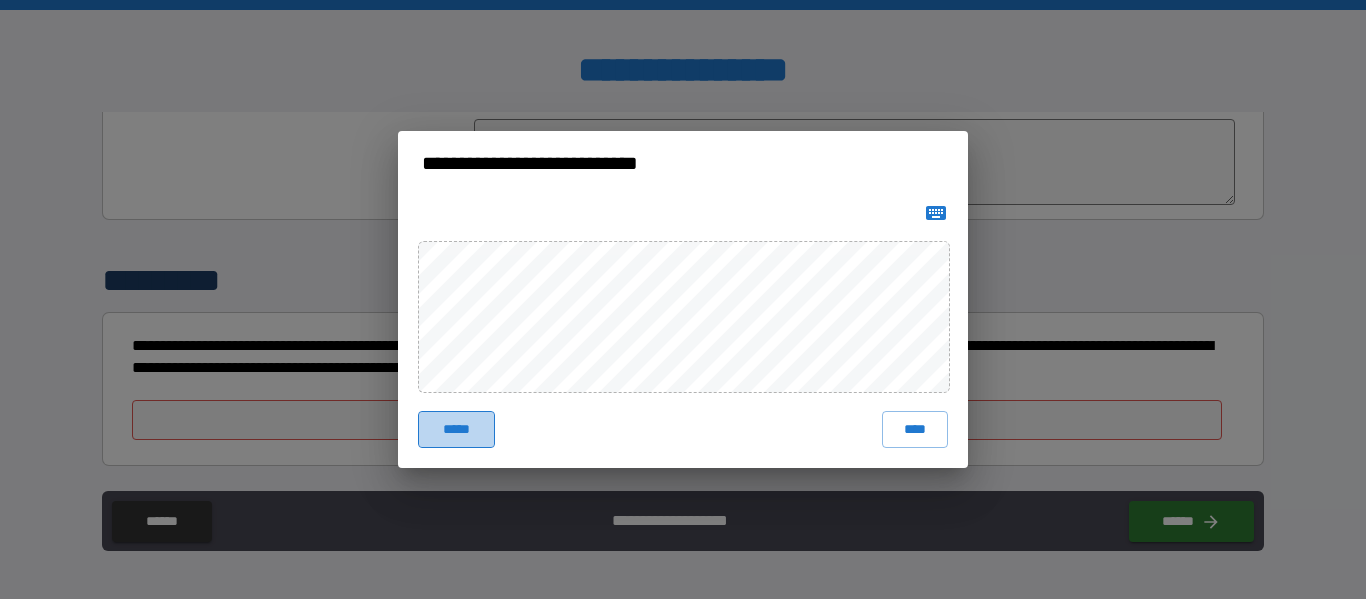 click on "*****" at bounding box center [456, 429] 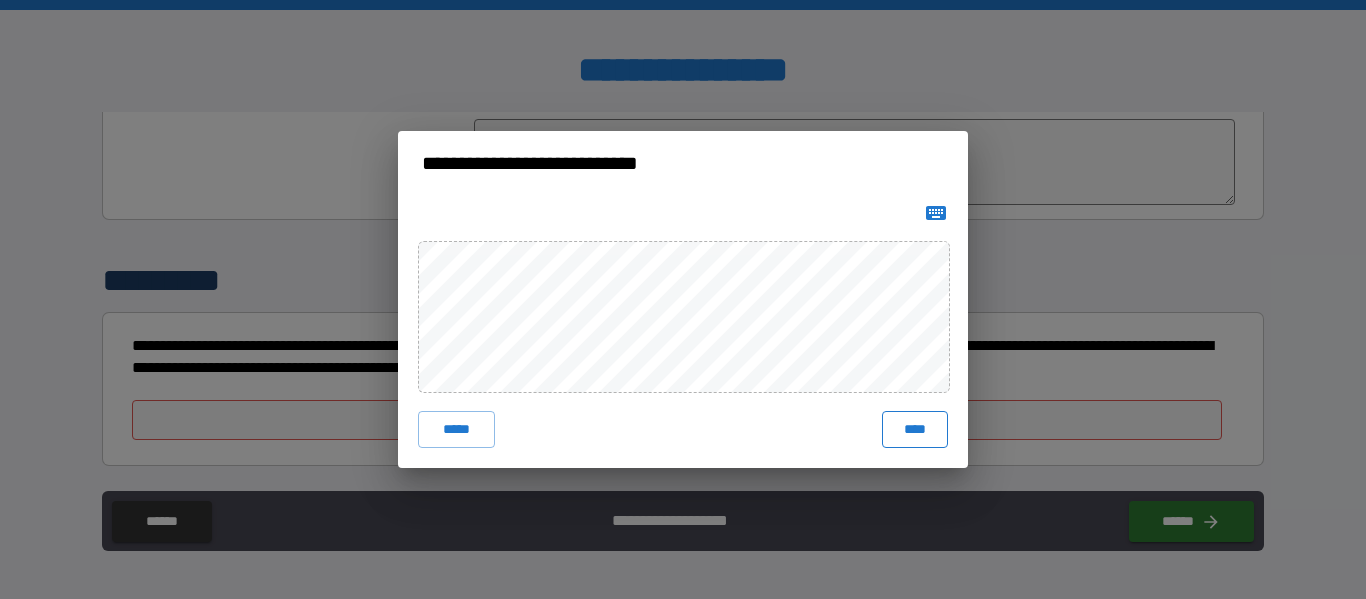 click on "****" at bounding box center [915, 429] 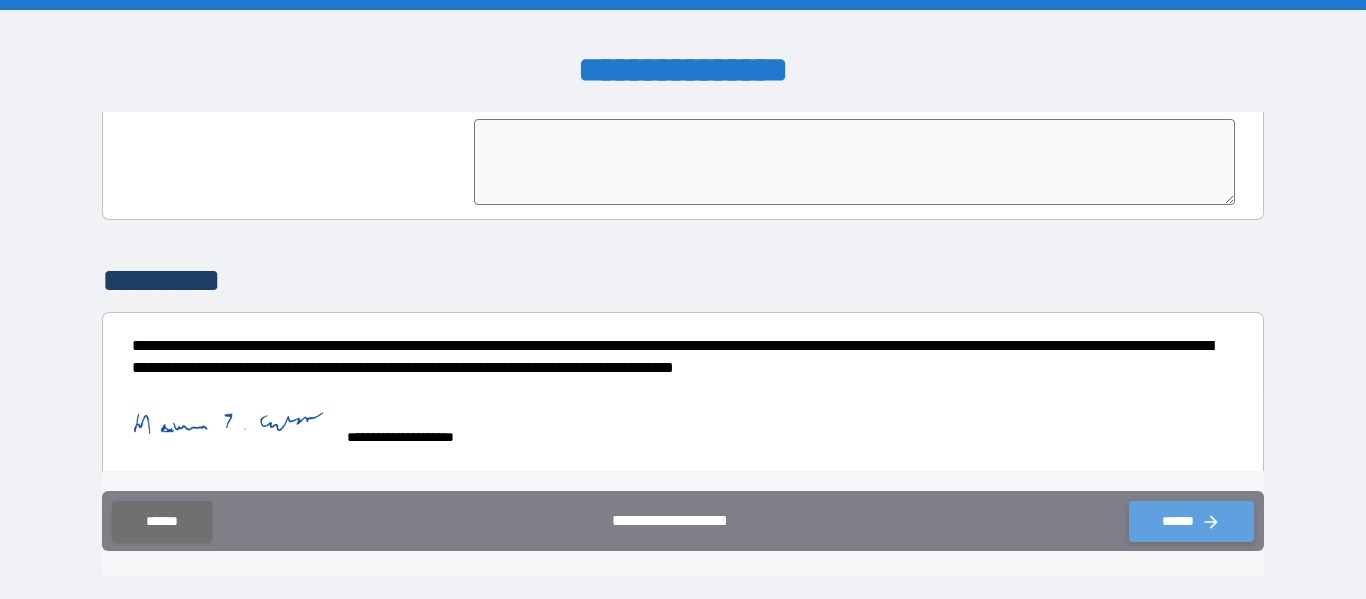 click on "******" at bounding box center (1191, 521) 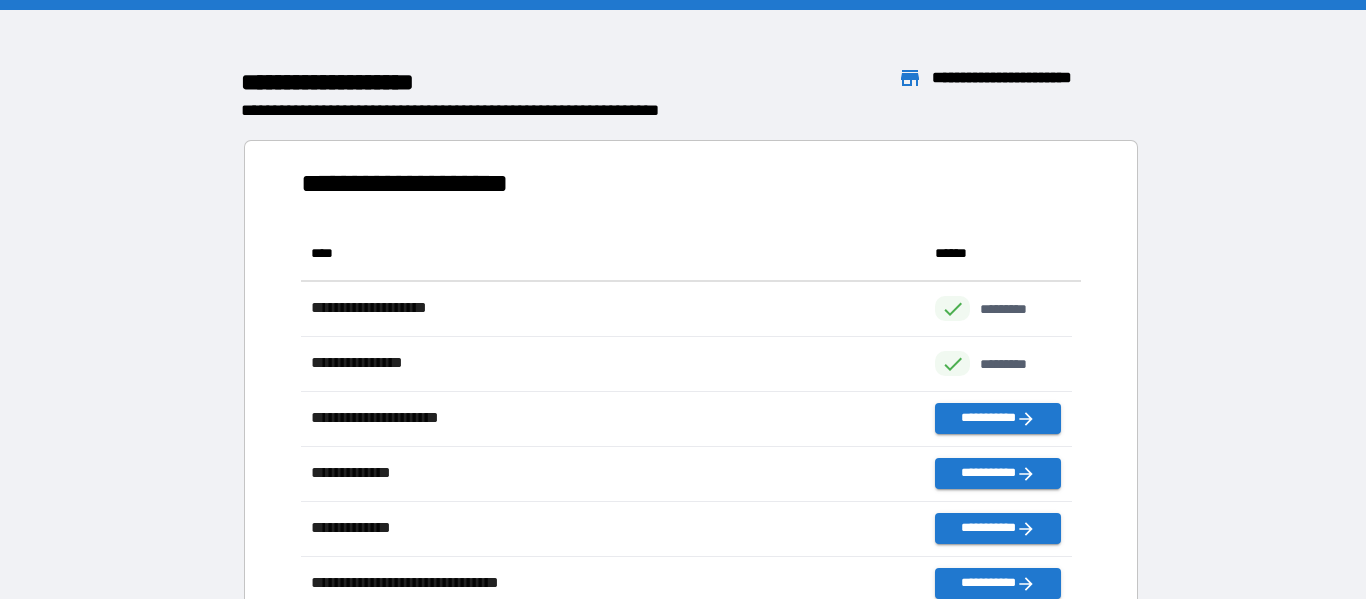 scroll, scrollTop: 16, scrollLeft: 16, axis: both 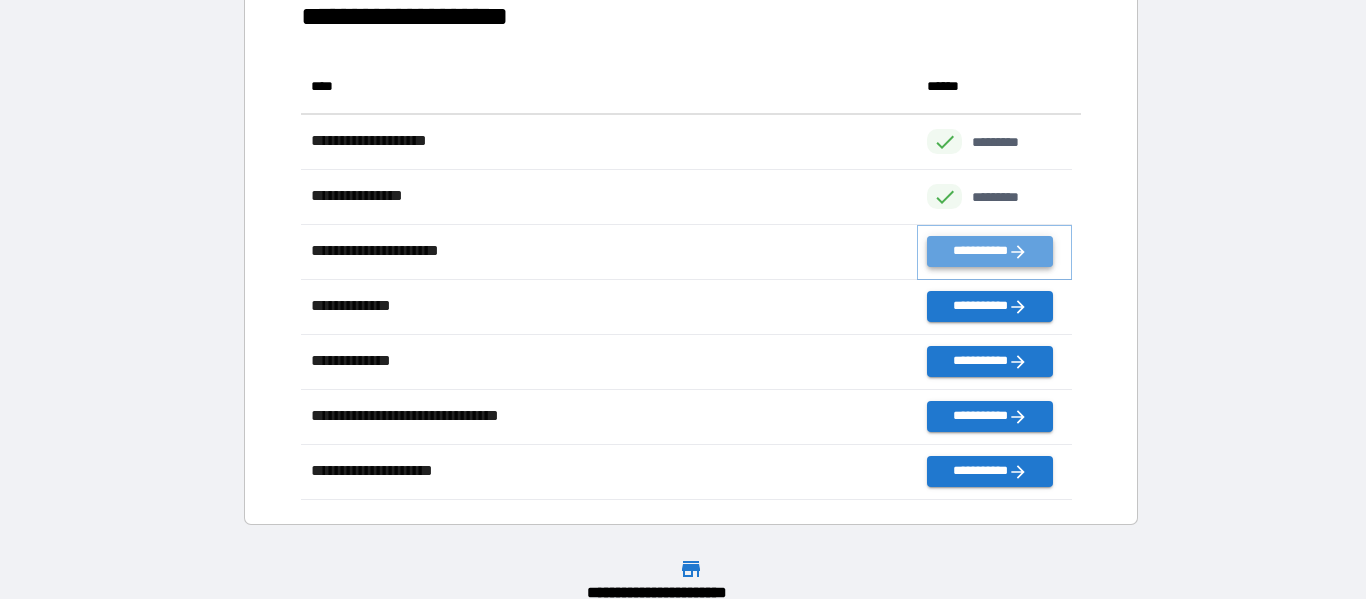 click on "**********" at bounding box center [989, 251] 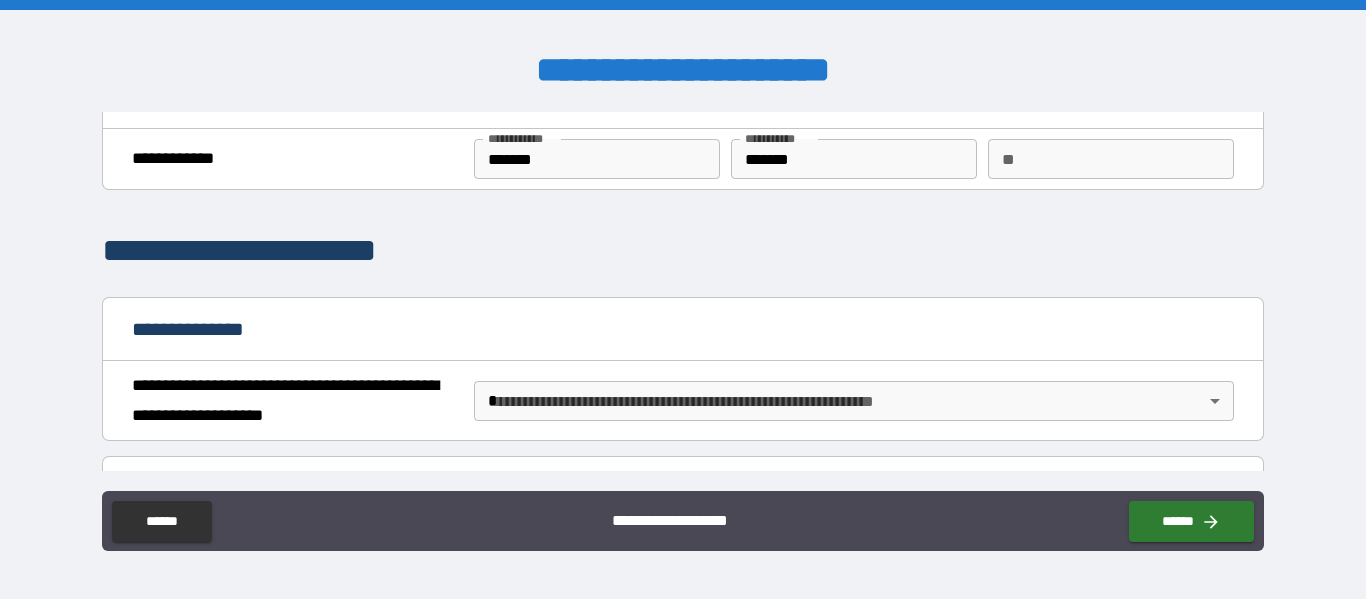 scroll, scrollTop: 0, scrollLeft: 0, axis: both 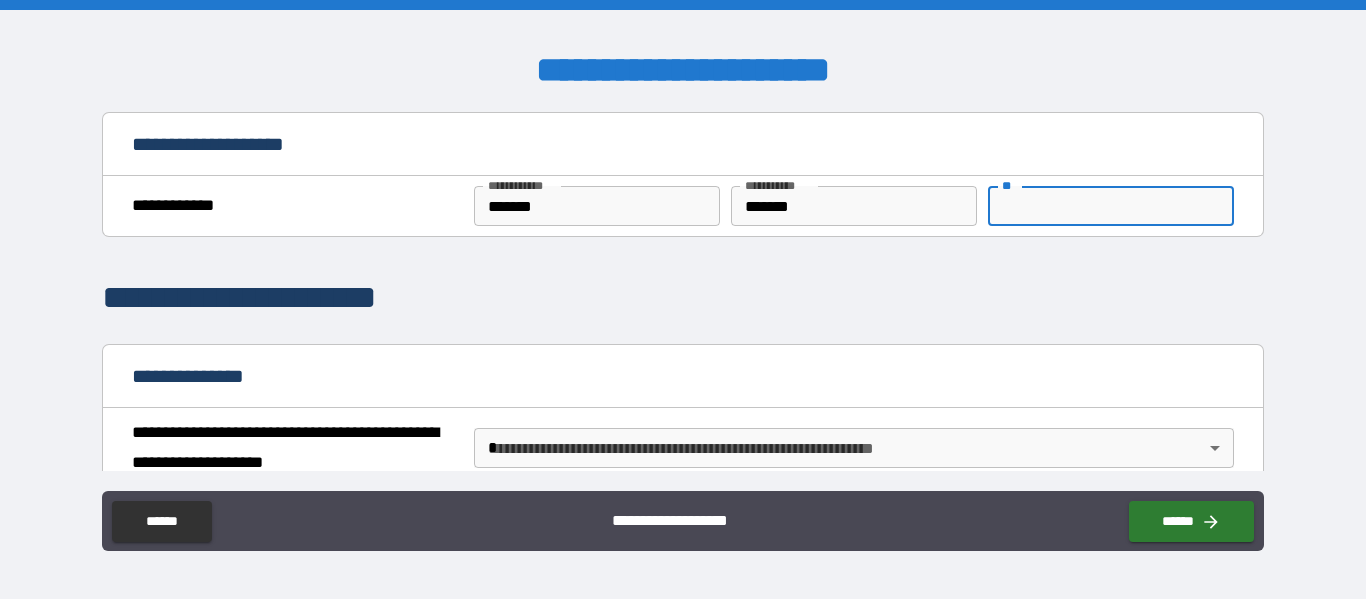click on "**" at bounding box center (1111, 206) 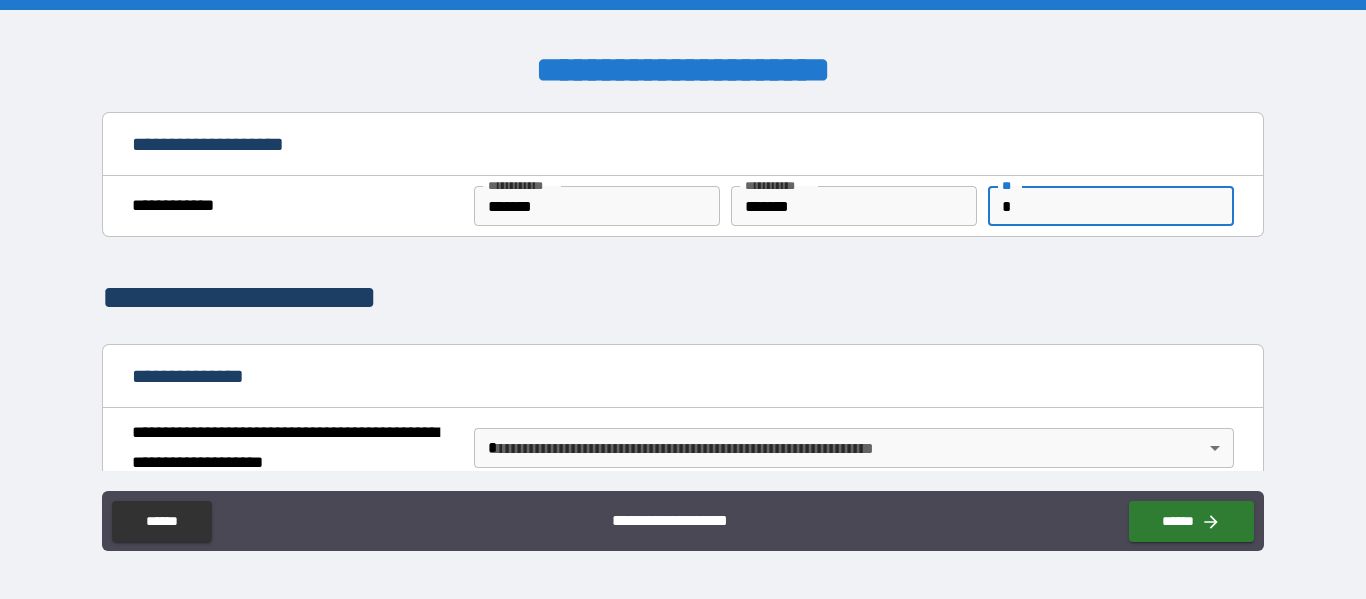 scroll, scrollTop: 167, scrollLeft: 0, axis: vertical 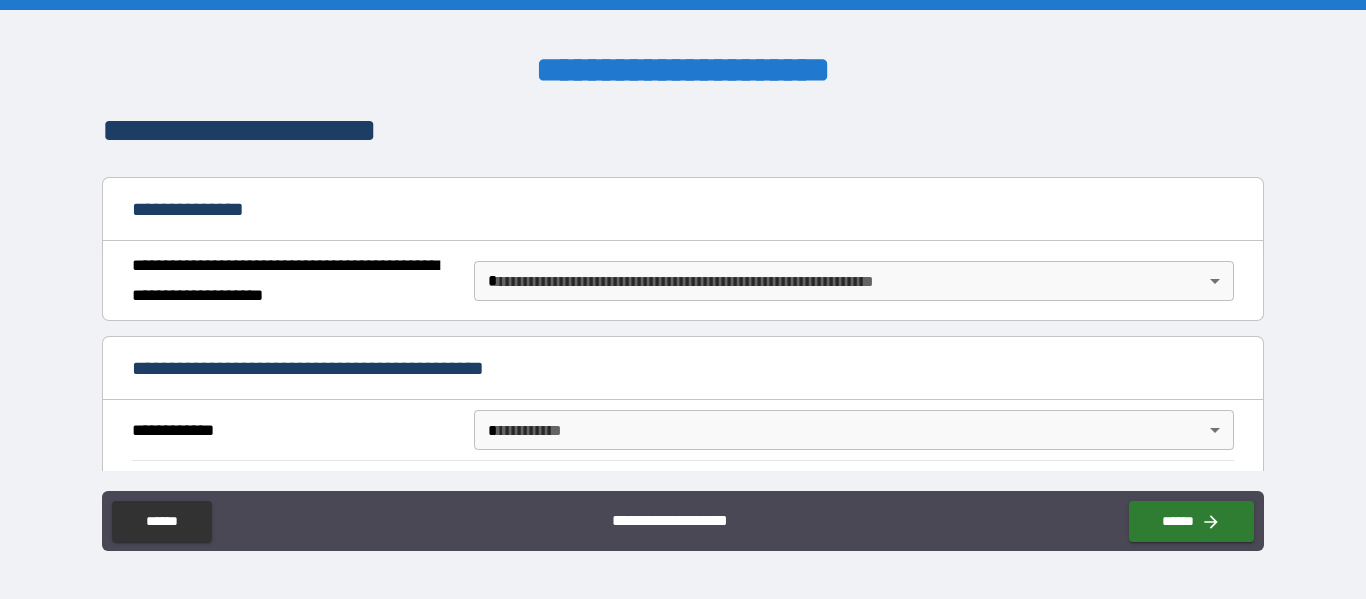 type on "*" 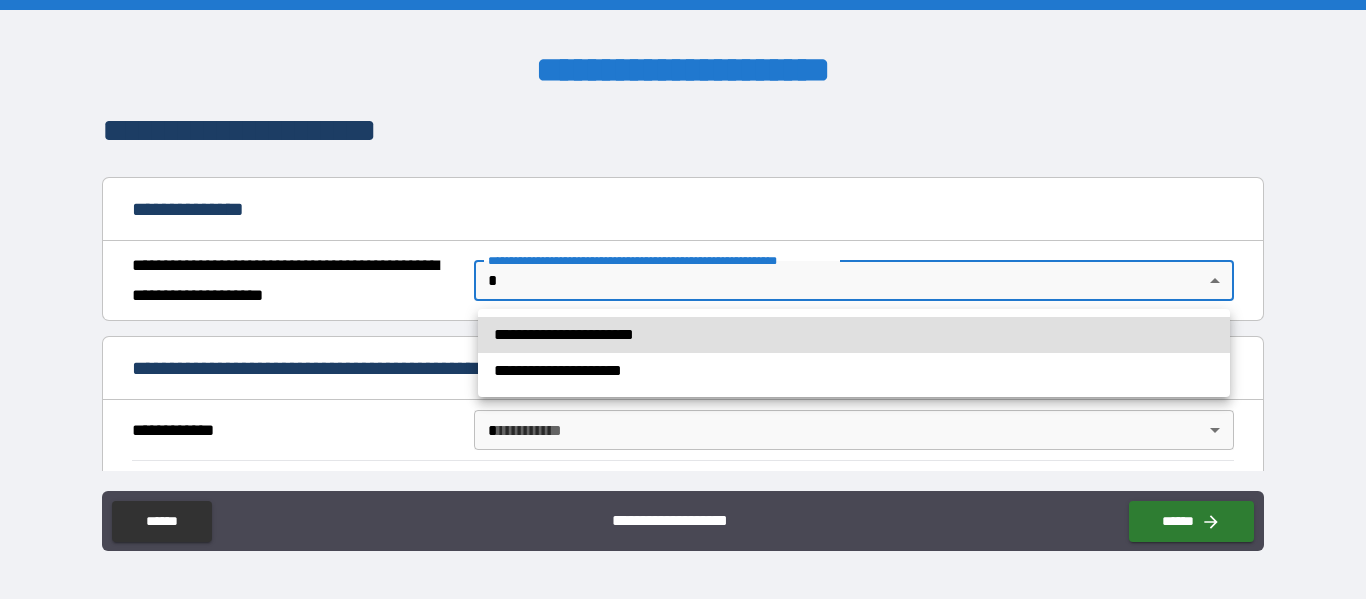 click on "**********" at bounding box center [854, 335] 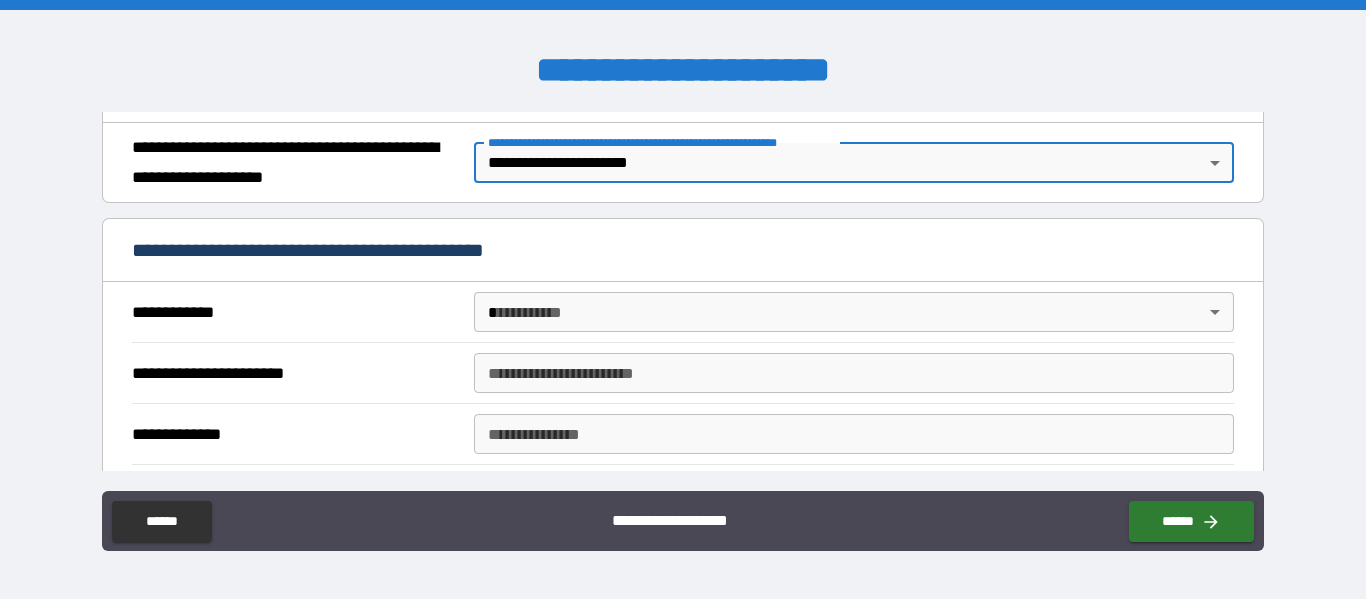 scroll, scrollTop: 333, scrollLeft: 0, axis: vertical 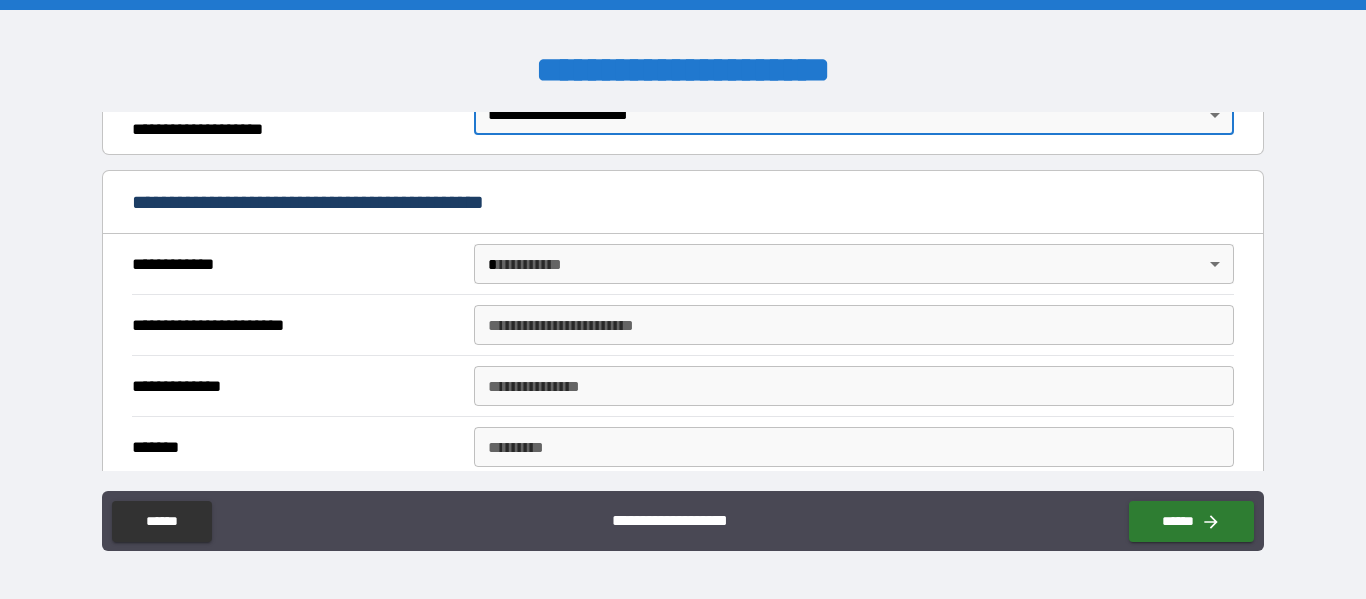 click on "**********" at bounding box center (683, 299) 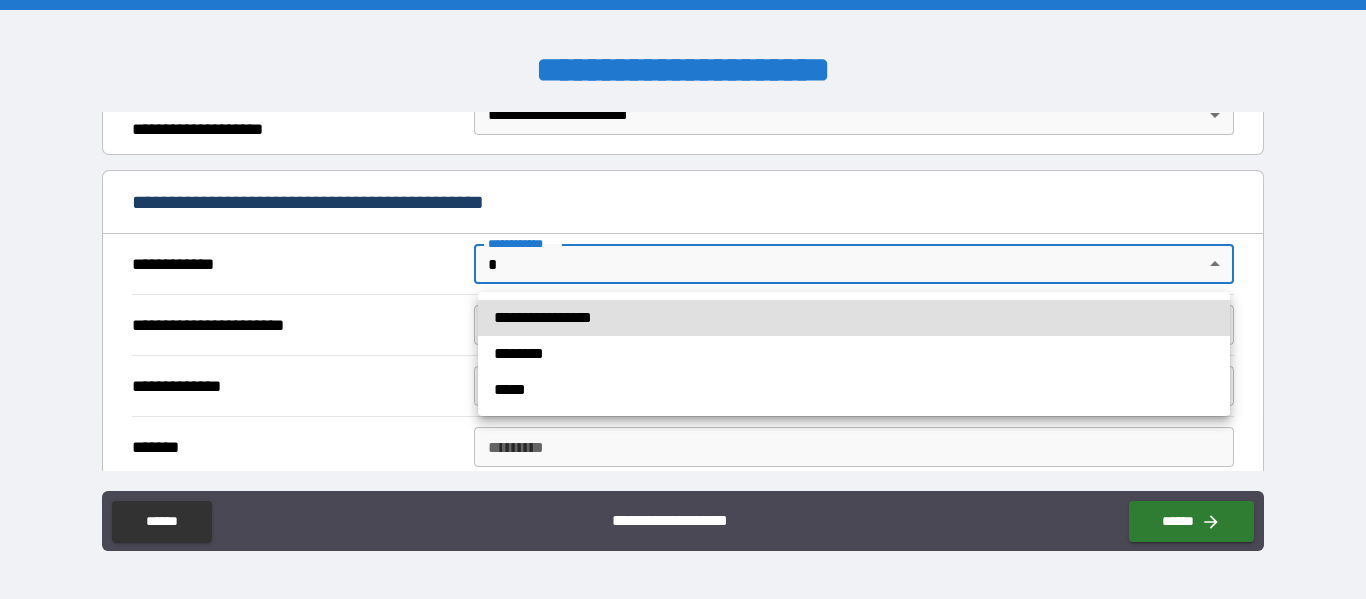 click on "**********" at bounding box center [854, 318] 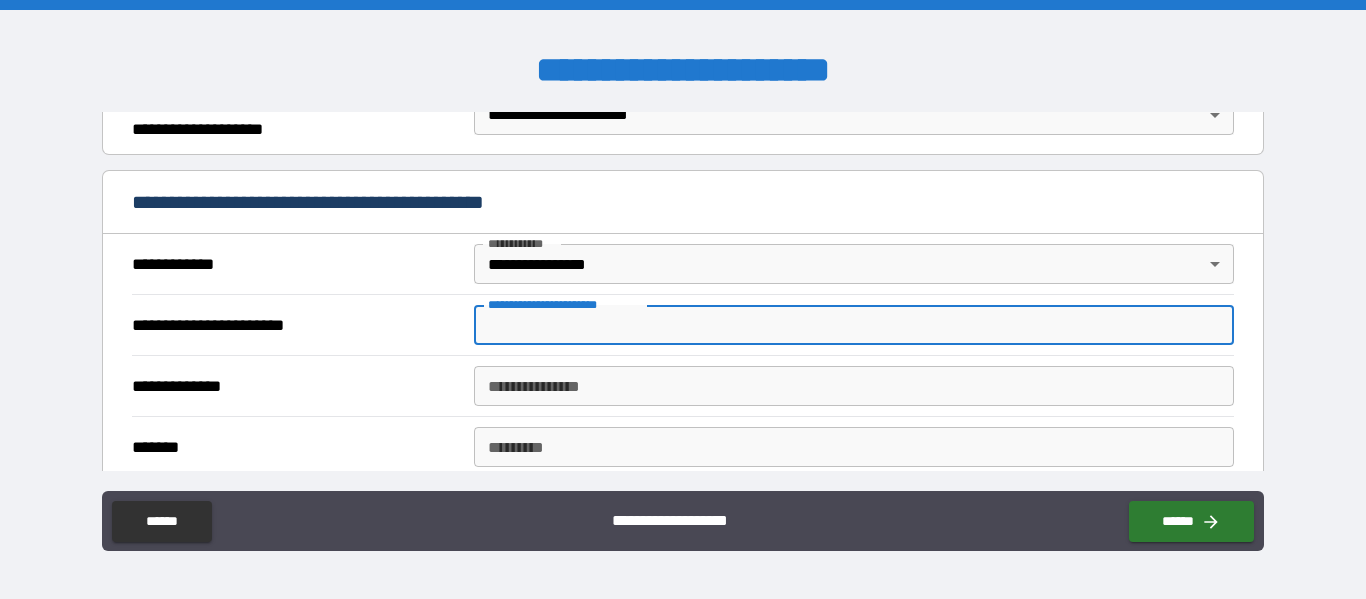 click on "**********" at bounding box center (854, 325) 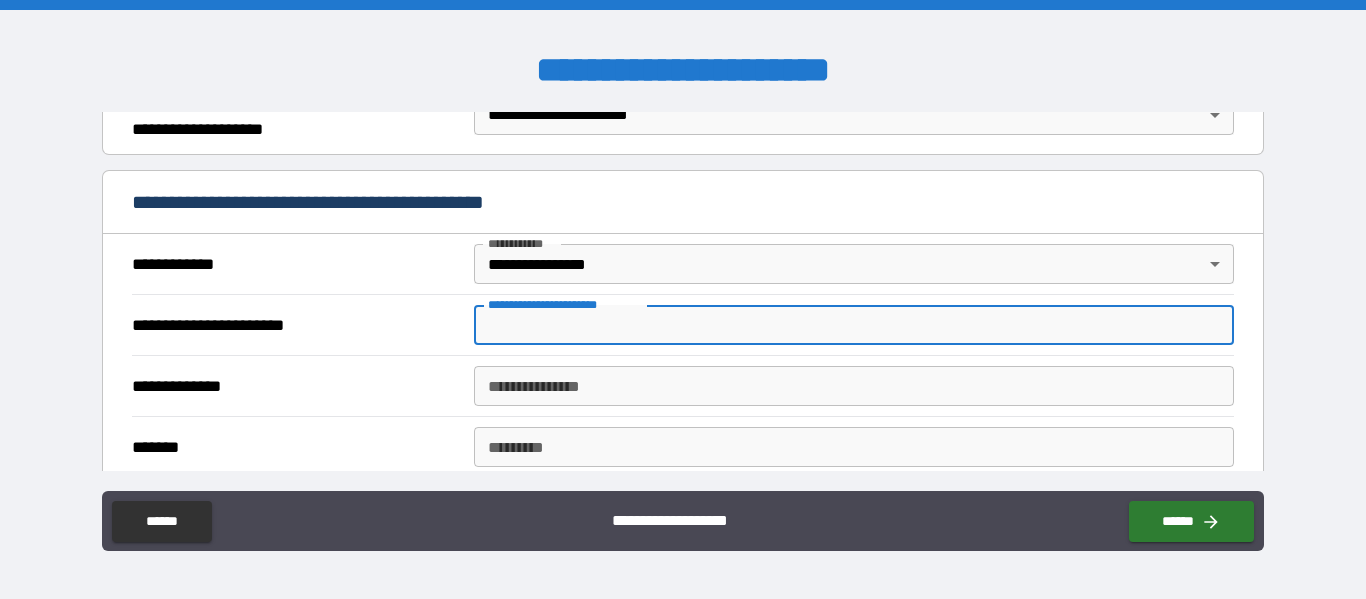 click on "**********" at bounding box center [854, 325] 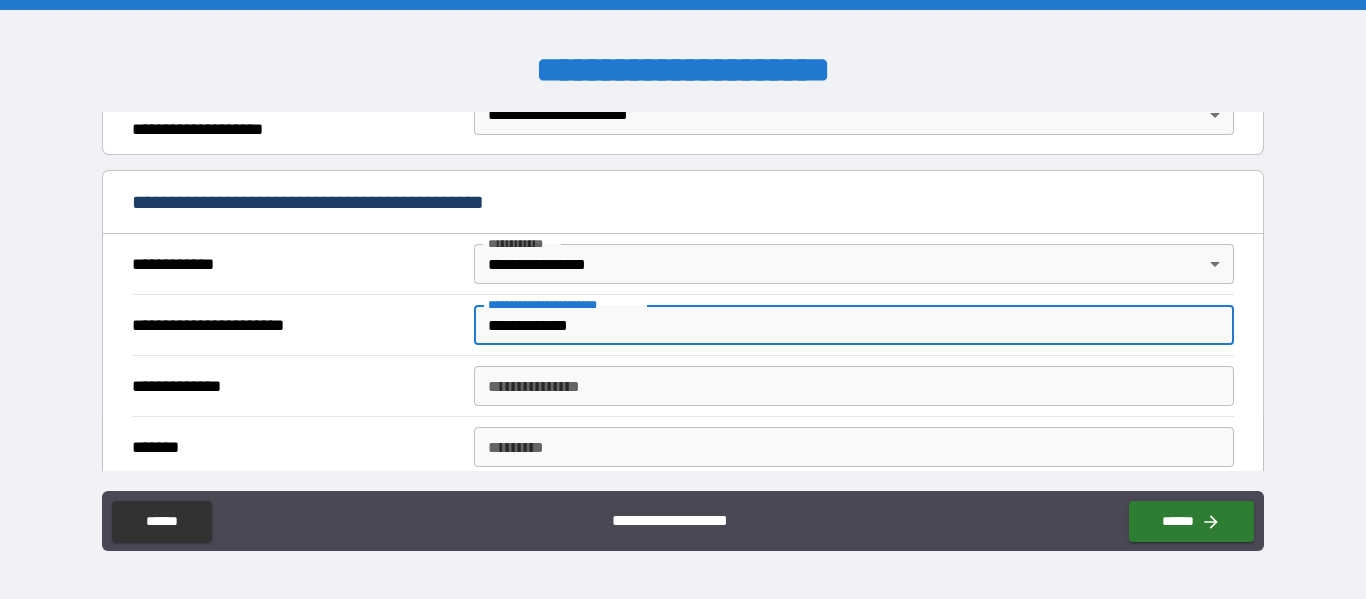 type on "**********" 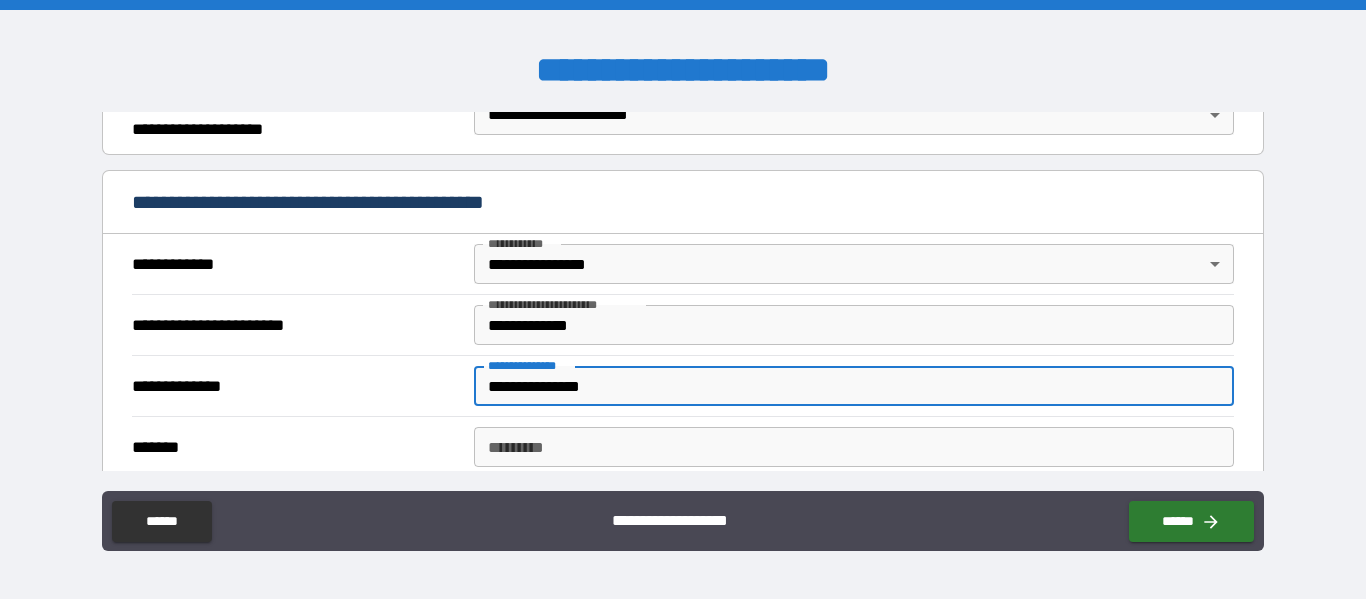 drag, startPoint x: 556, startPoint y: 387, endPoint x: 589, endPoint y: 387, distance: 33 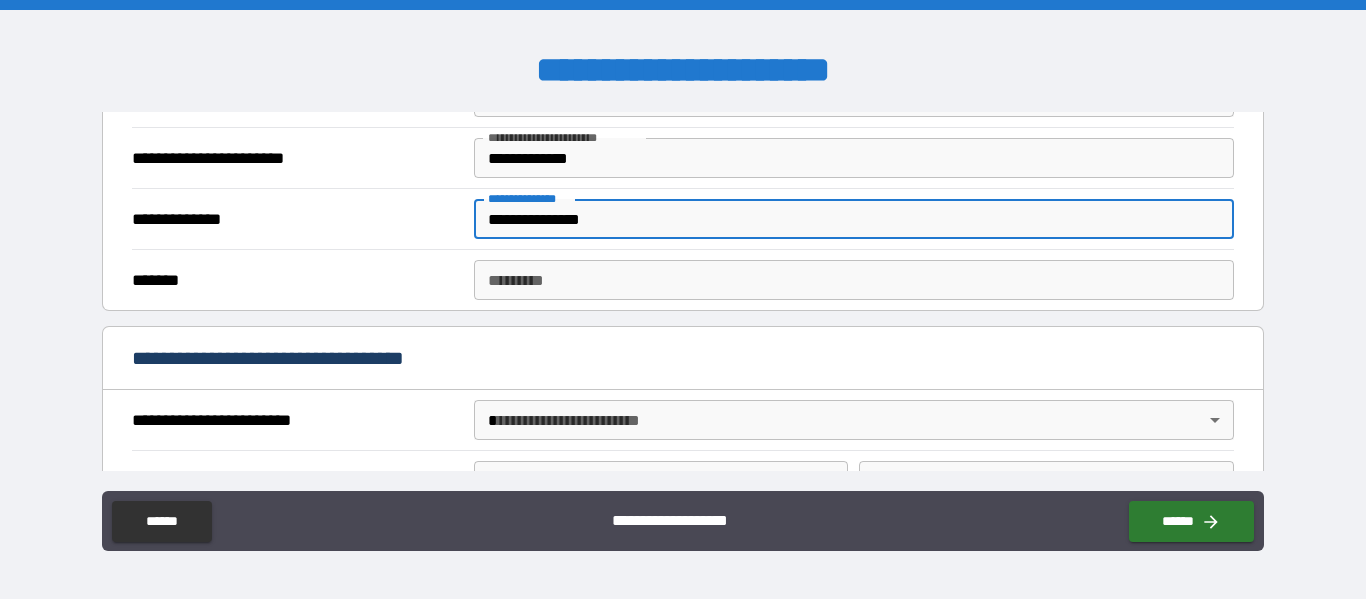 type on "**********" 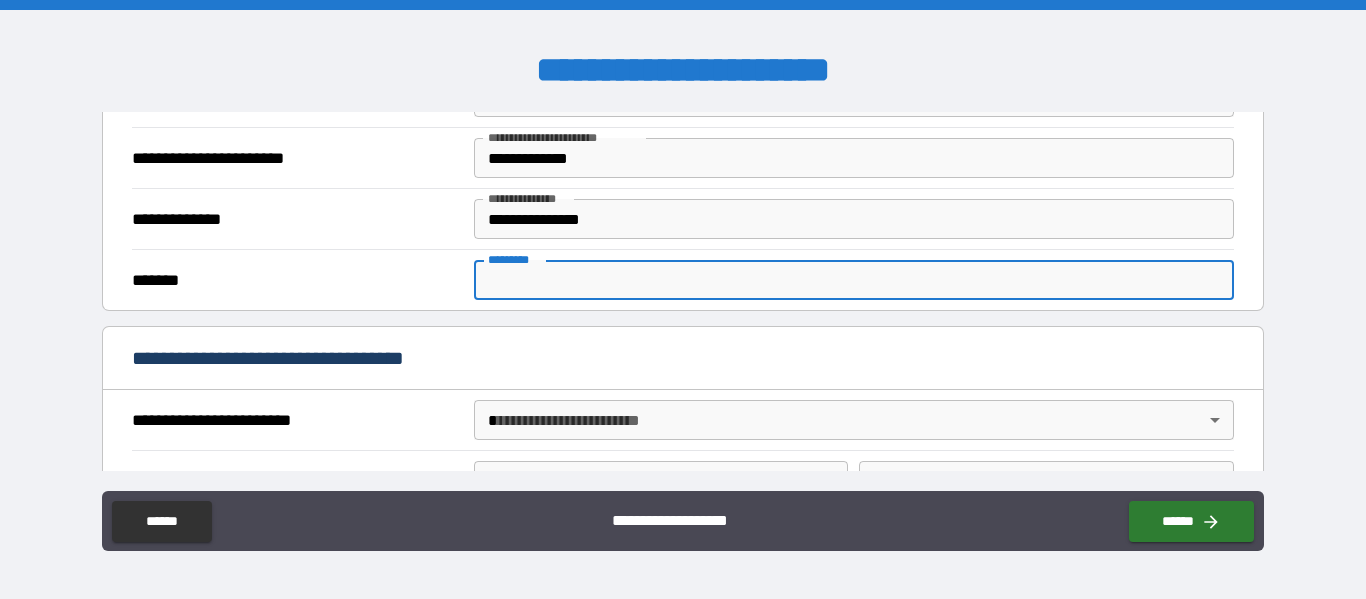 click on "*******   *" at bounding box center [854, 280] 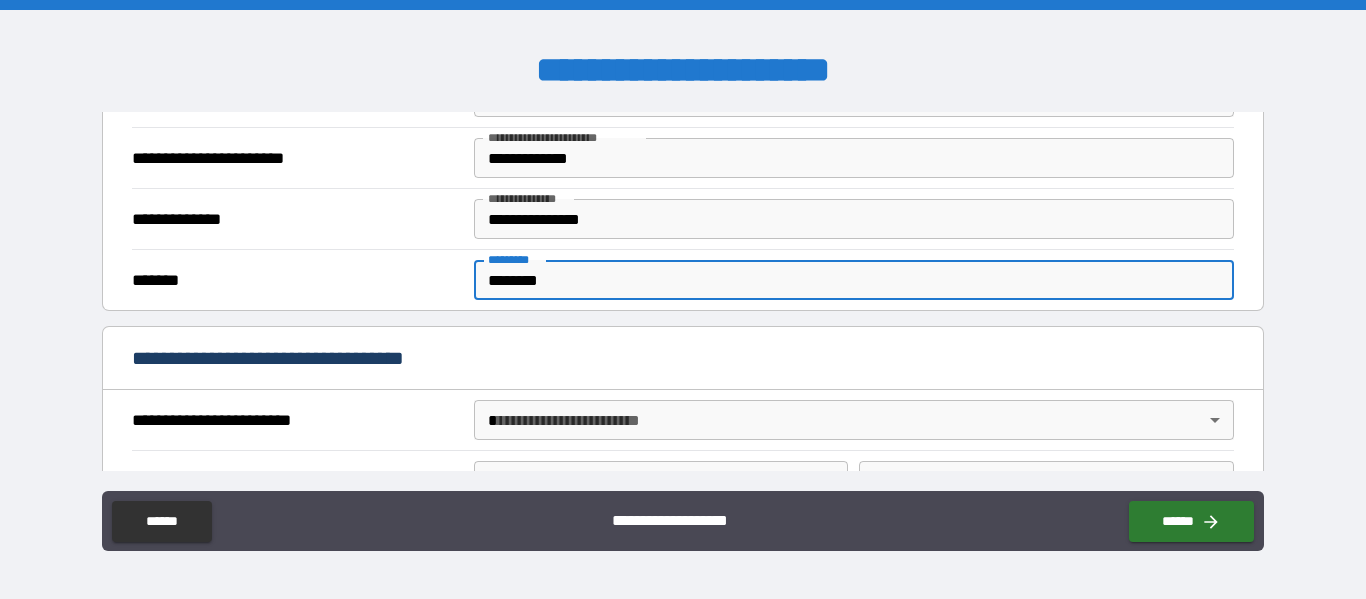 scroll, scrollTop: 667, scrollLeft: 0, axis: vertical 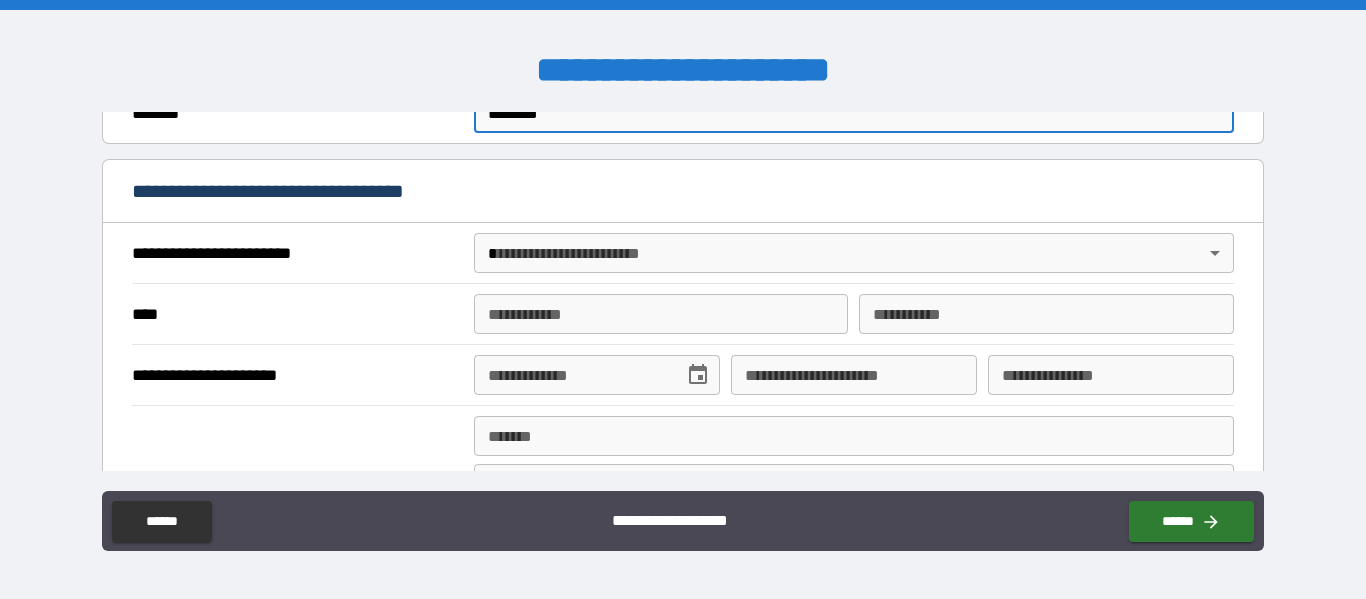 type on "********" 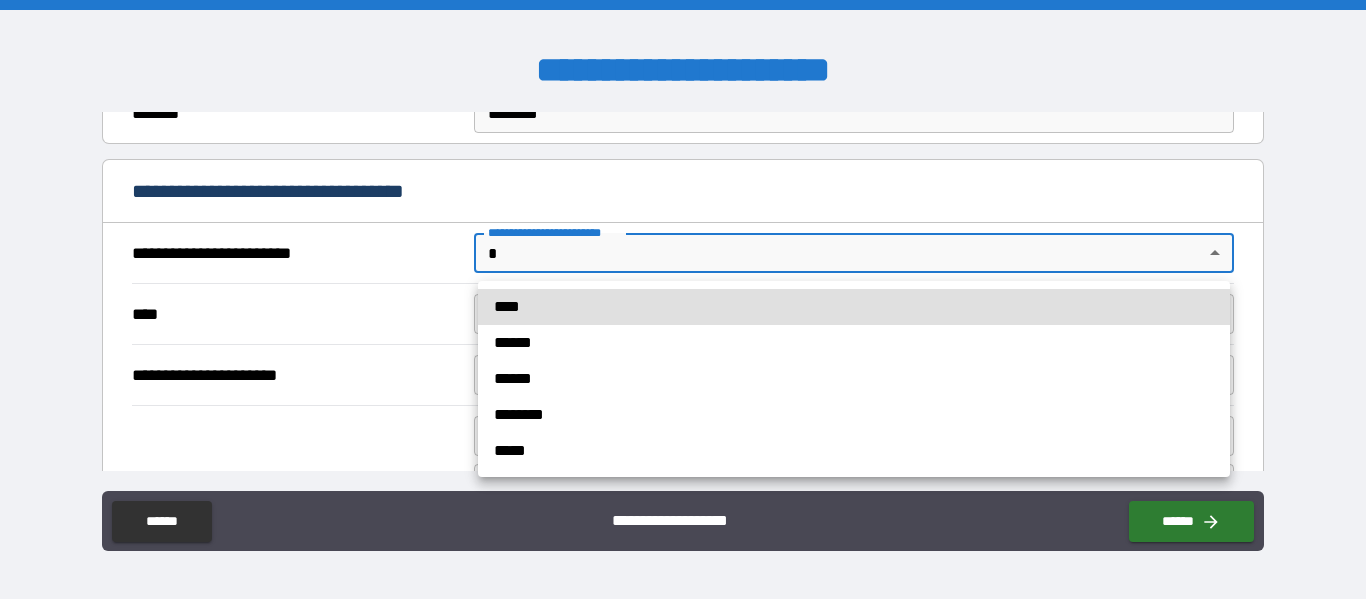 click on "**********" at bounding box center [683, 299] 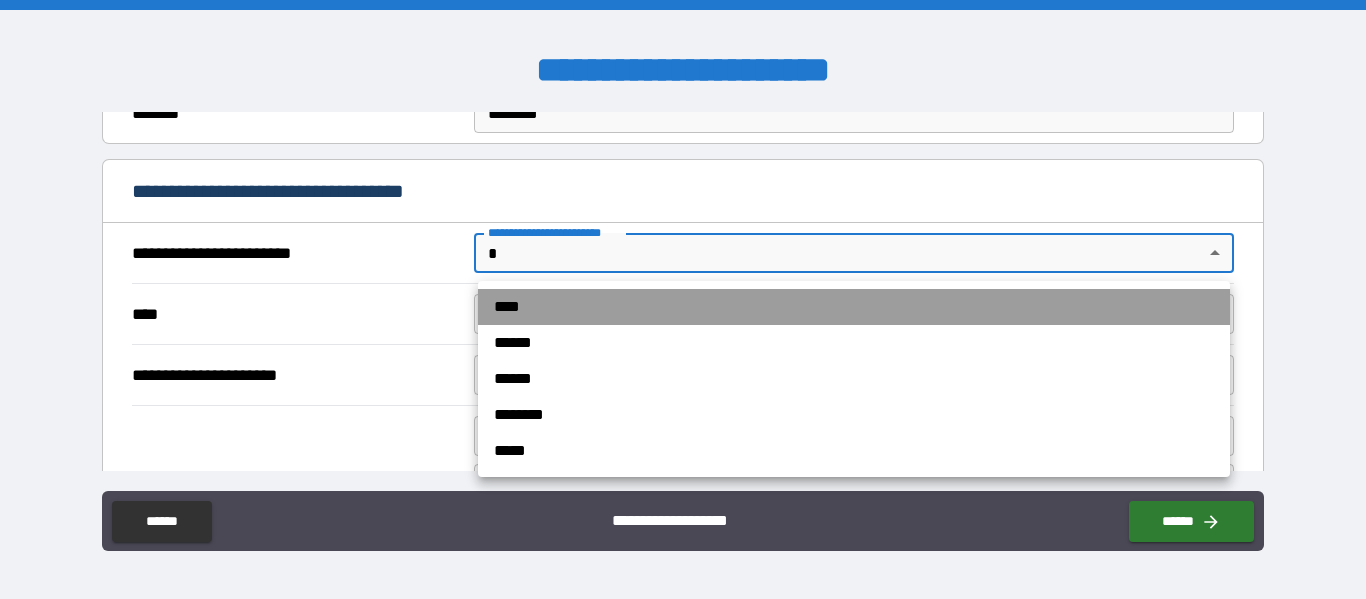 click on "****" at bounding box center (854, 307) 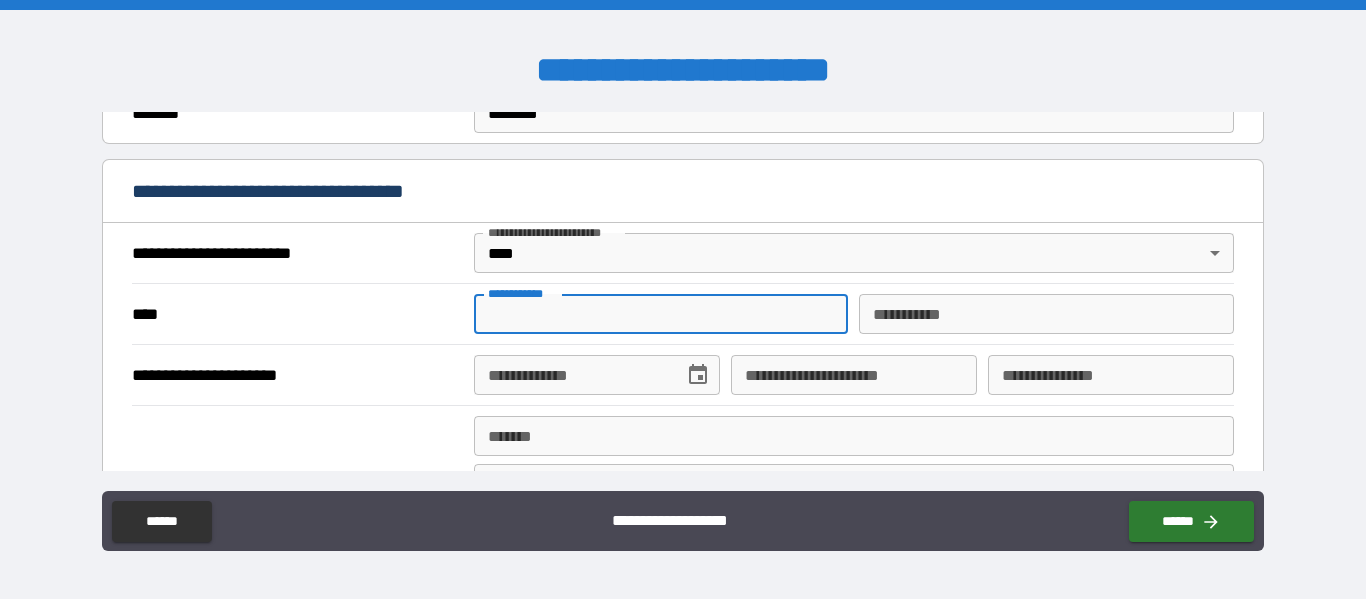 click on "**********" at bounding box center (661, 314) 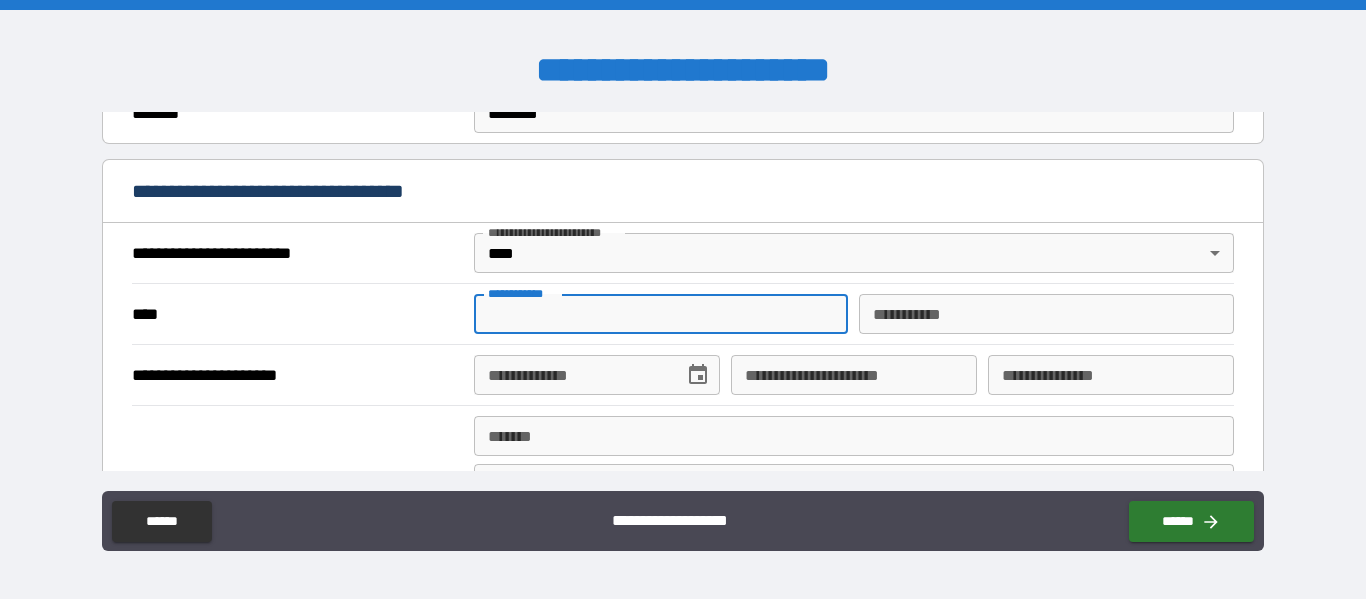type on "*******" 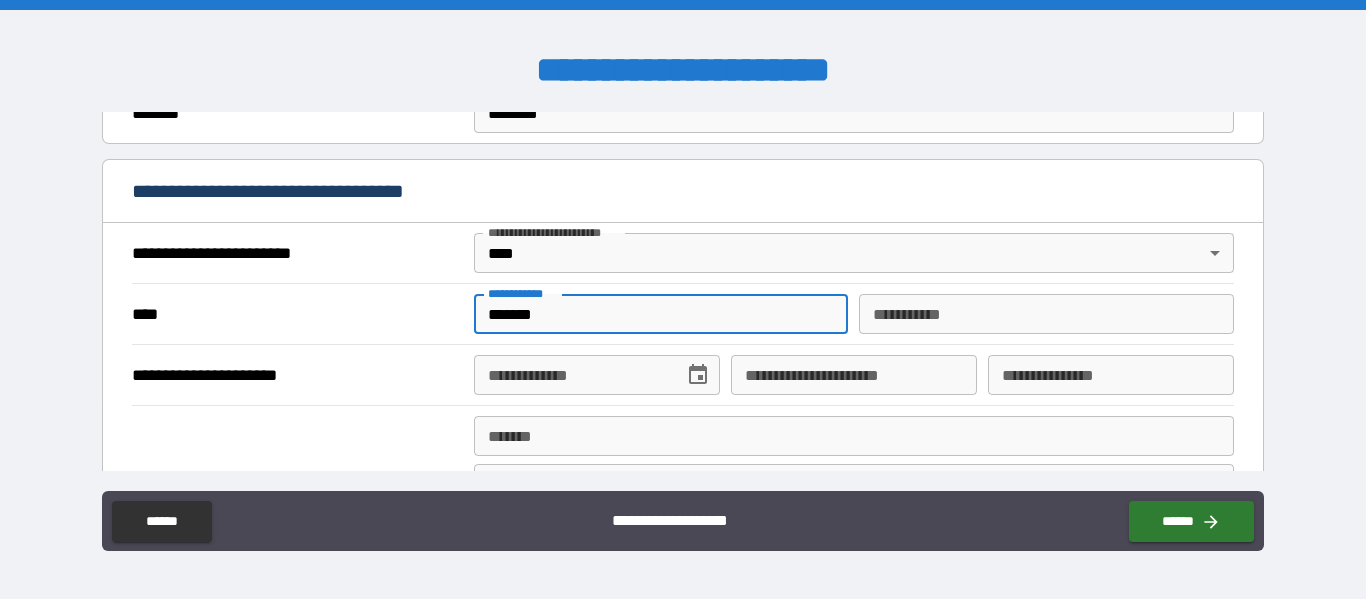 type on "*******" 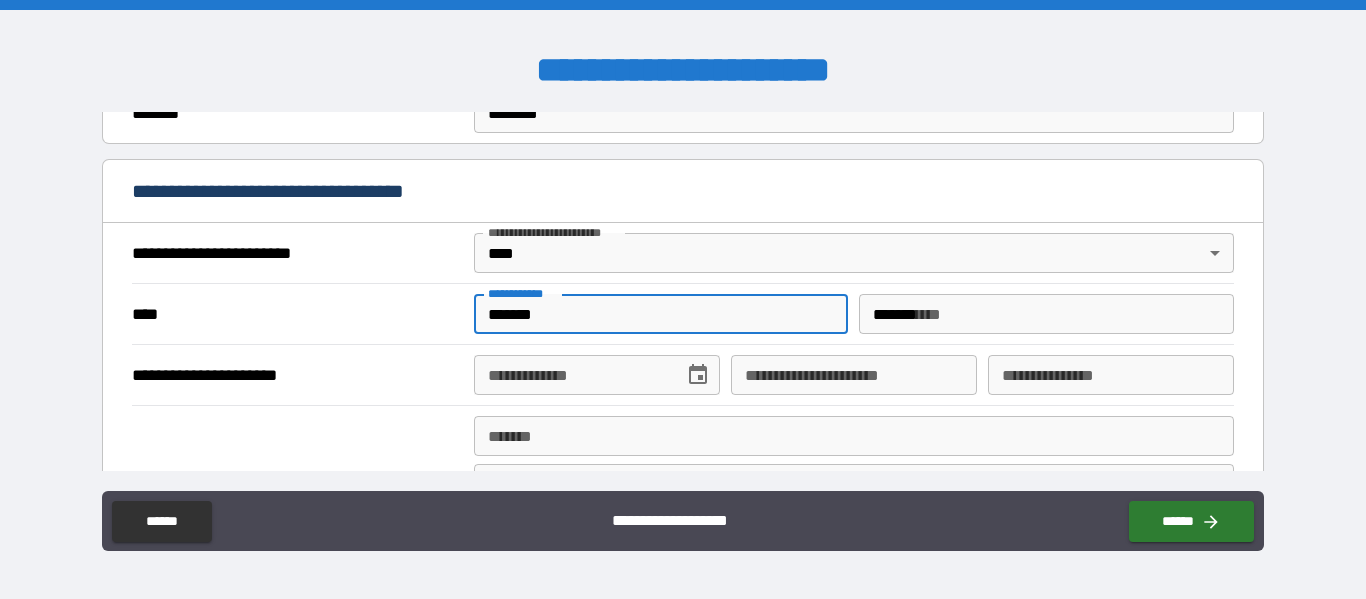 type on "**********" 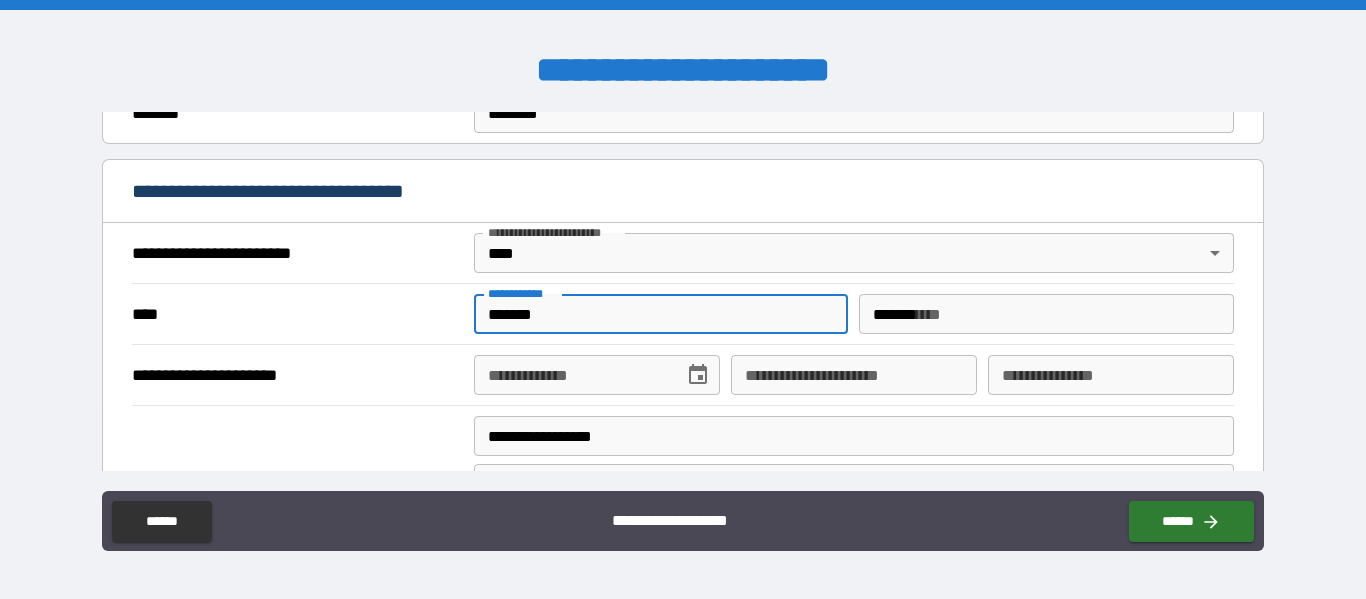 type on "******" 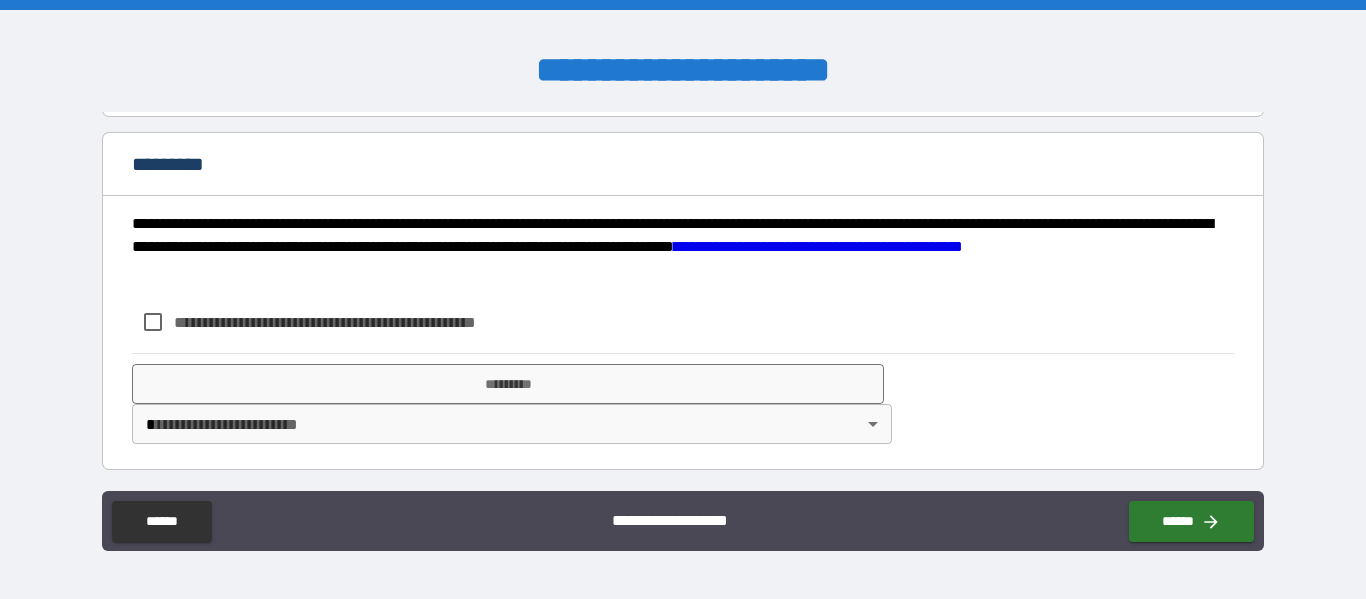 scroll, scrollTop: 2688, scrollLeft: 0, axis: vertical 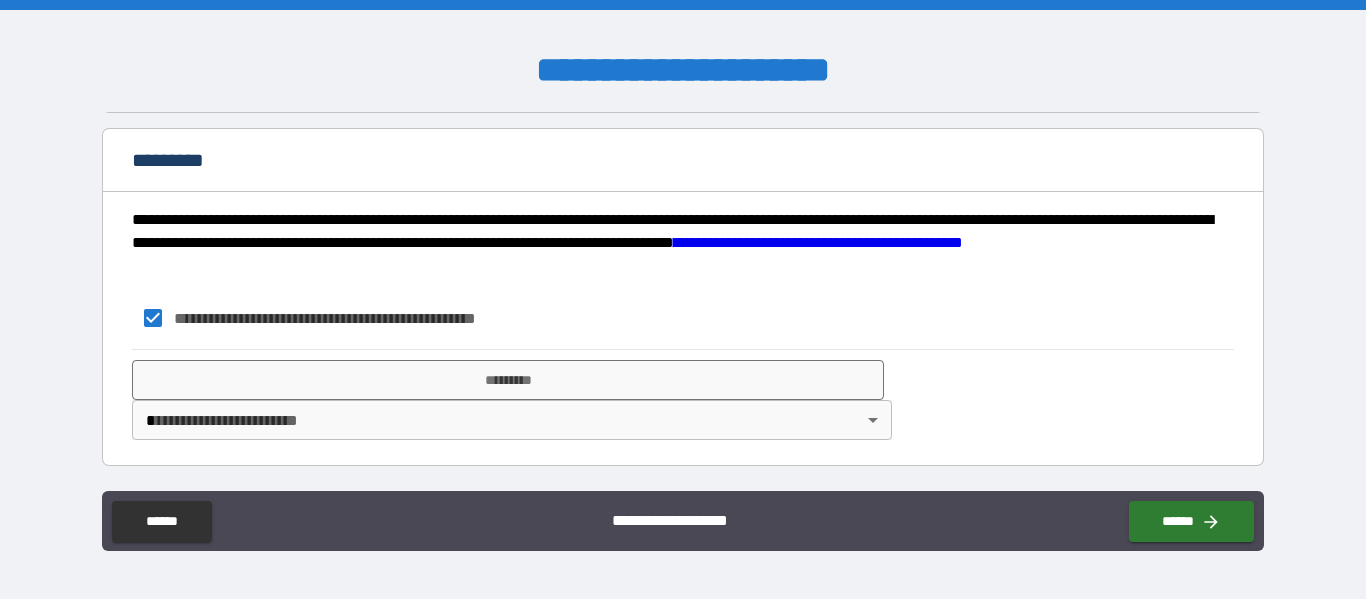 click on "**********" at bounding box center (683, 299) 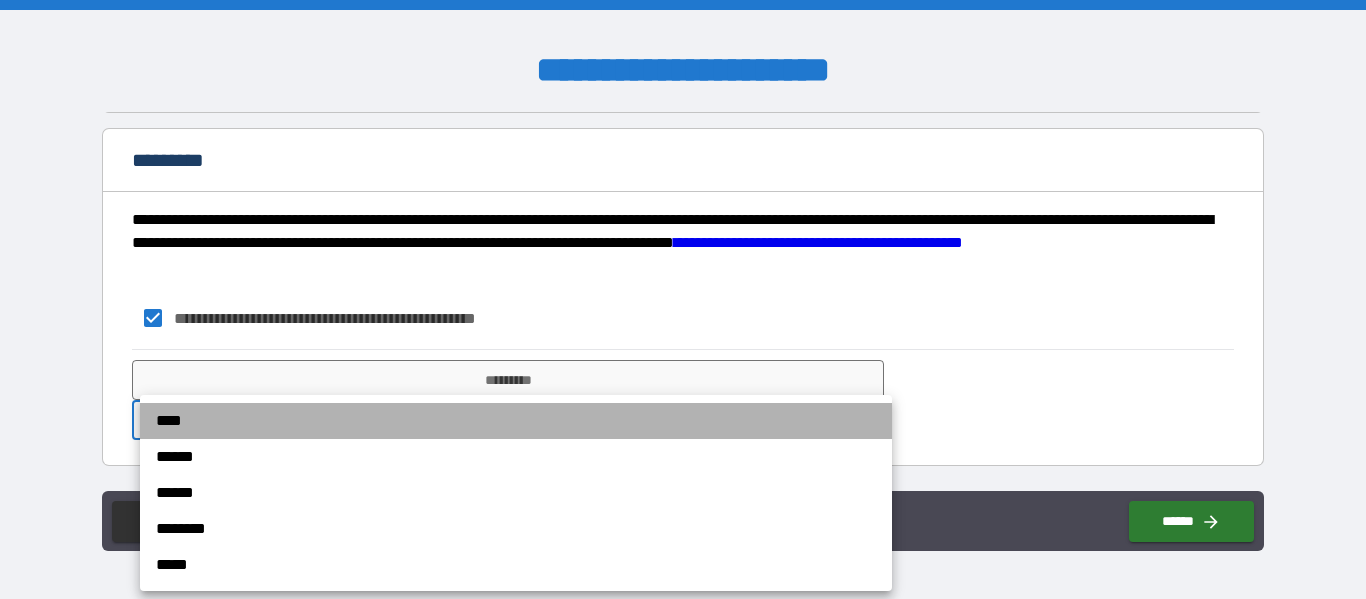 click on "****" at bounding box center (516, 421) 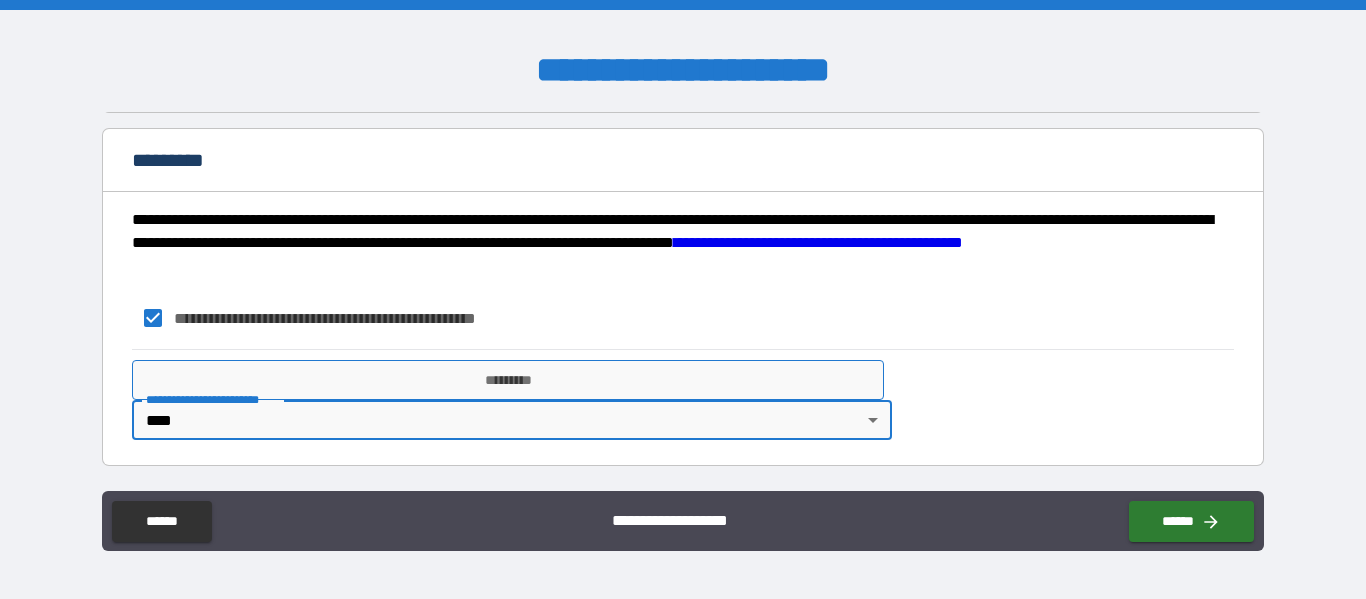 click on "*********" at bounding box center (508, 380) 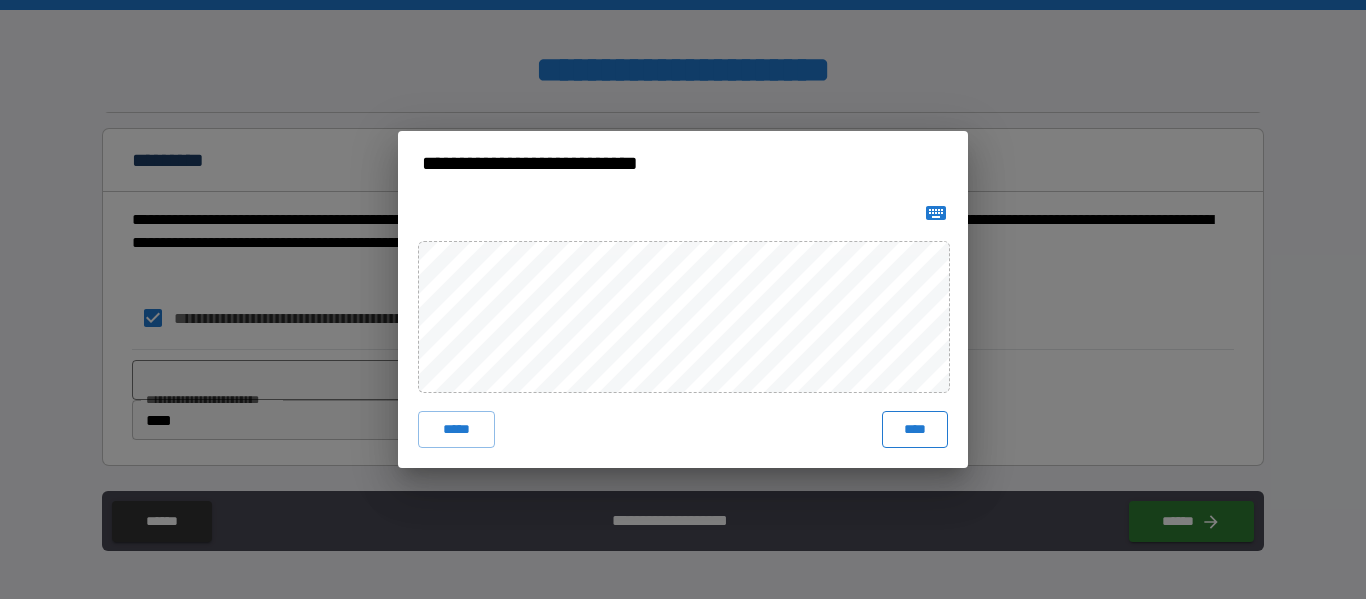 click on "****" at bounding box center [915, 429] 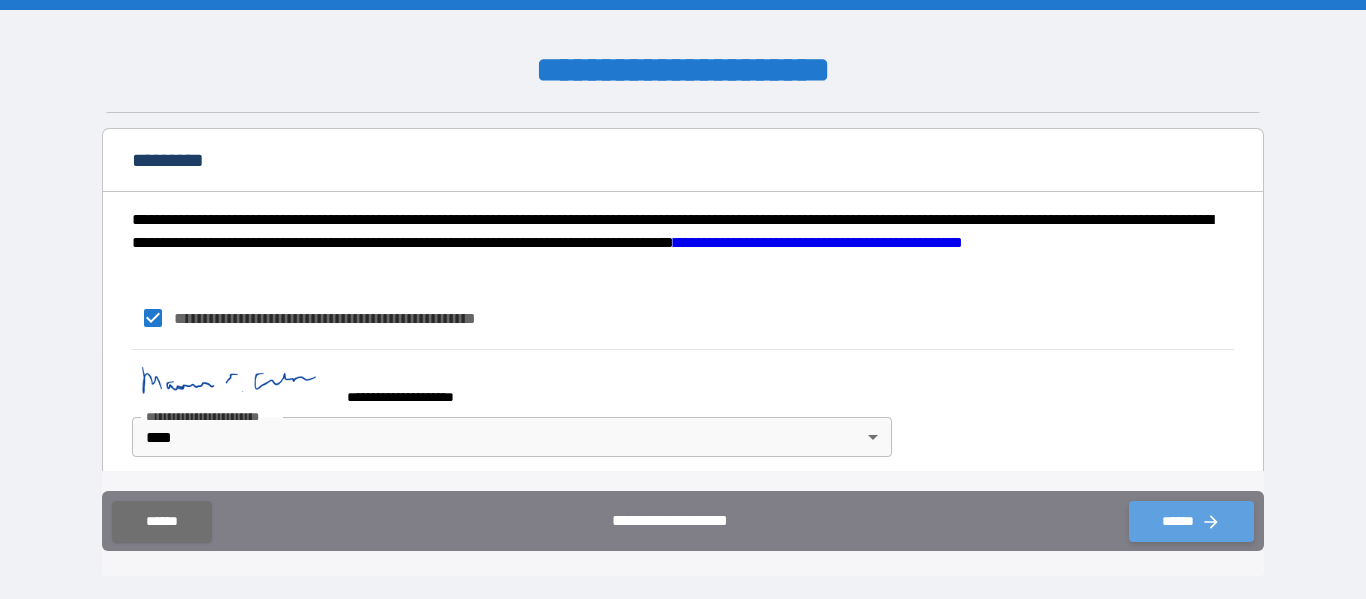 click on "******" at bounding box center (1191, 521) 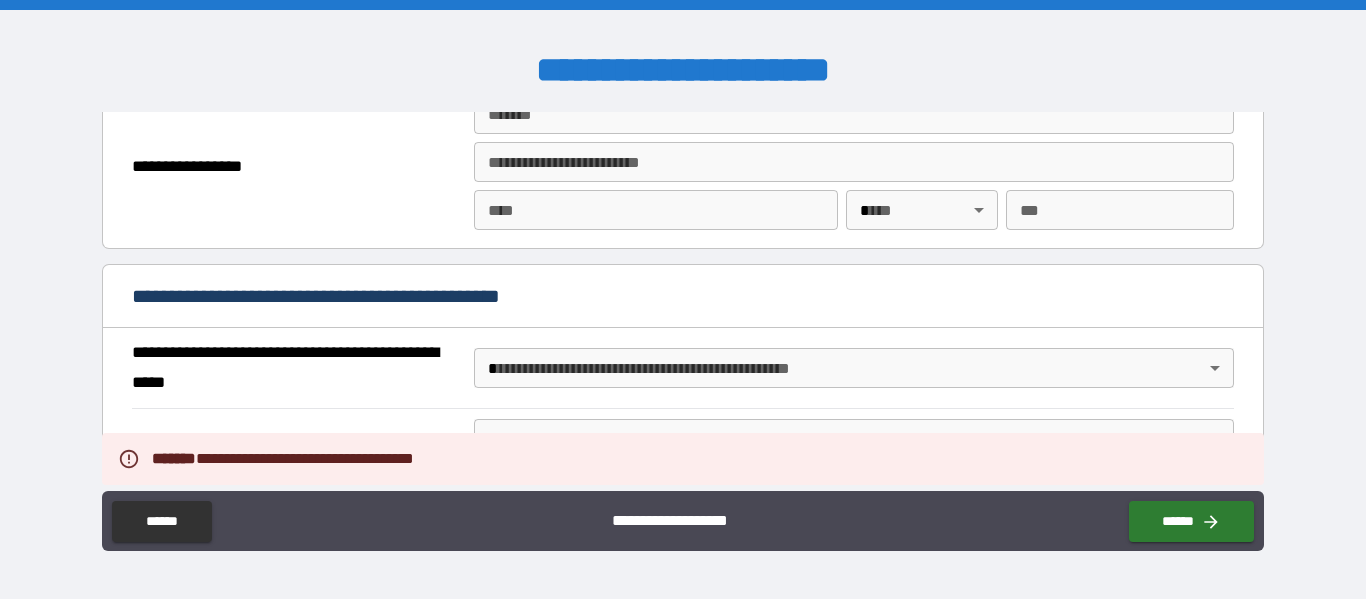 scroll, scrollTop: 1521, scrollLeft: 0, axis: vertical 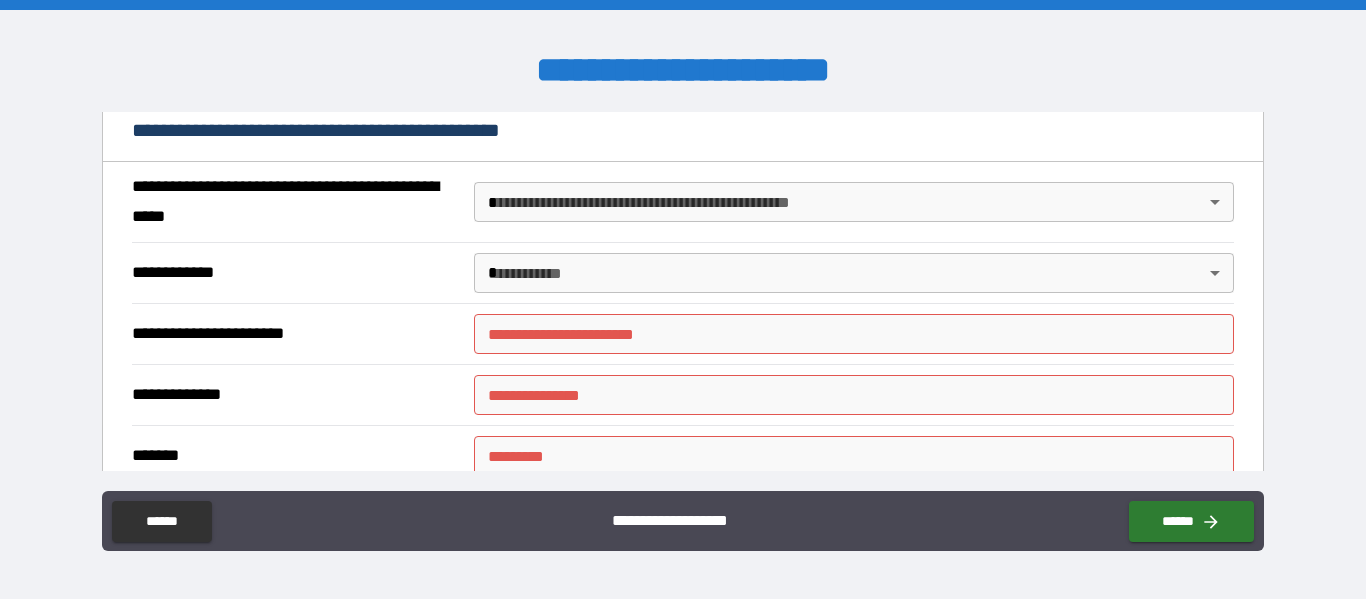 click on "**********" at bounding box center [683, 299] 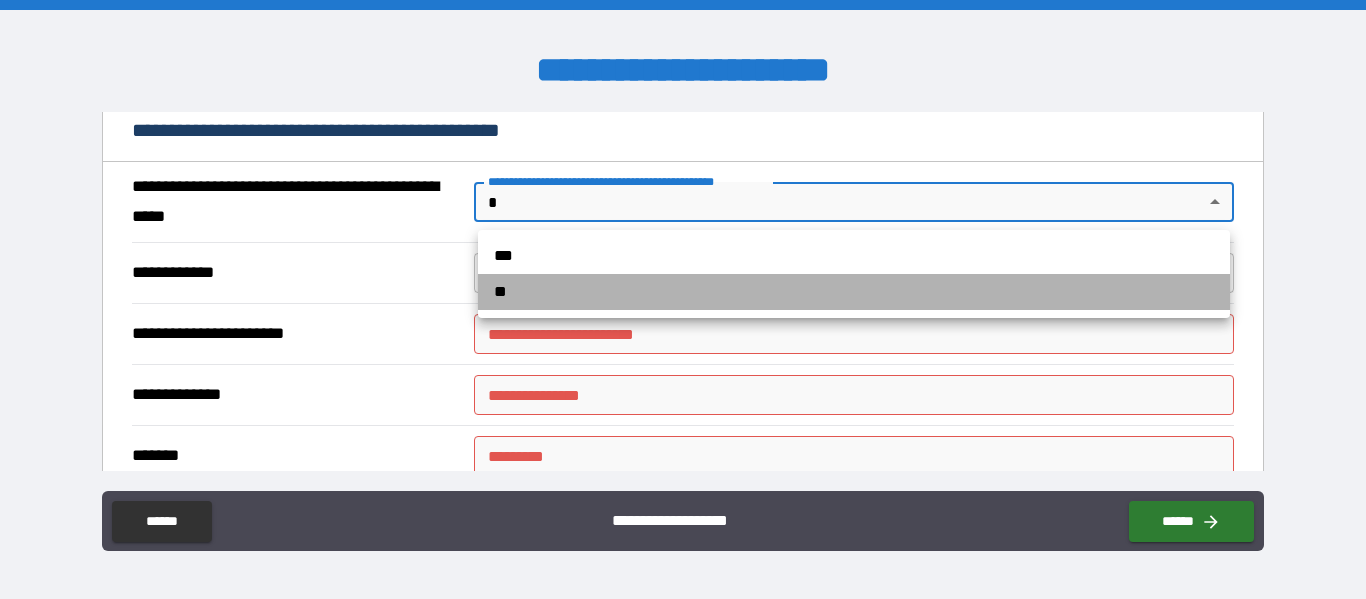 click on "**" at bounding box center (854, 292) 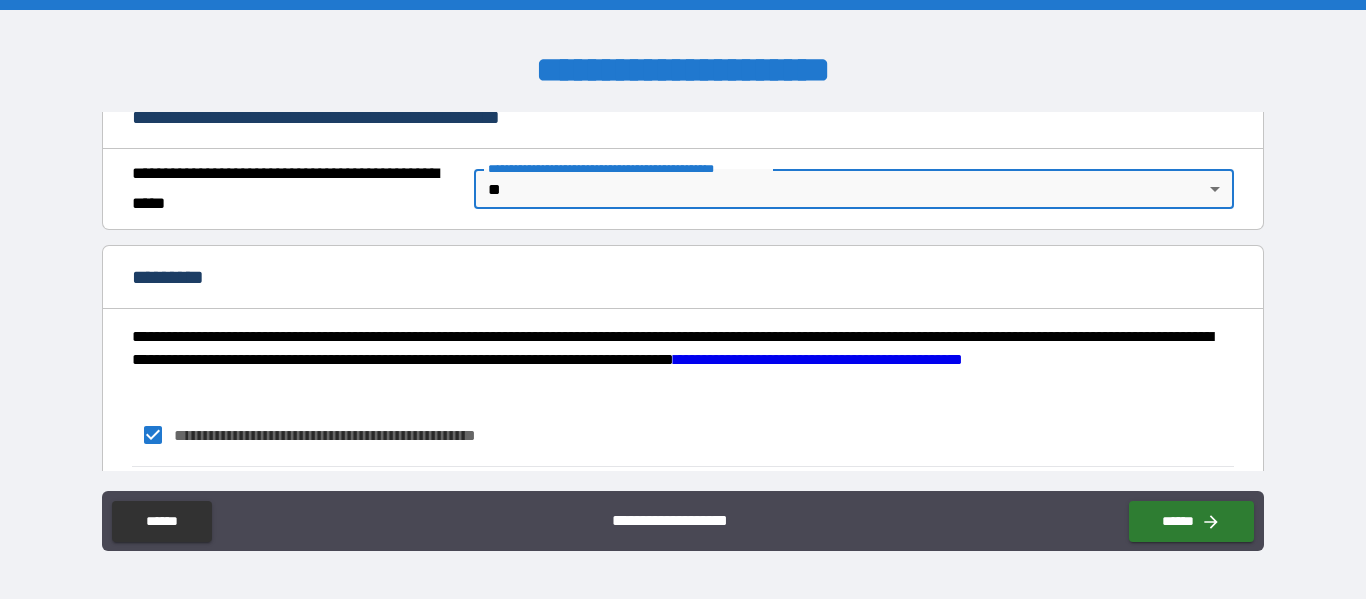 scroll, scrollTop: 1668, scrollLeft: 0, axis: vertical 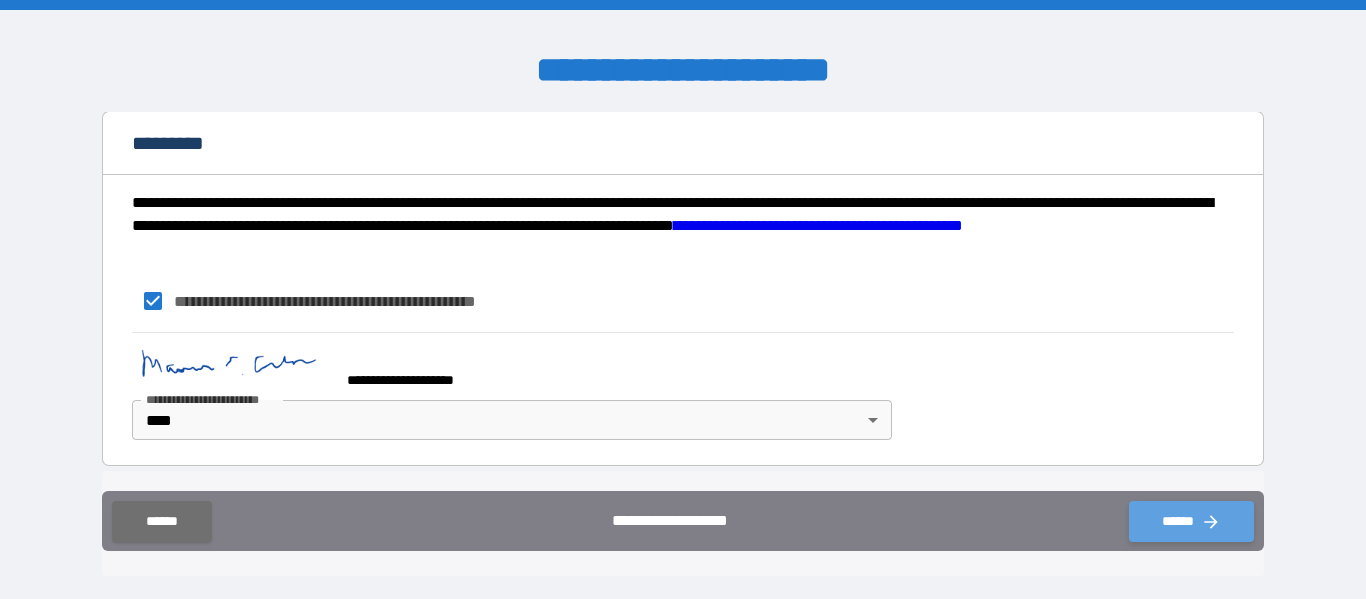 click on "******" at bounding box center [1191, 521] 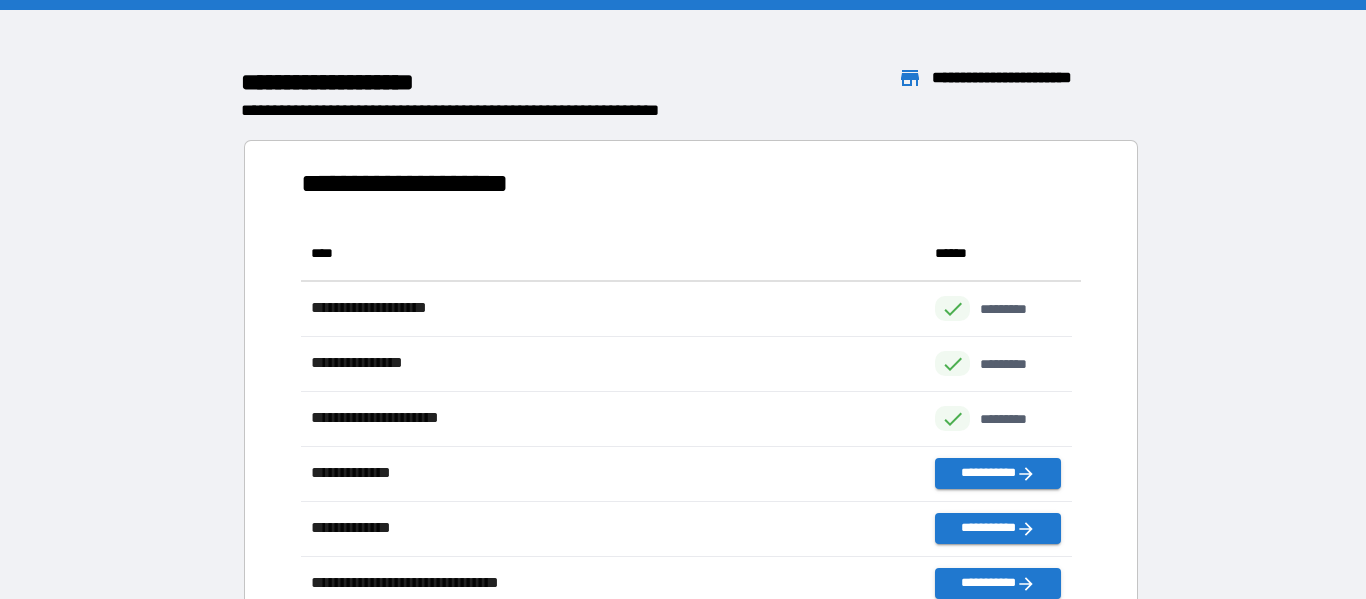 scroll, scrollTop: 16, scrollLeft: 16, axis: both 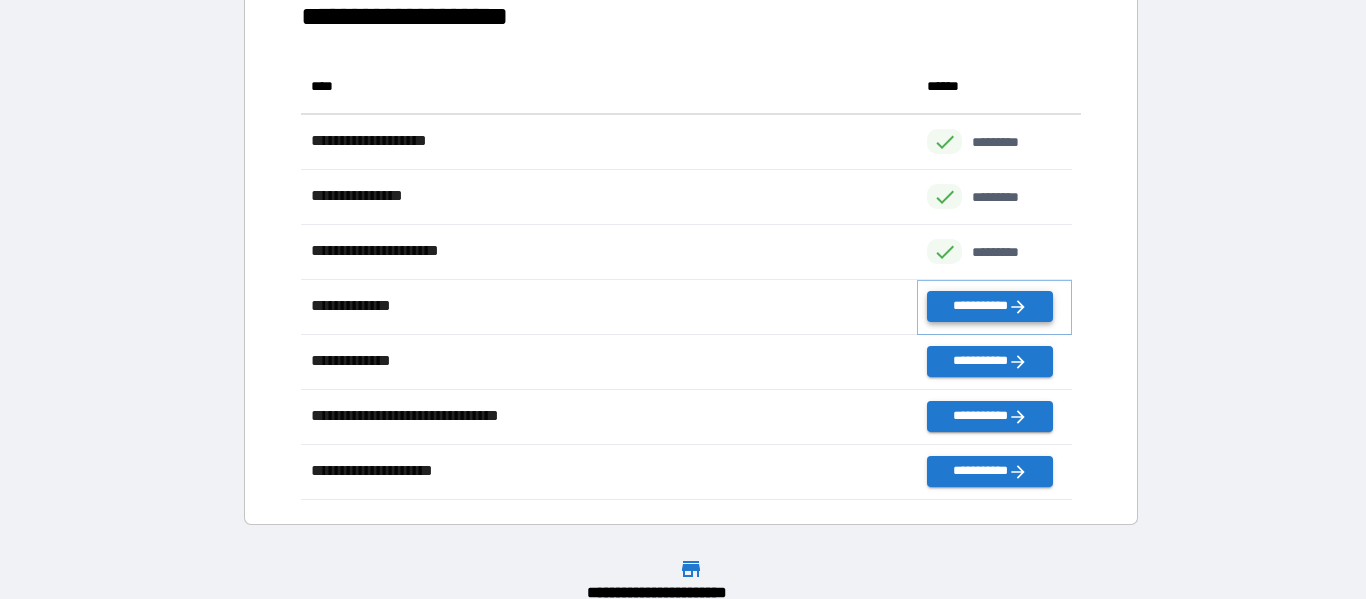 click on "**********" at bounding box center [989, 306] 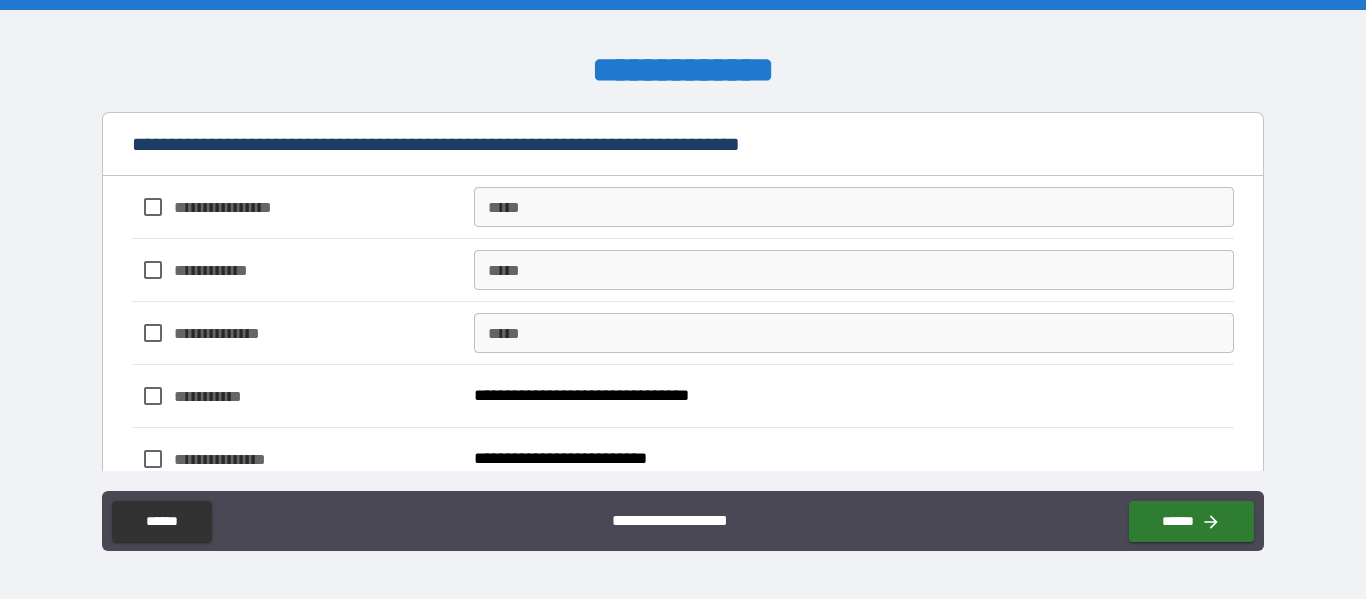 scroll, scrollTop: 167, scrollLeft: 0, axis: vertical 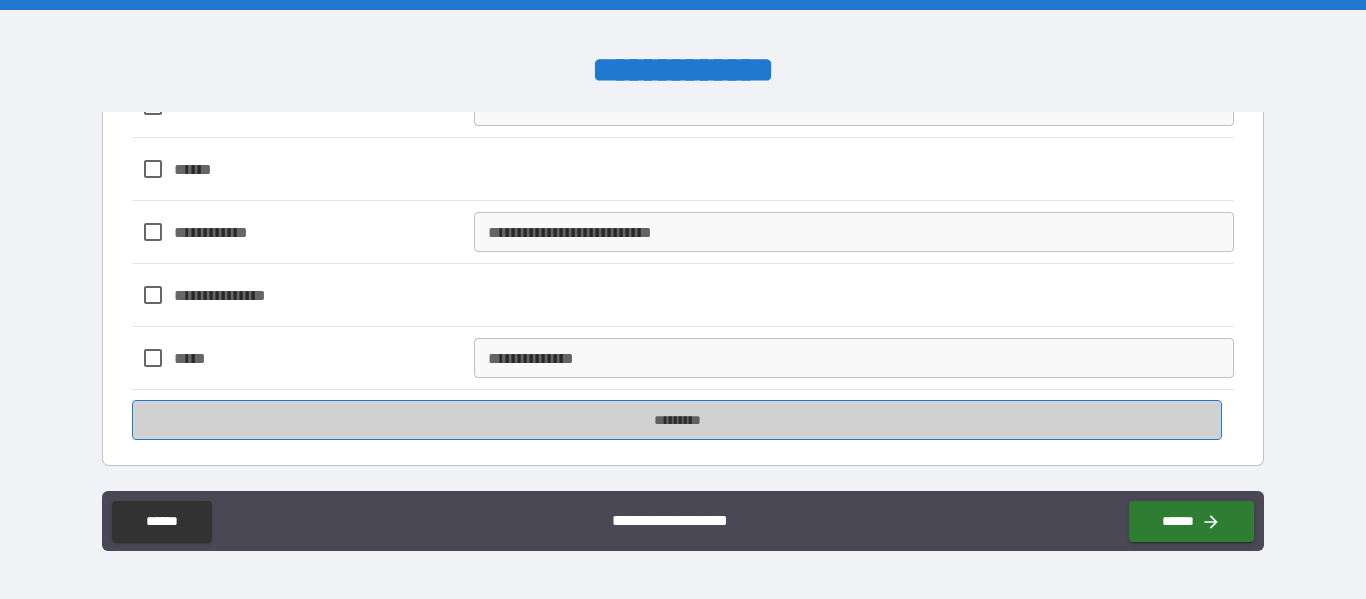 click on "*********" at bounding box center (677, 420) 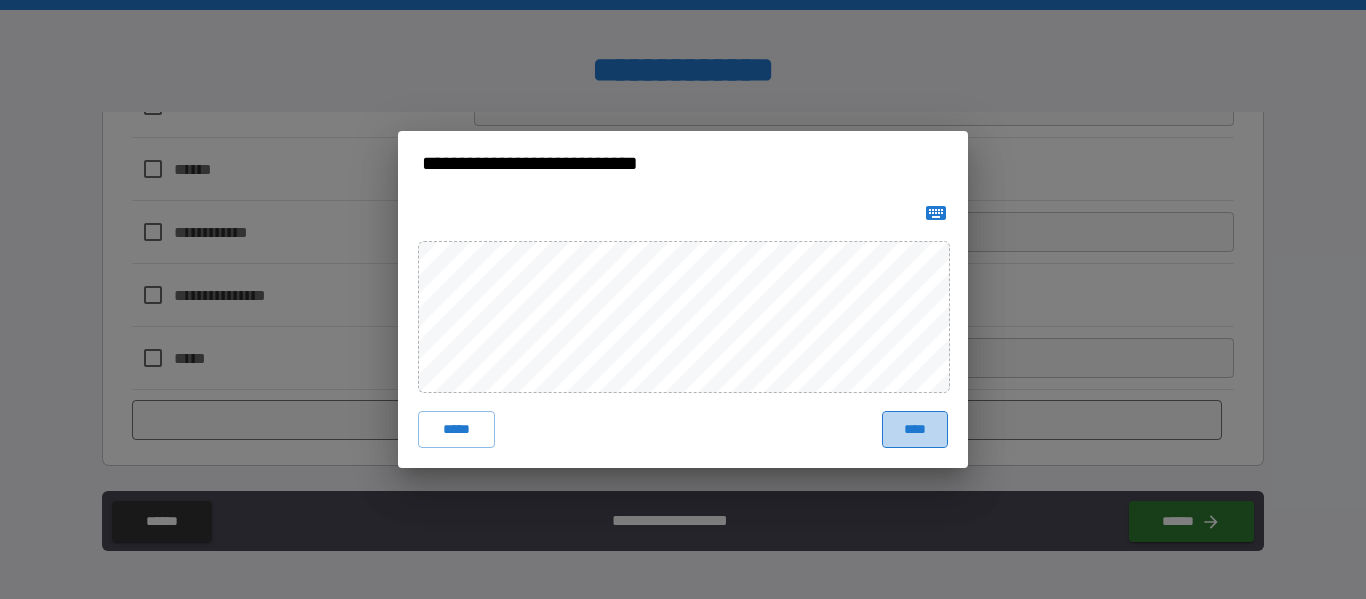 click on "****" at bounding box center (915, 429) 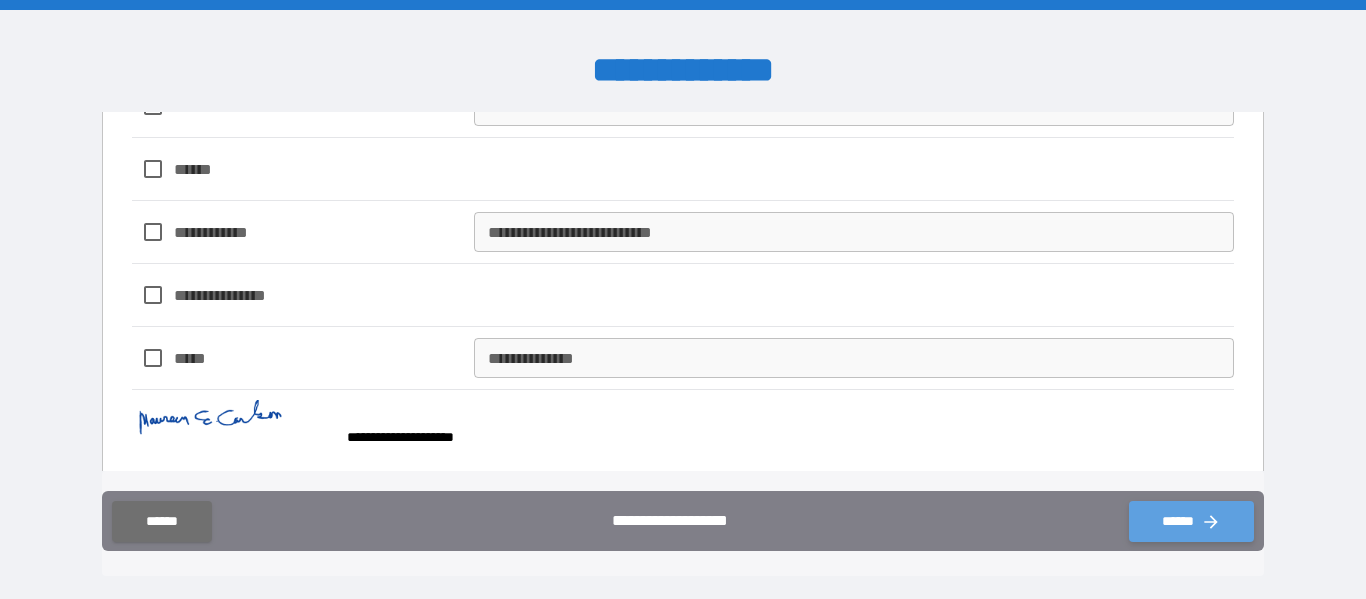click on "******" at bounding box center [1191, 521] 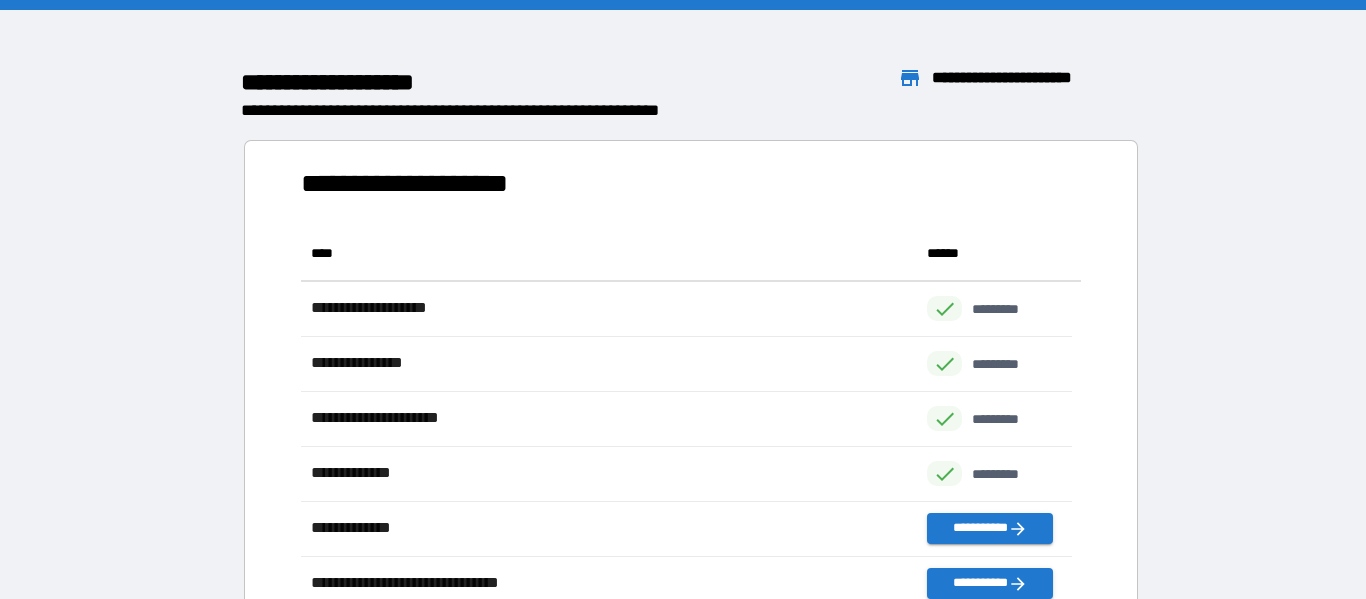 scroll, scrollTop: 16, scrollLeft: 16, axis: both 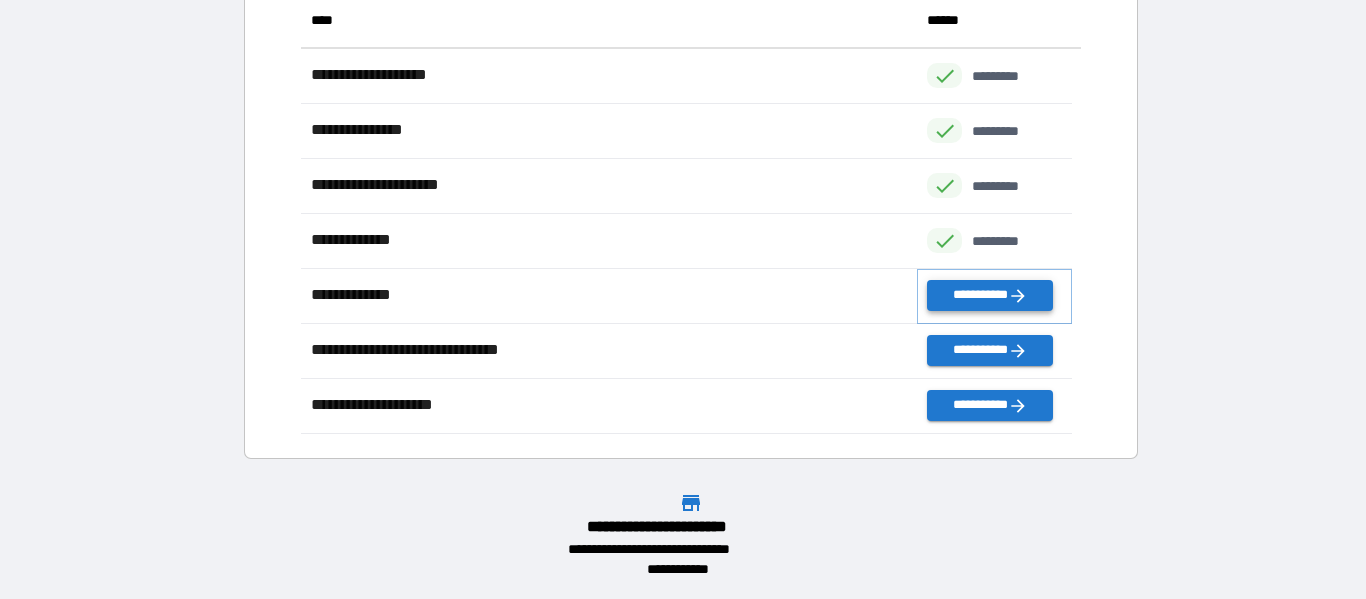 click on "**********" at bounding box center (989, 295) 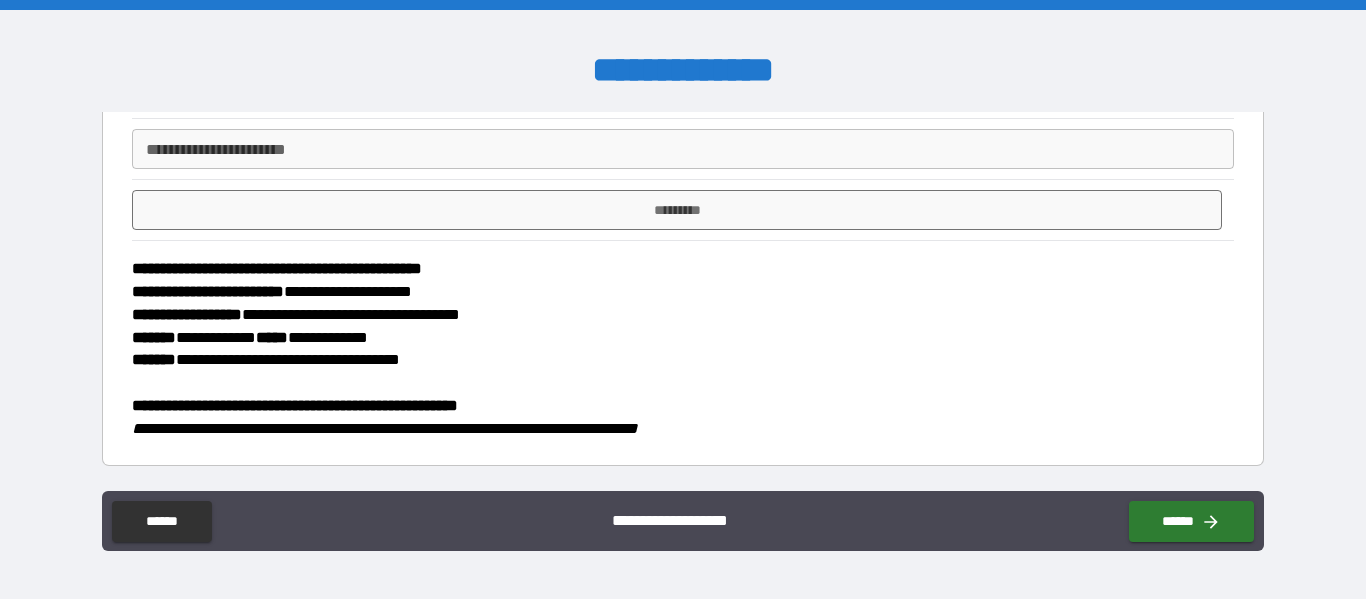 scroll, scrollTop: 451, scrollLeft: 0, axis: vertical 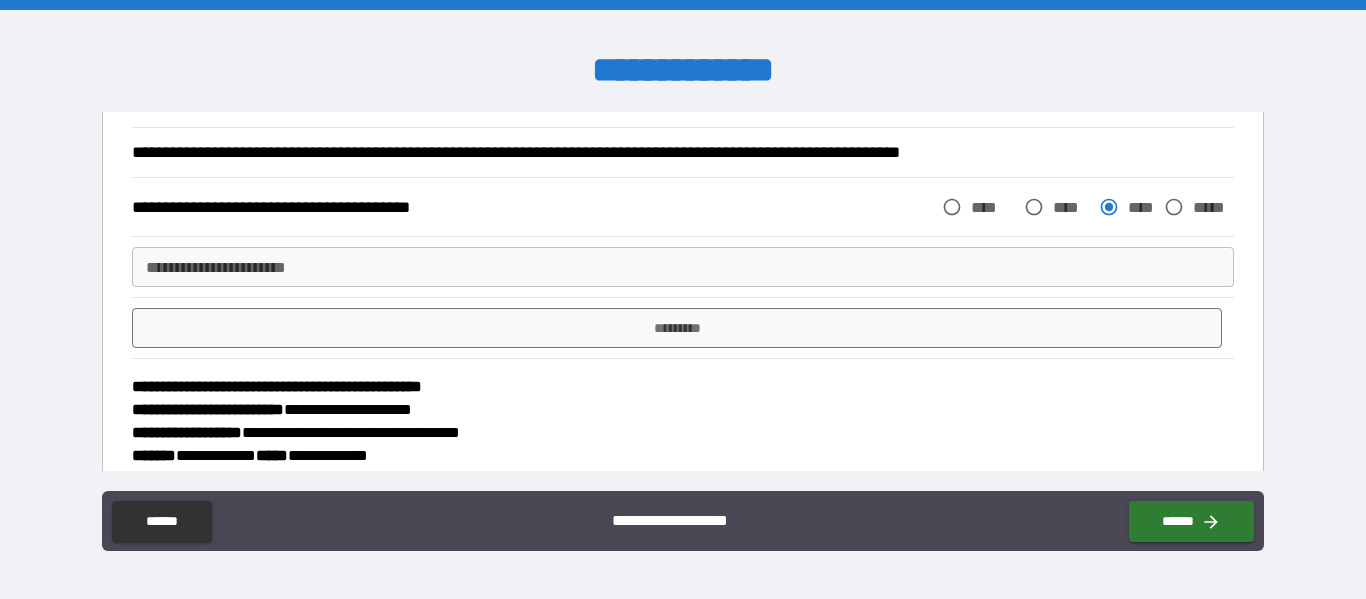 click on "**********" at bounding box center (682, 267) 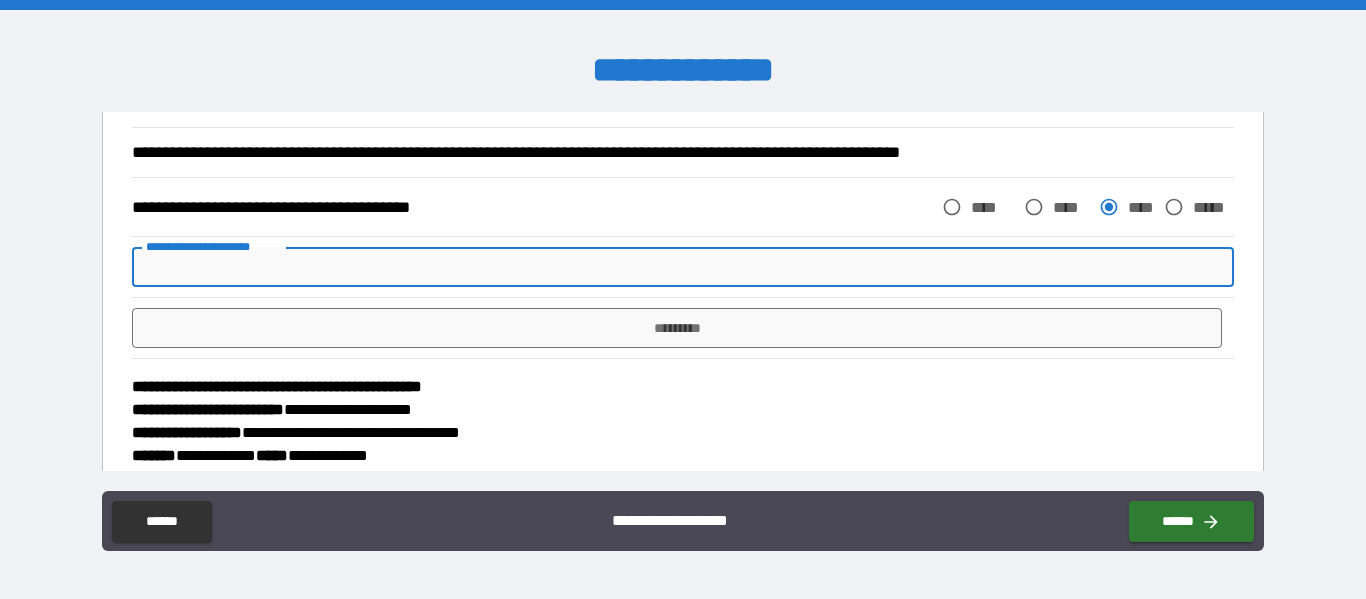 click on "**********" at bounding box center [682, 267] 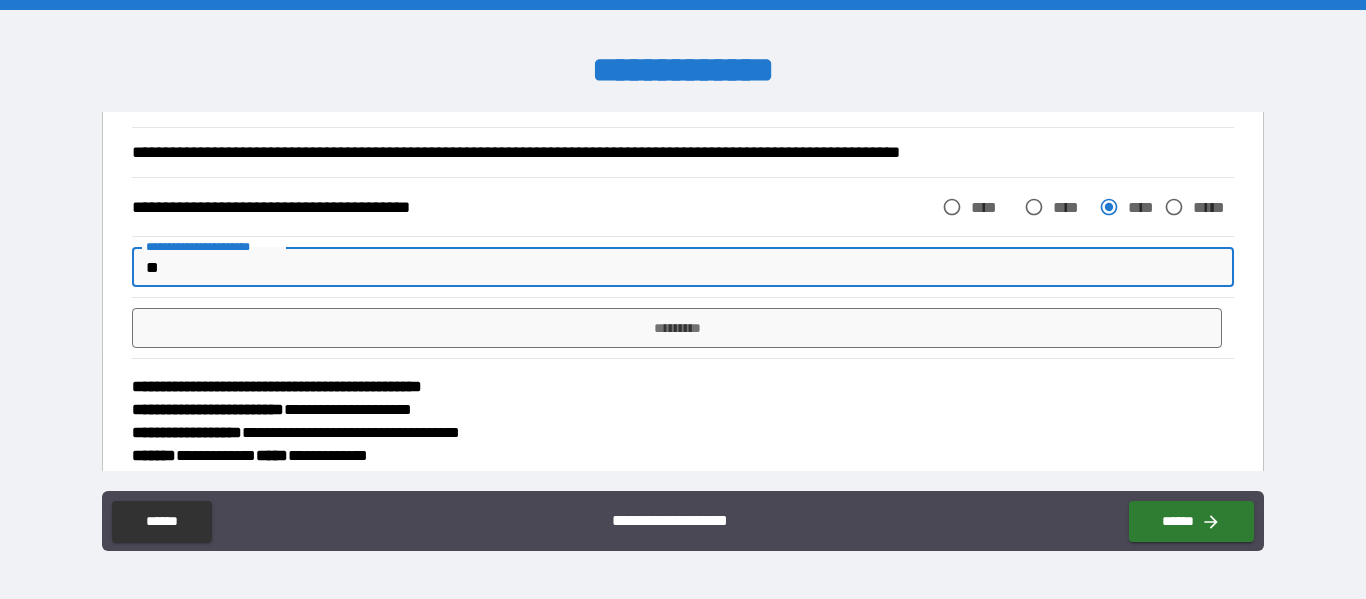 type on "*" 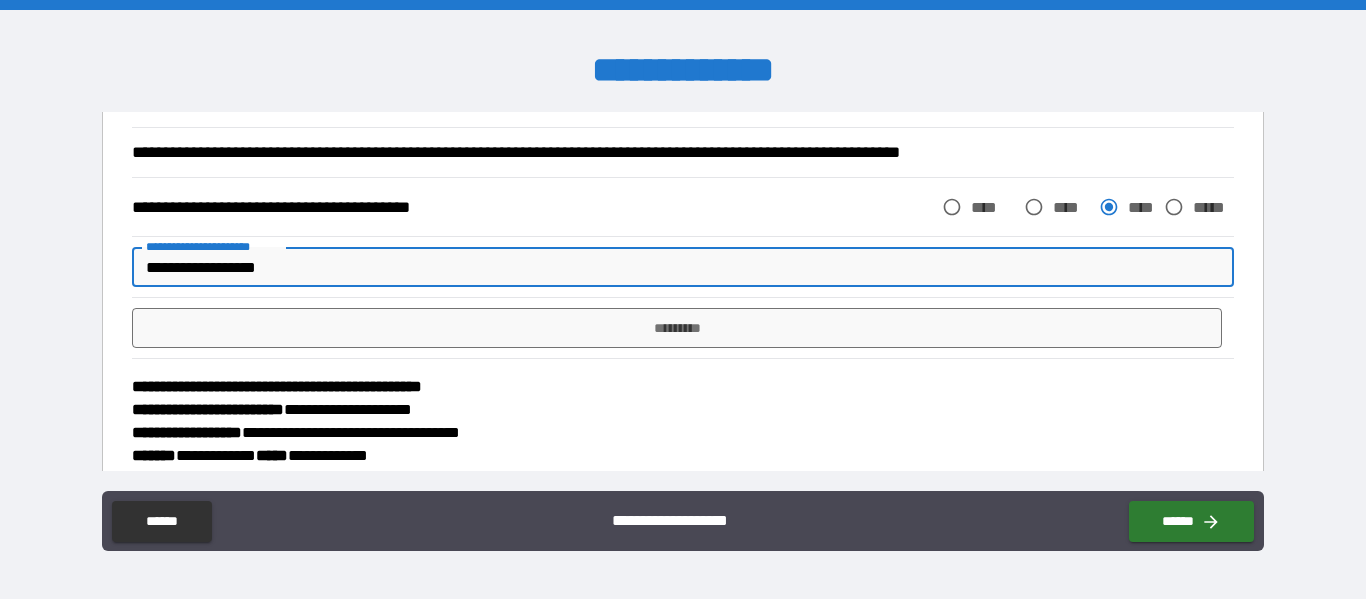 type on "**********" 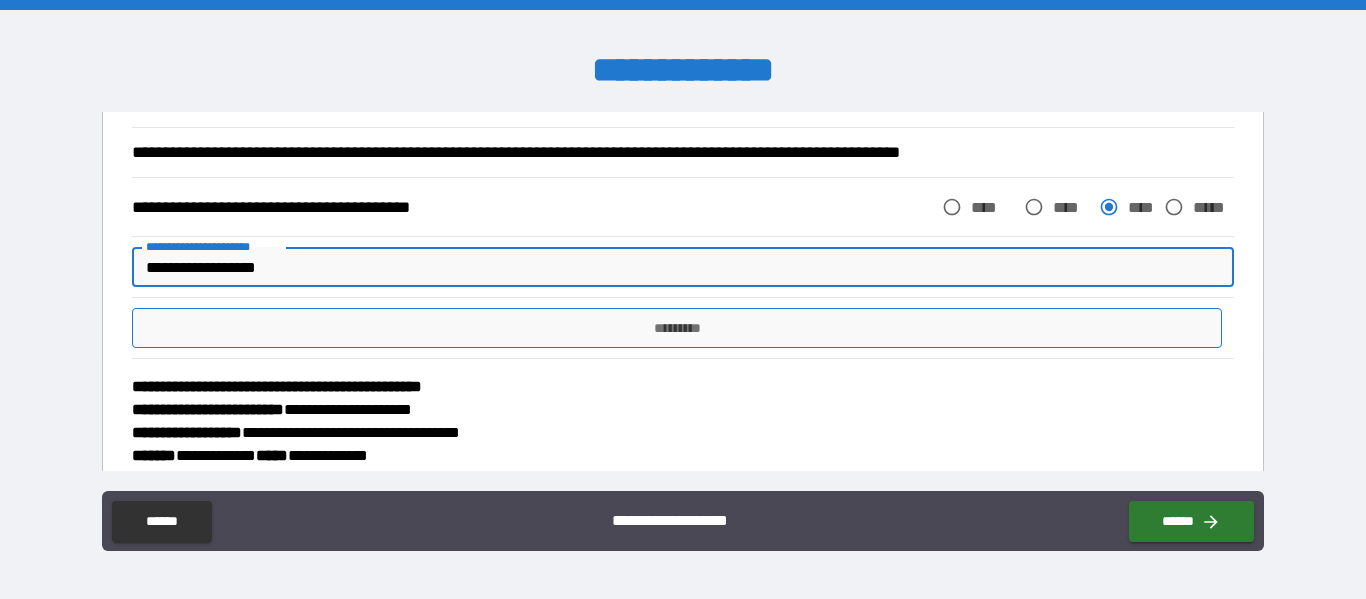 click on "*********" at bounding box center (677, 328) 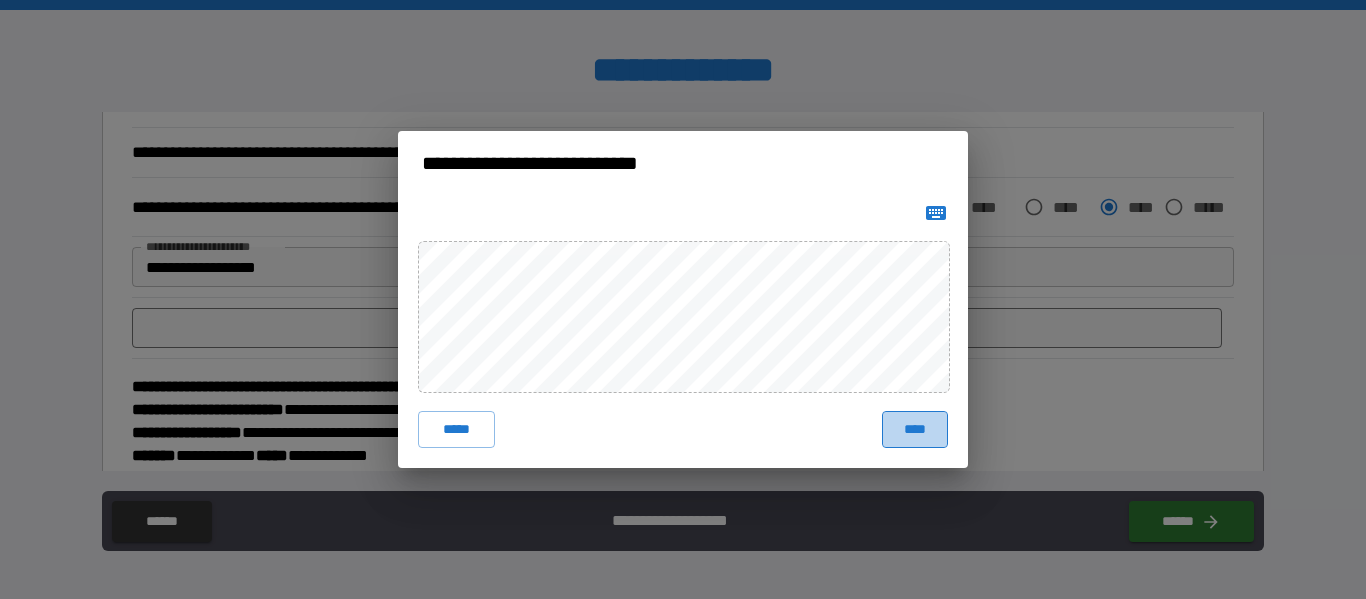 click on "****" at bounding box center (915, 429) 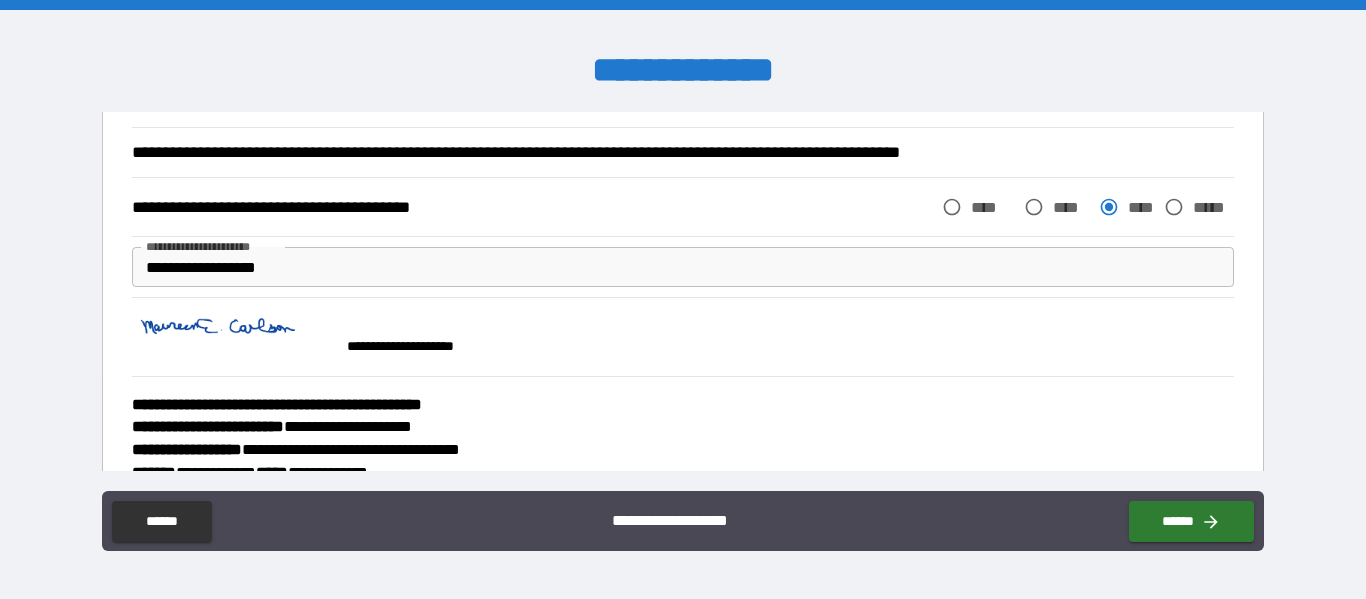 scroll, scrollTop: 635, scrollLeft: 0, axis: vertical 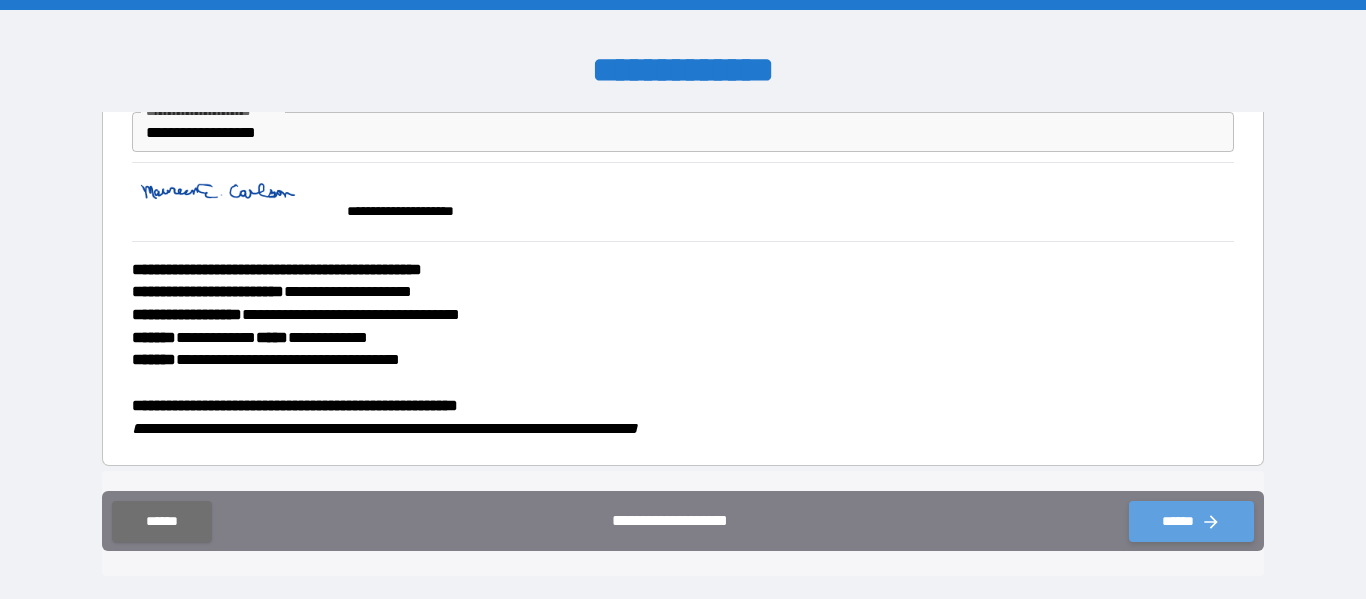 click on "******" at bounding box center [1191, 521] 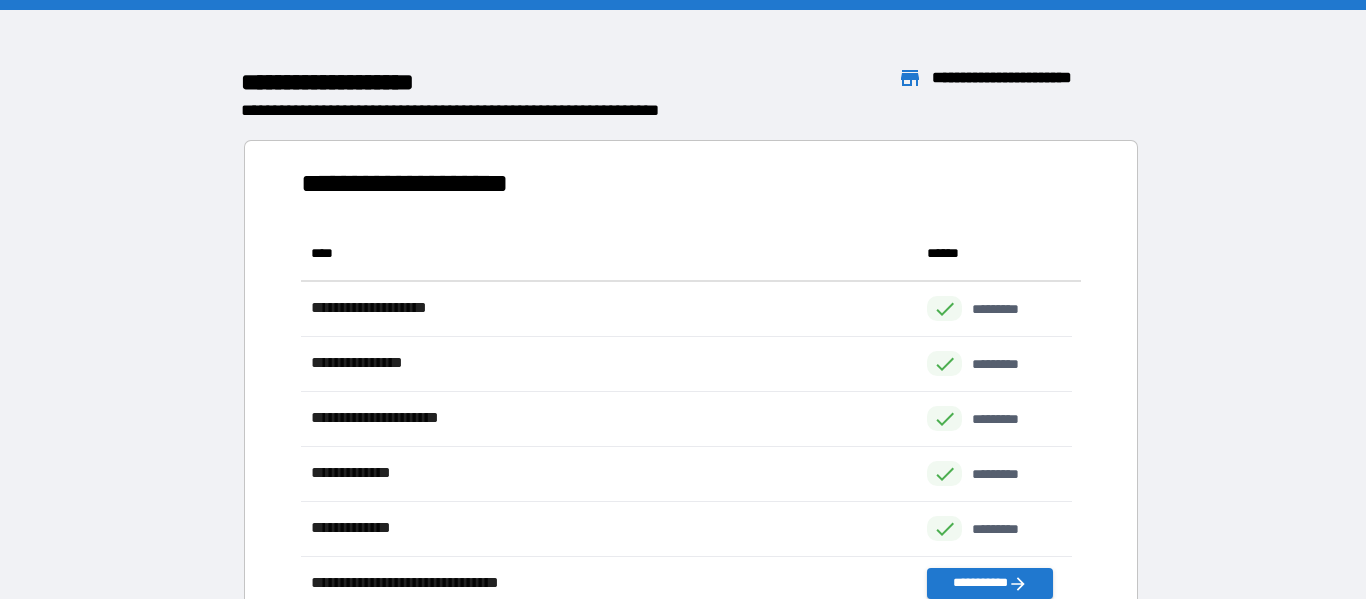 scroll, scrollTop: 16, scrollLeft: 16, axis: both 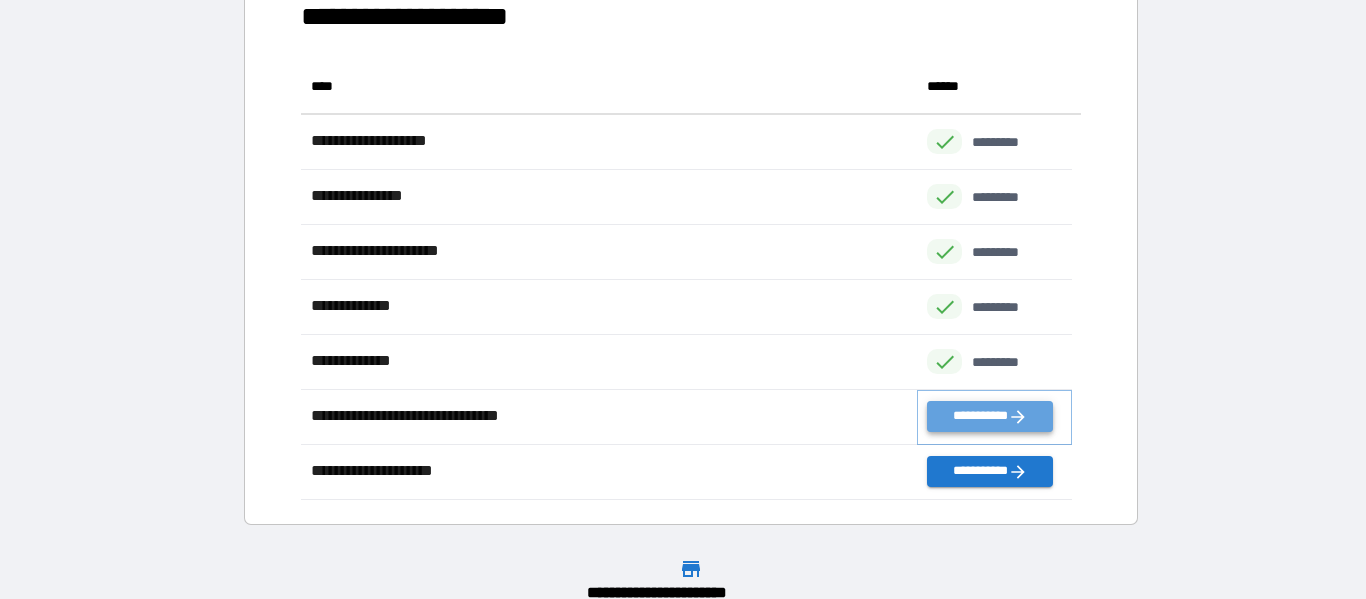 click on "**********" at bounding box center [989, 416] 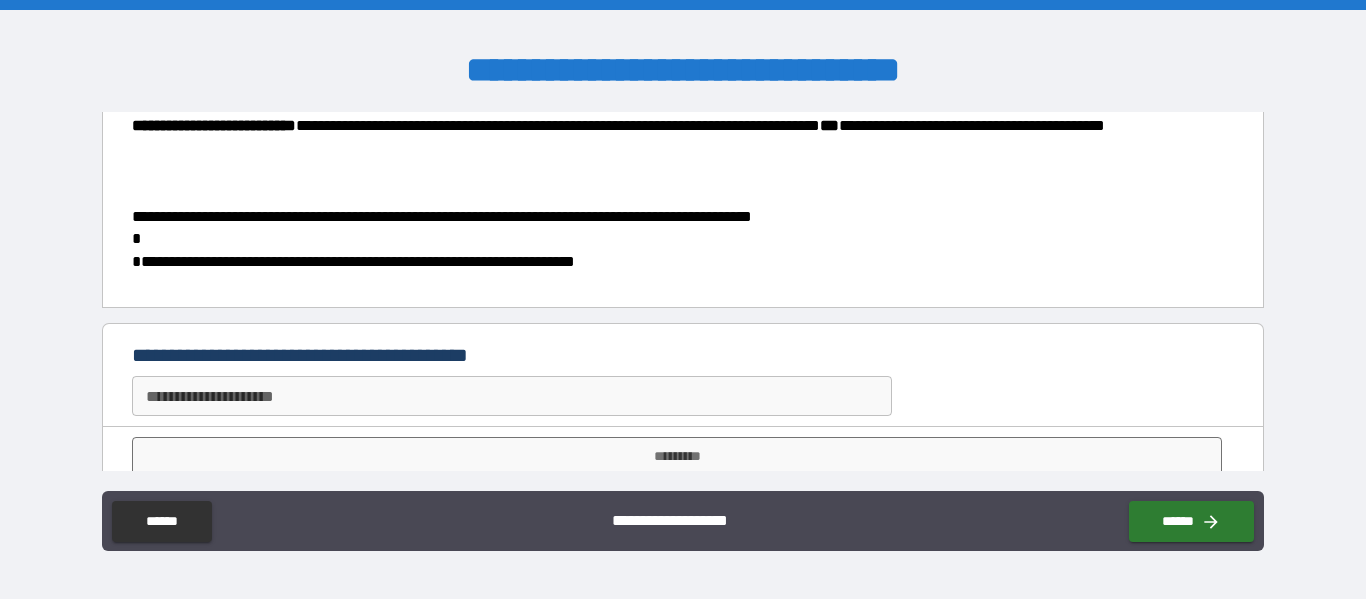scroll, scrollTop: 870, scrollLeft: 0, axis: vertical 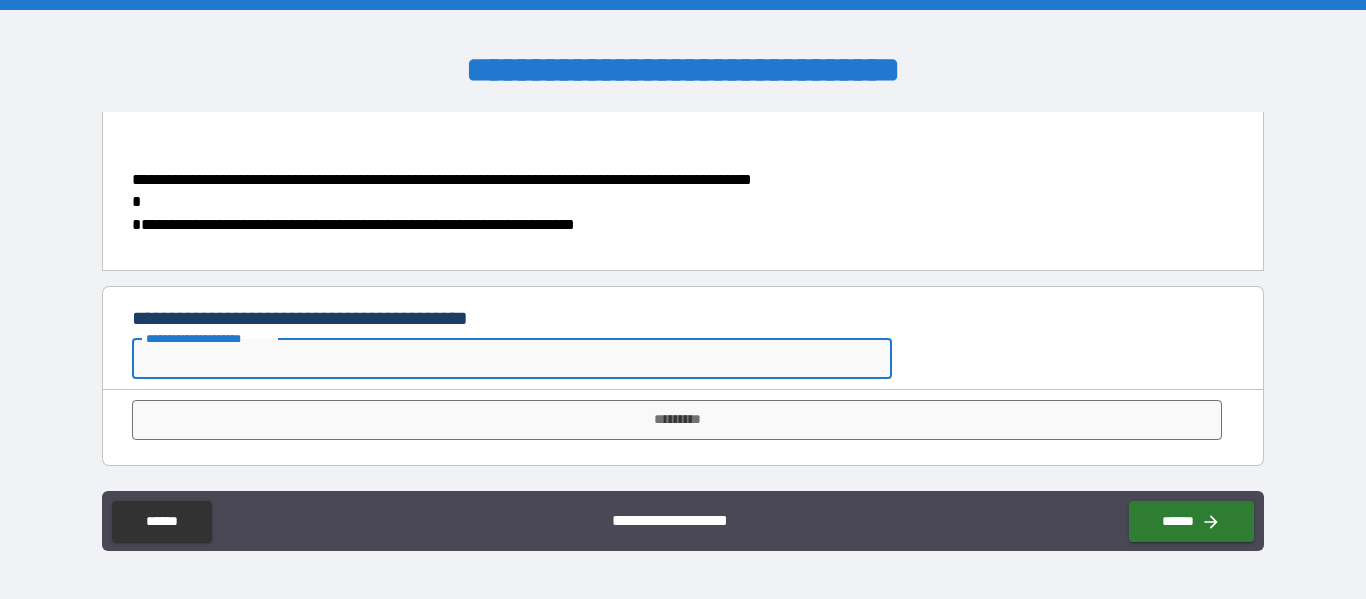 click on "**********" at bounding box center [512, 359] 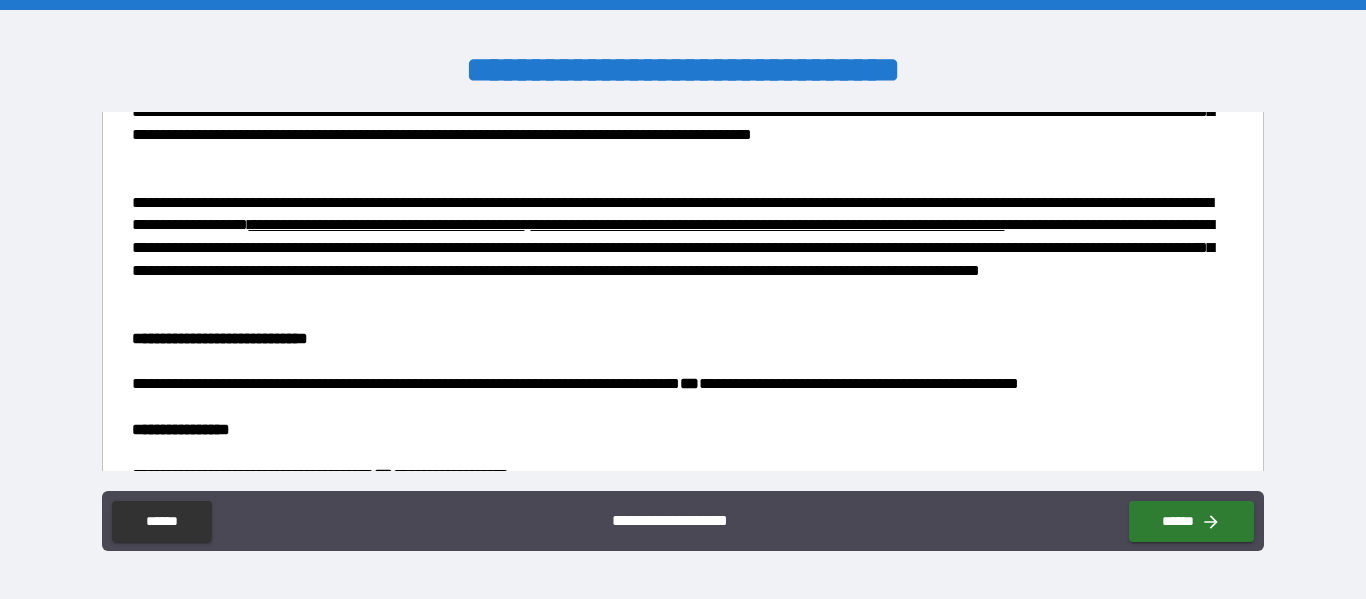 scroll, scrollTop: 870, scrollLeft: 0, axis: vertical 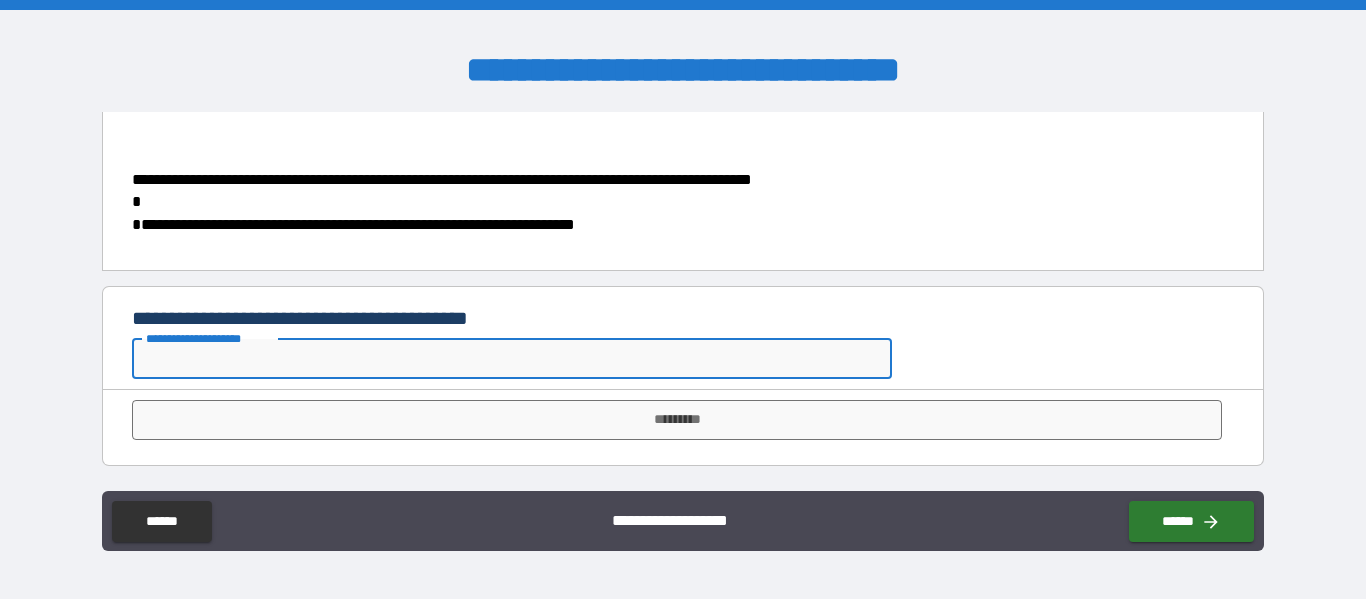 click on "**********" at bounding box center (512, 359) 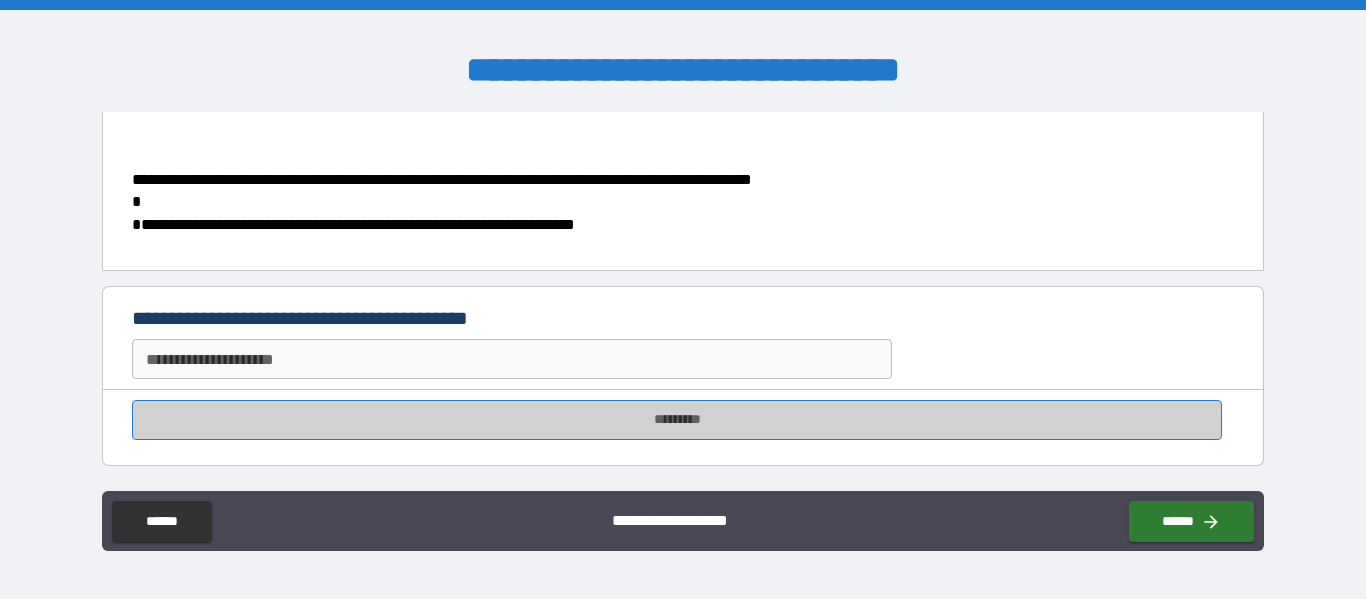 click on "*********" at bounding box center [677, 420] 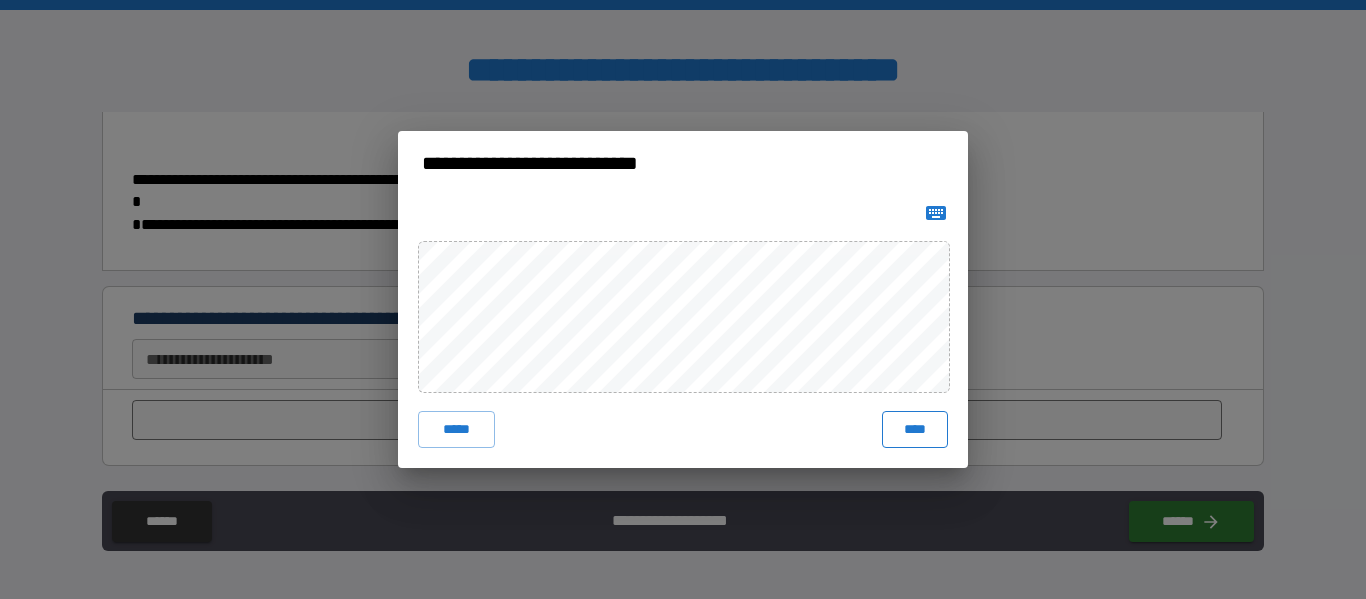 click on "****" at bounding box center (915, 429) 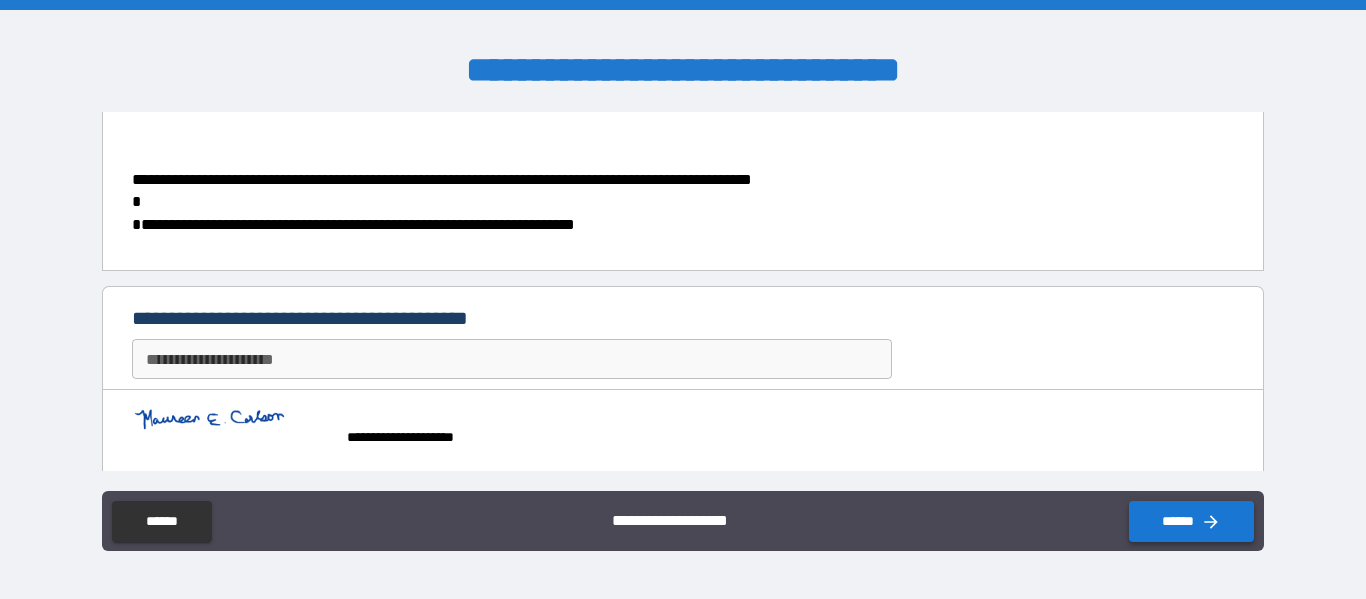click on "******" at bounding box center (1191, 521) 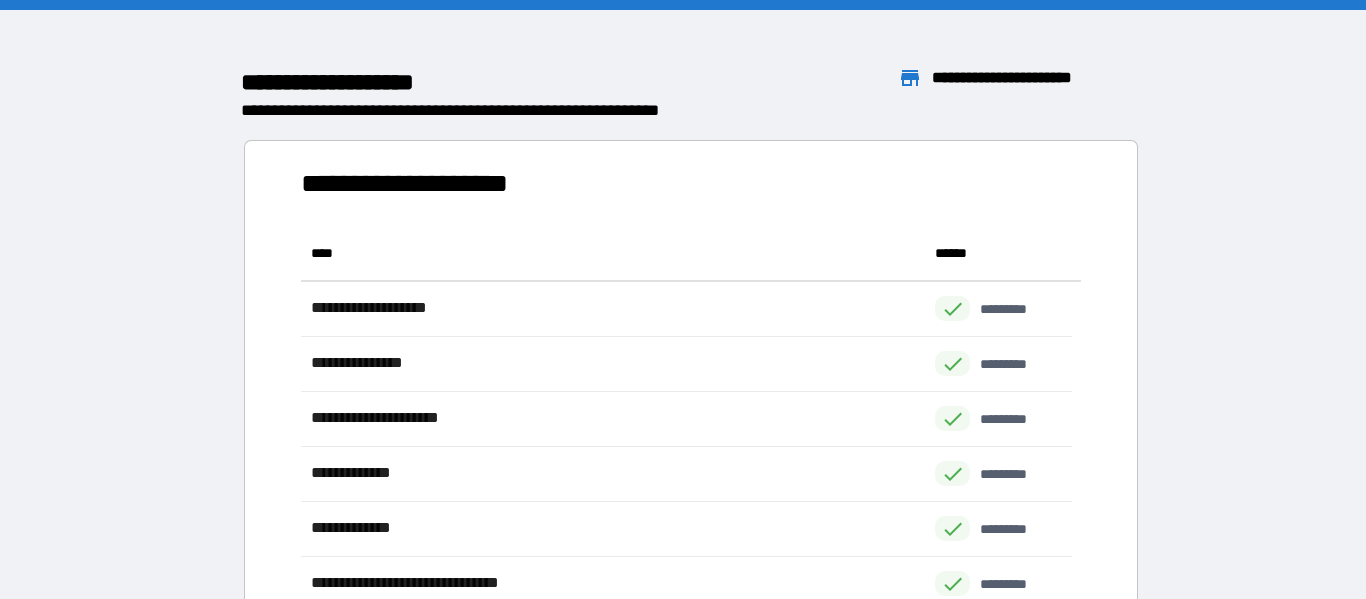 scroll, scrollTop: 426, scrollLeft: 755, axis: both 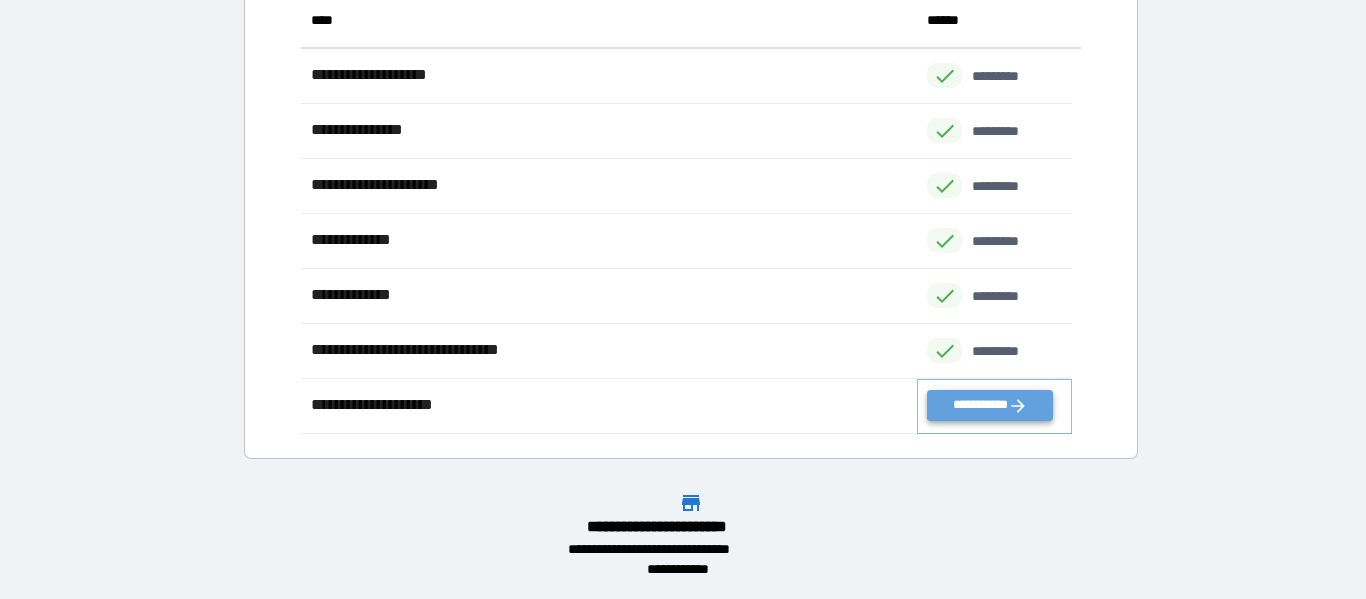 click on "**********" at bounding box center [989, 405] 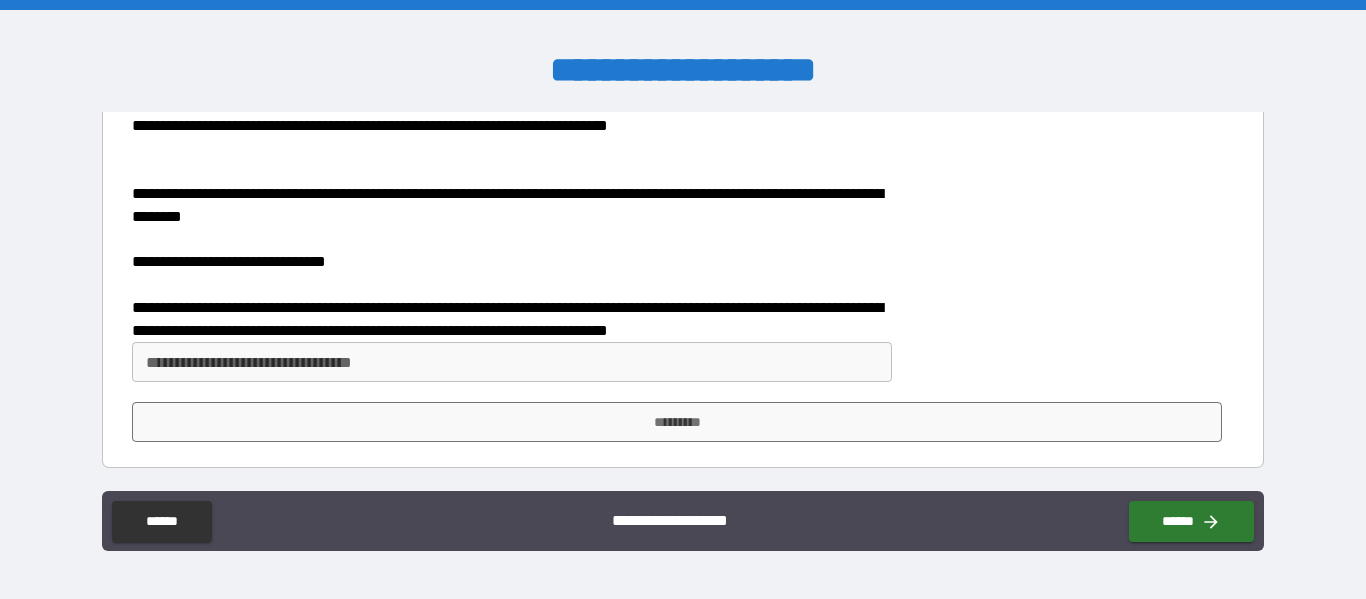scroll, scrollTop: 335, scrollLeft: 0, axis: vertical 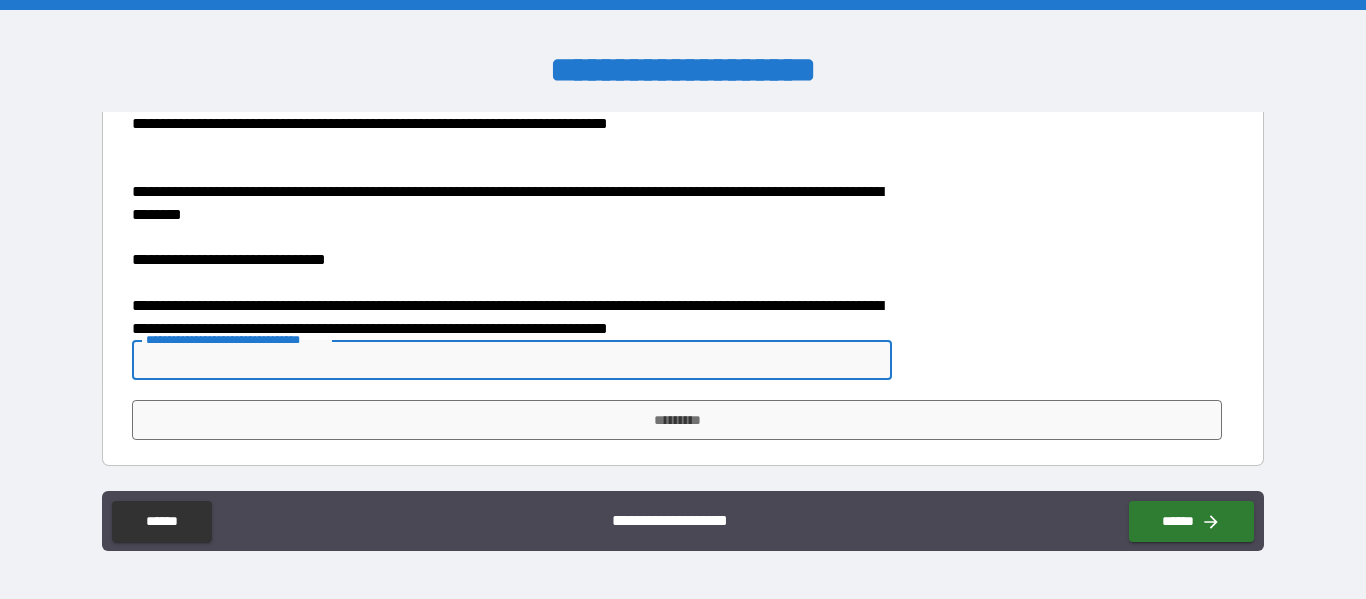 click on "**********" at bounding box center [512, 360] 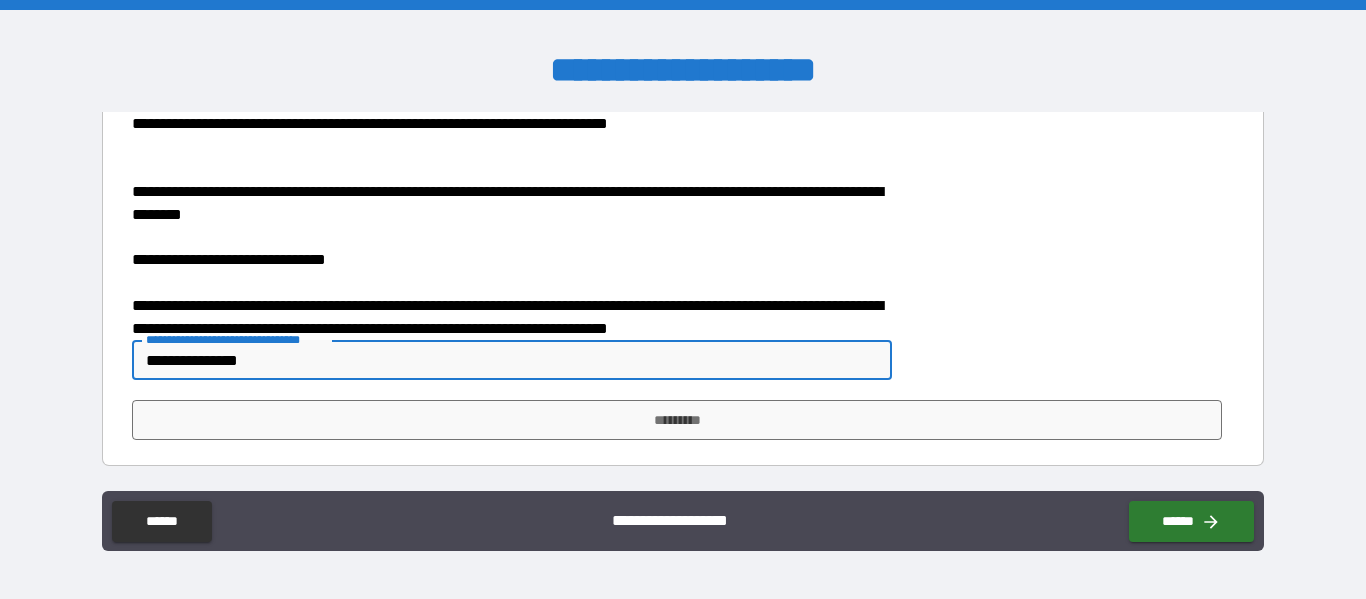 type on "**********" 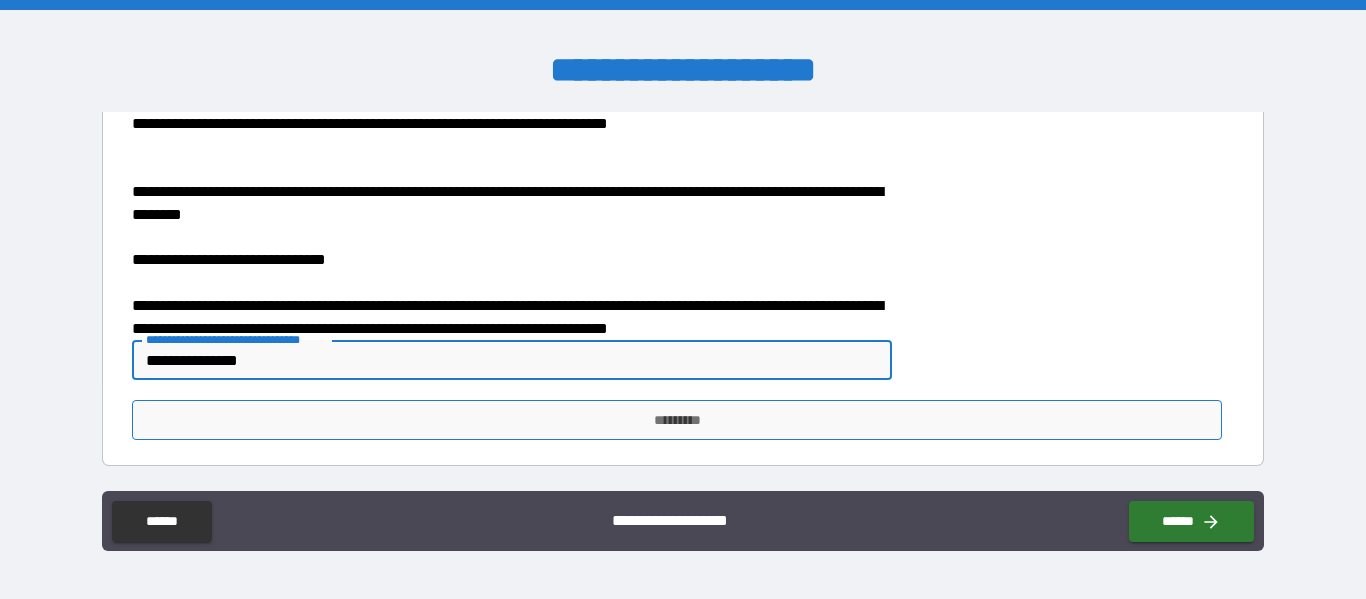 click on "*********" at bounding box center [677, 420] 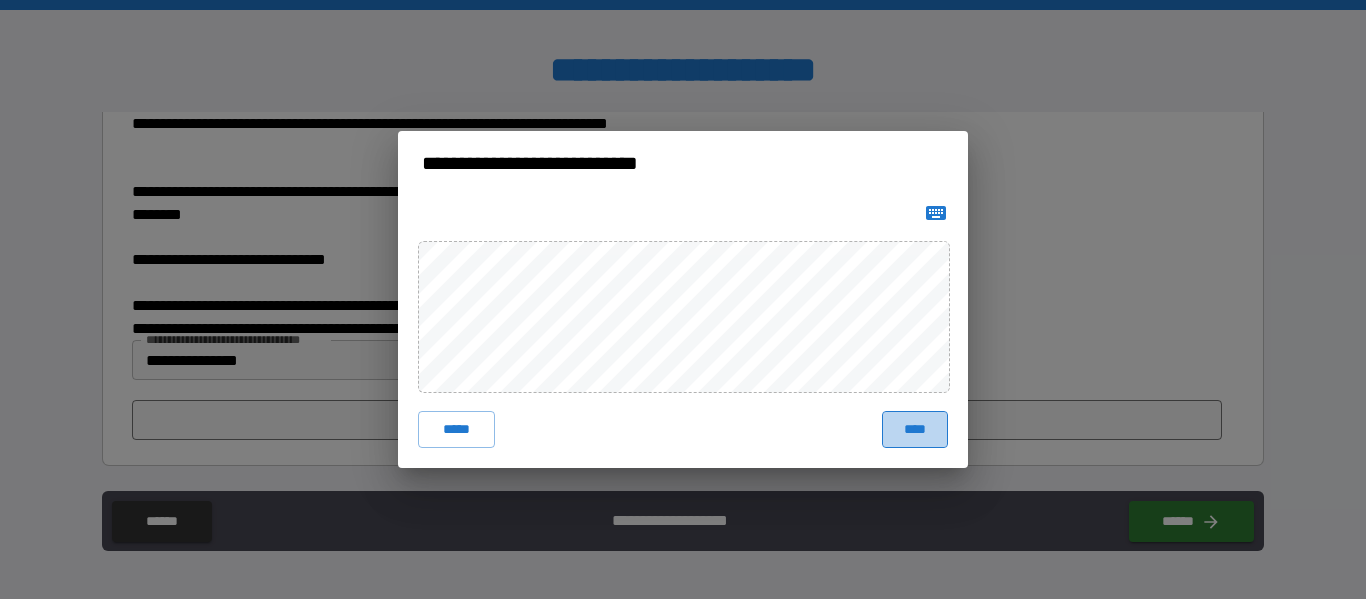click on "****" at bounding box center (915, 429) 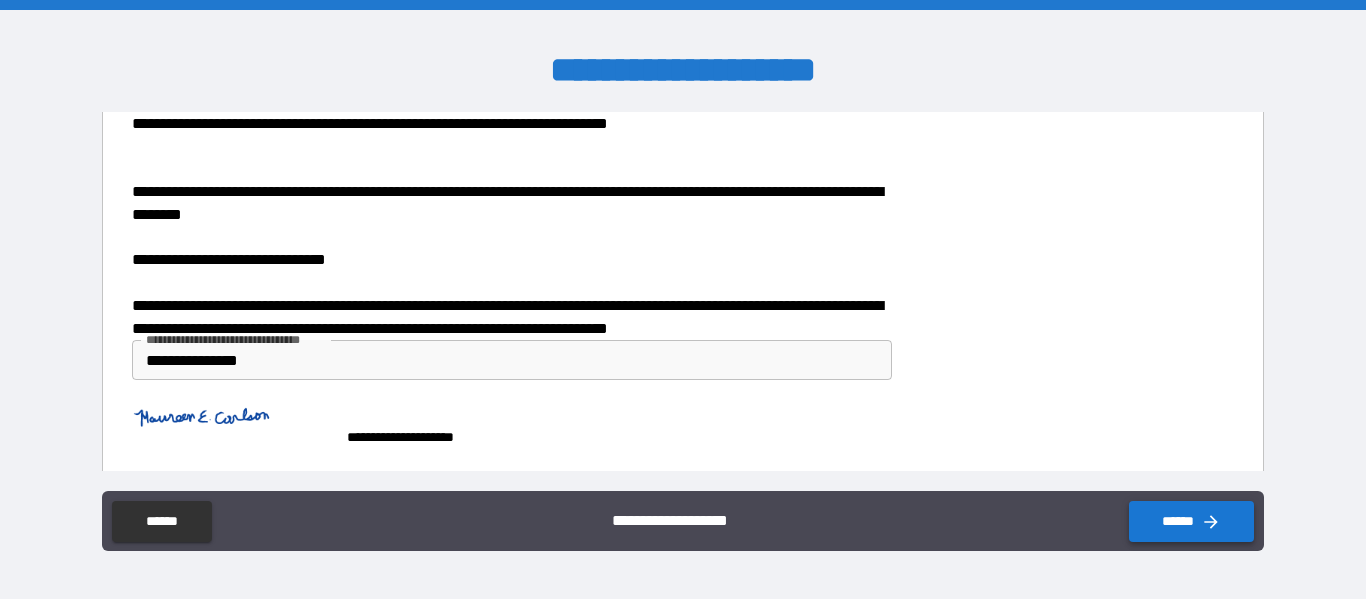 click on "******" at bounding box center [1191, 521] 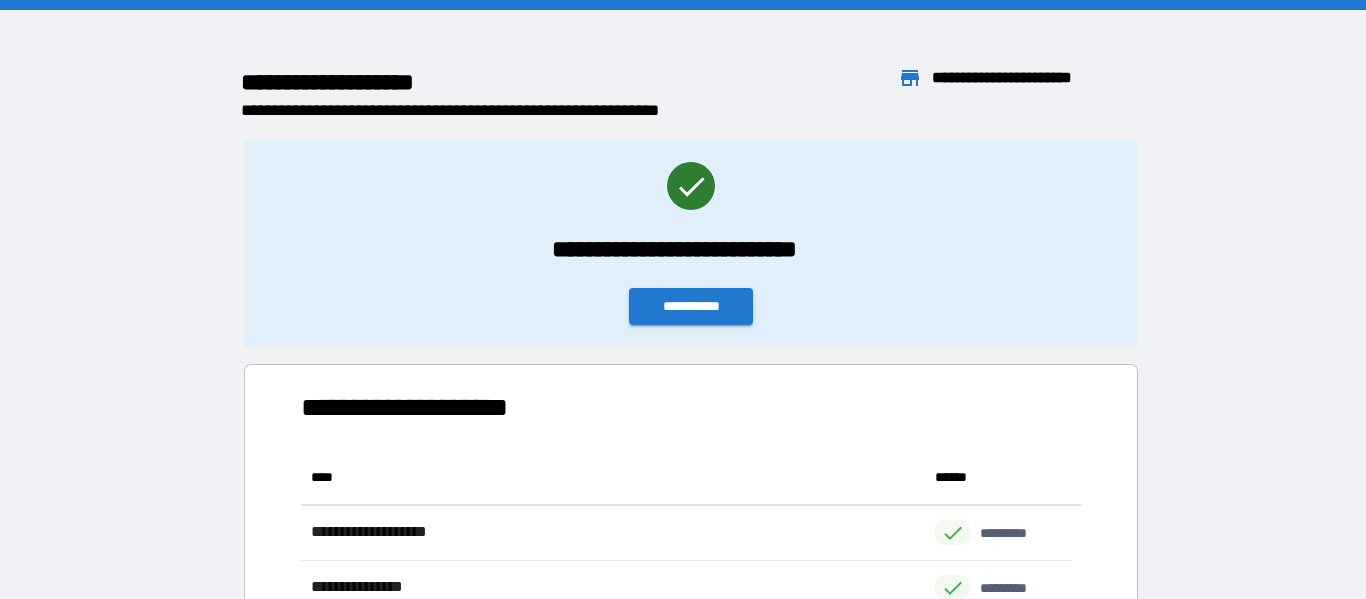 scroll, scrollTop: 16, scrollLeft: 16, axis: both 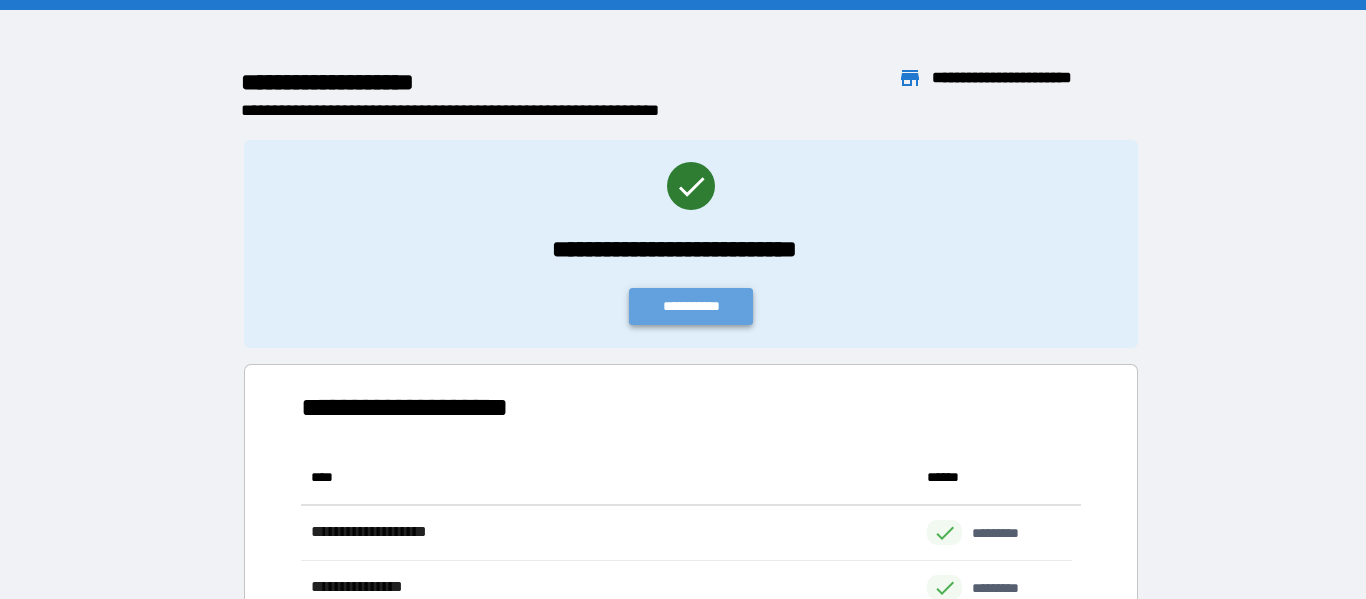 click on "**********" at bounding box center (691, 306) 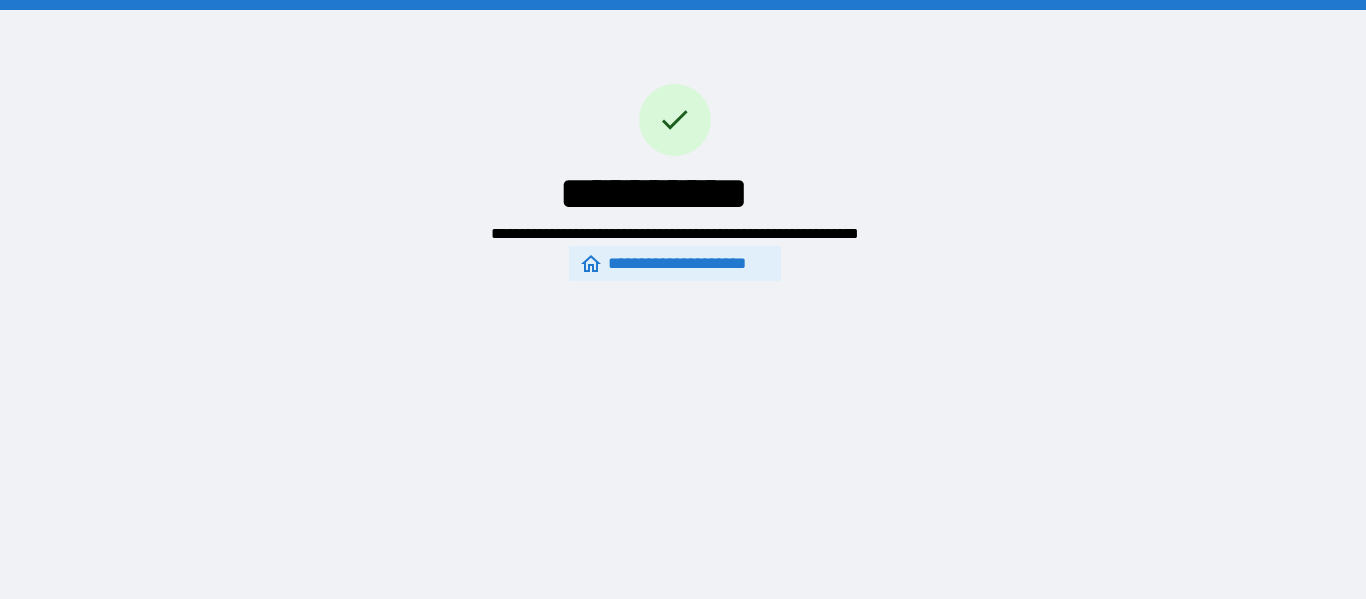 click on "**********" at bounding box center (674, 264) 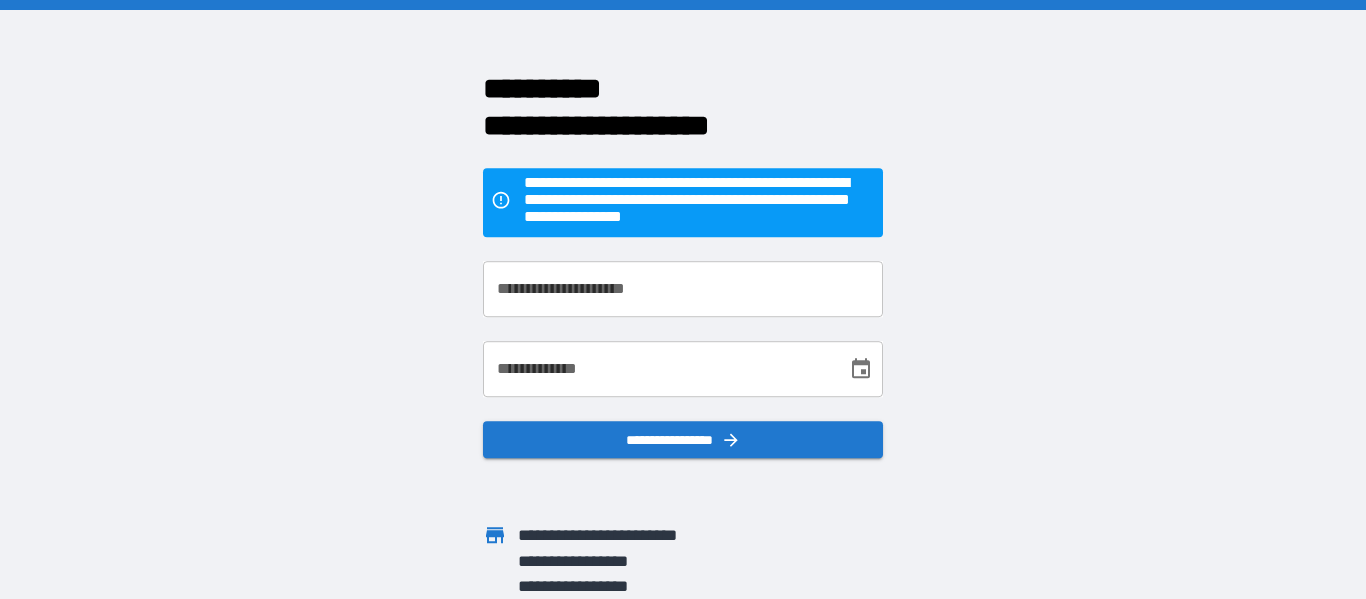 drag, startPoint x: 976, startPoint y: 413, endPoint x: 943, endPoint y: 246, distance: 170.22926 